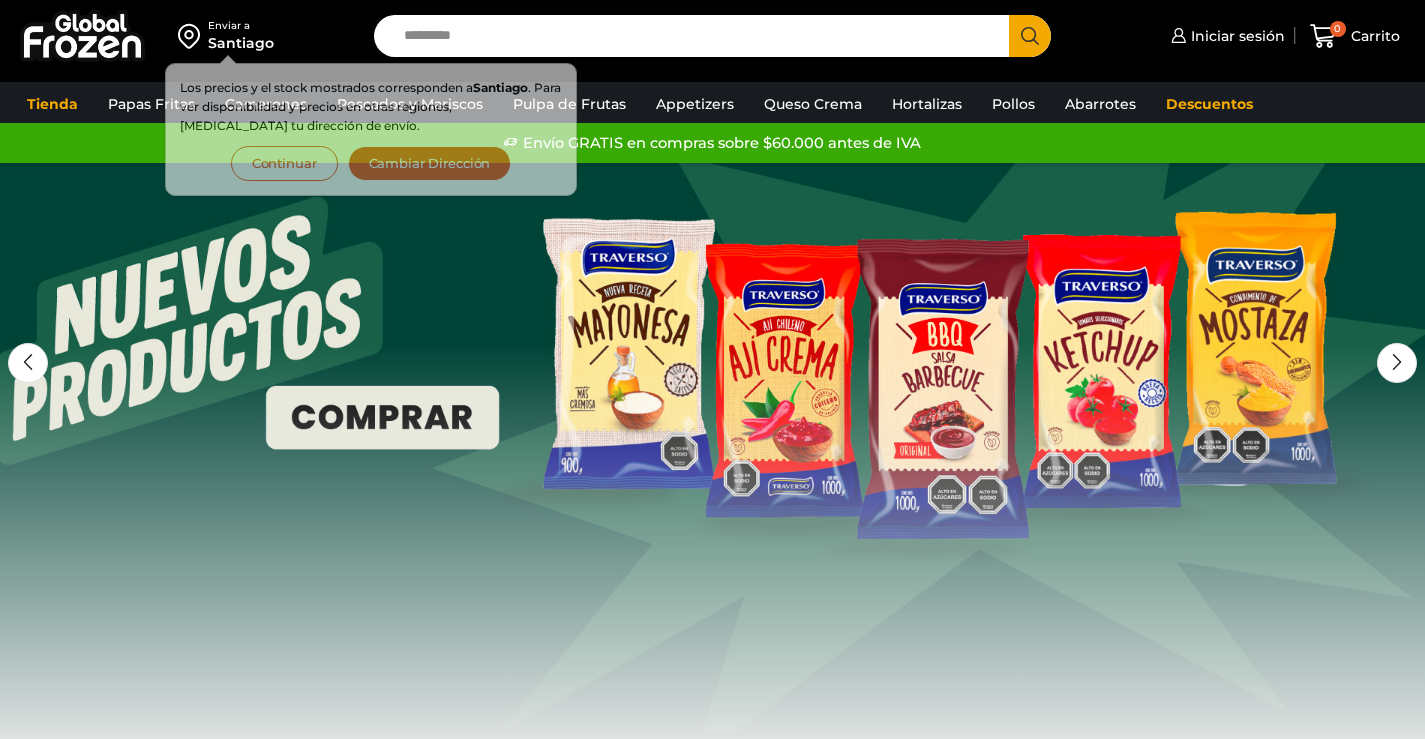 scroll, scrollTop: 0, scrollLeft: 0, axis: both 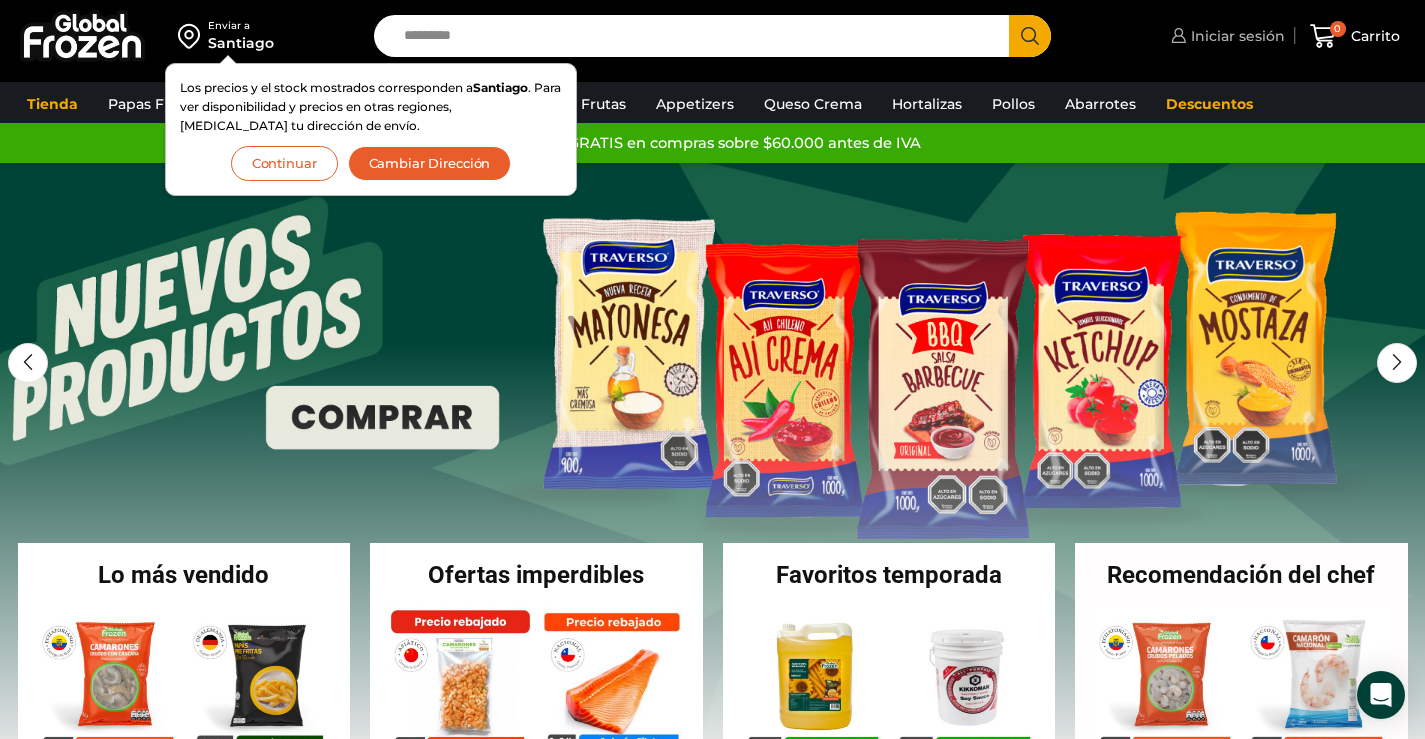 click on "Iniciar sesión" at bounding box center [1235, 36] 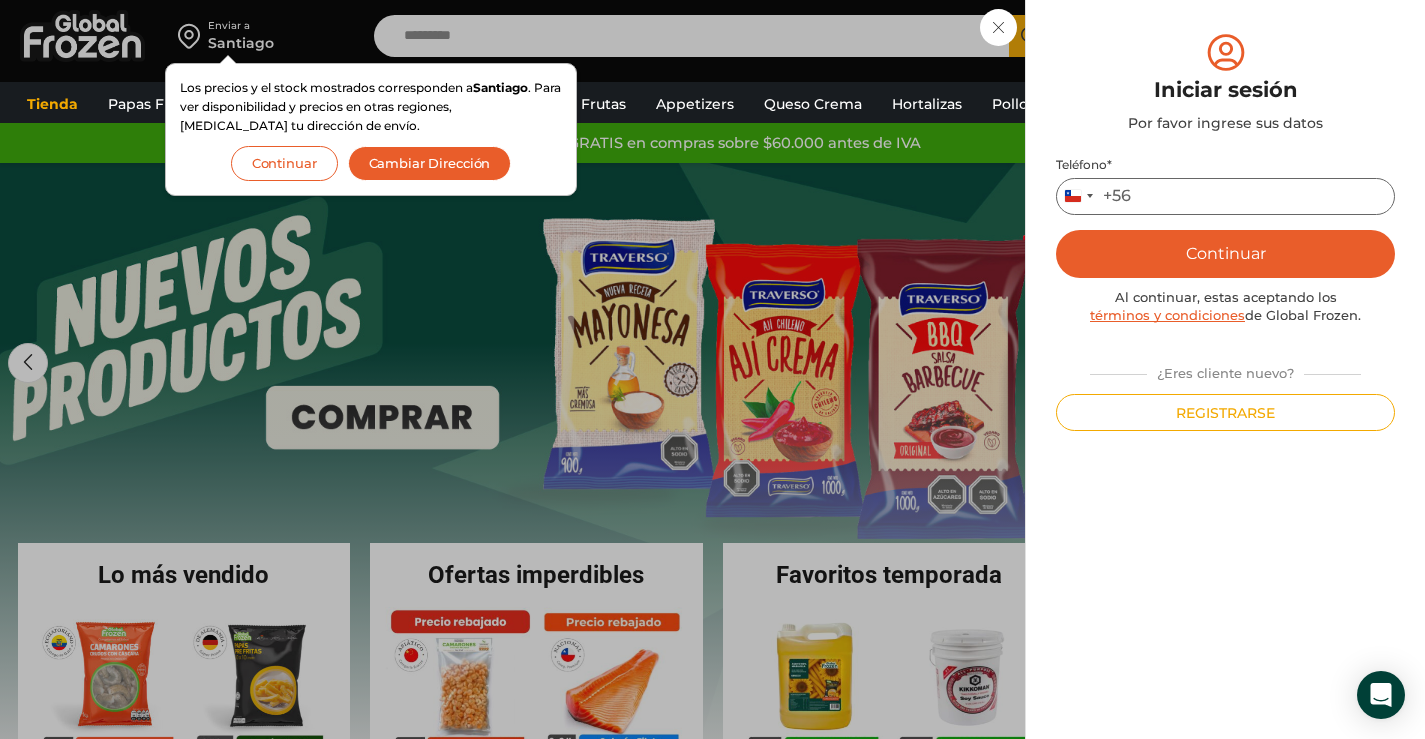 click on "Teléfono
*" at bounding box center [1225, 196] 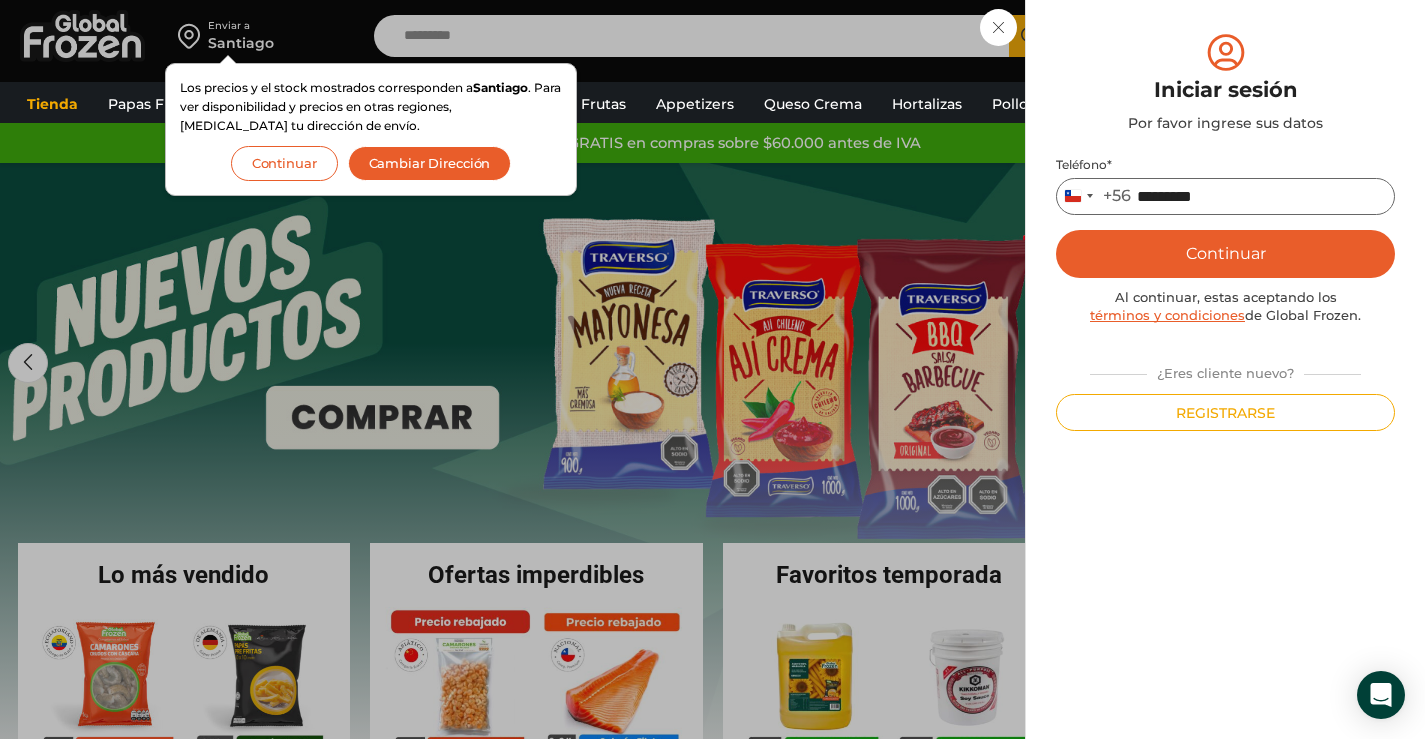 type on "*********" 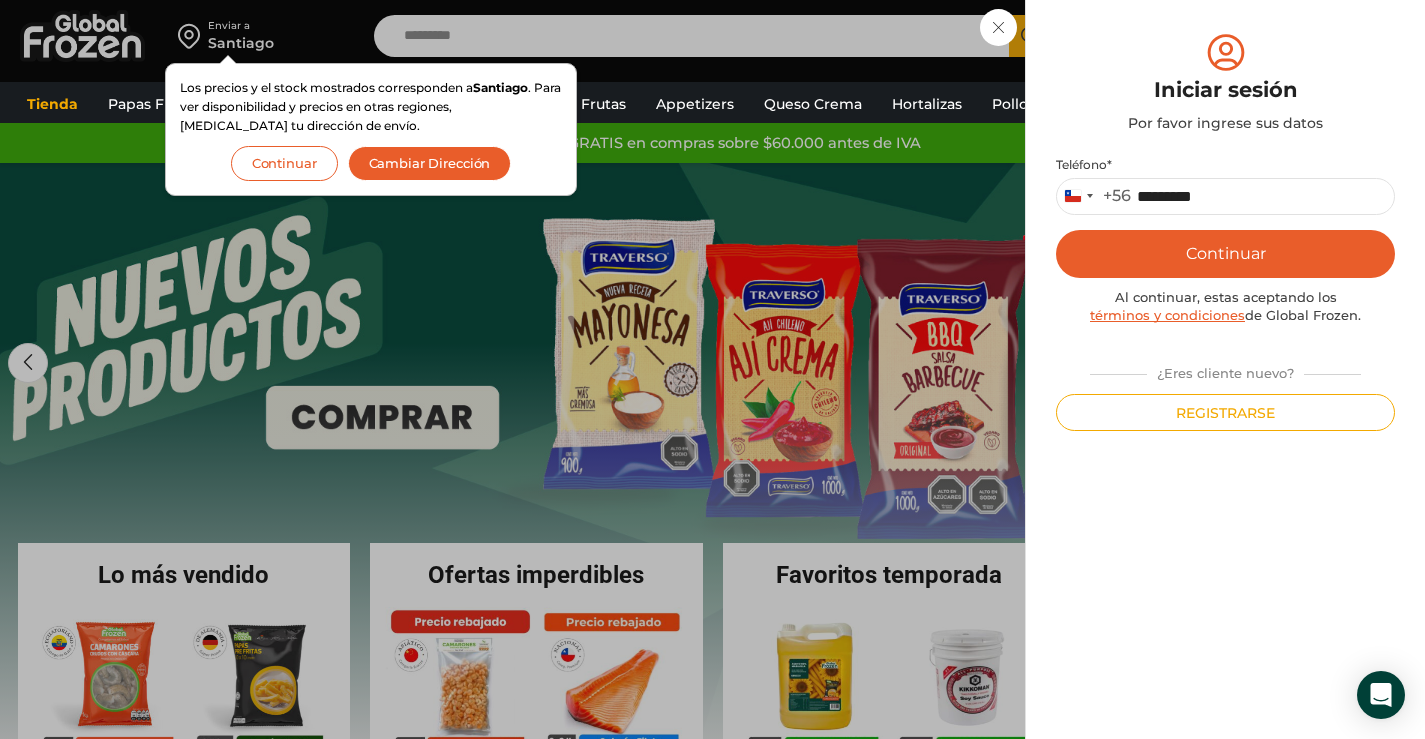 click on "Continuar" at bounding box center (1225, 254) 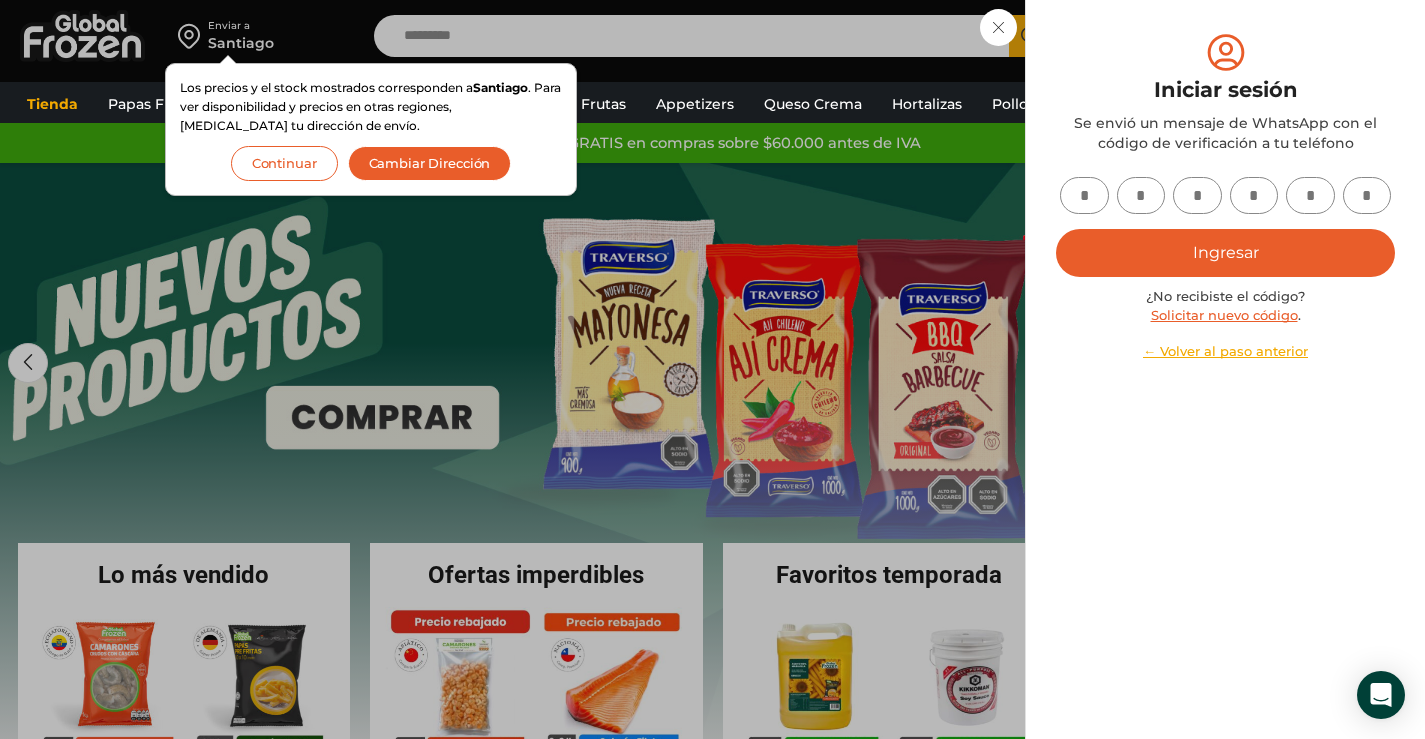 click at bounding box center (1084, 195) 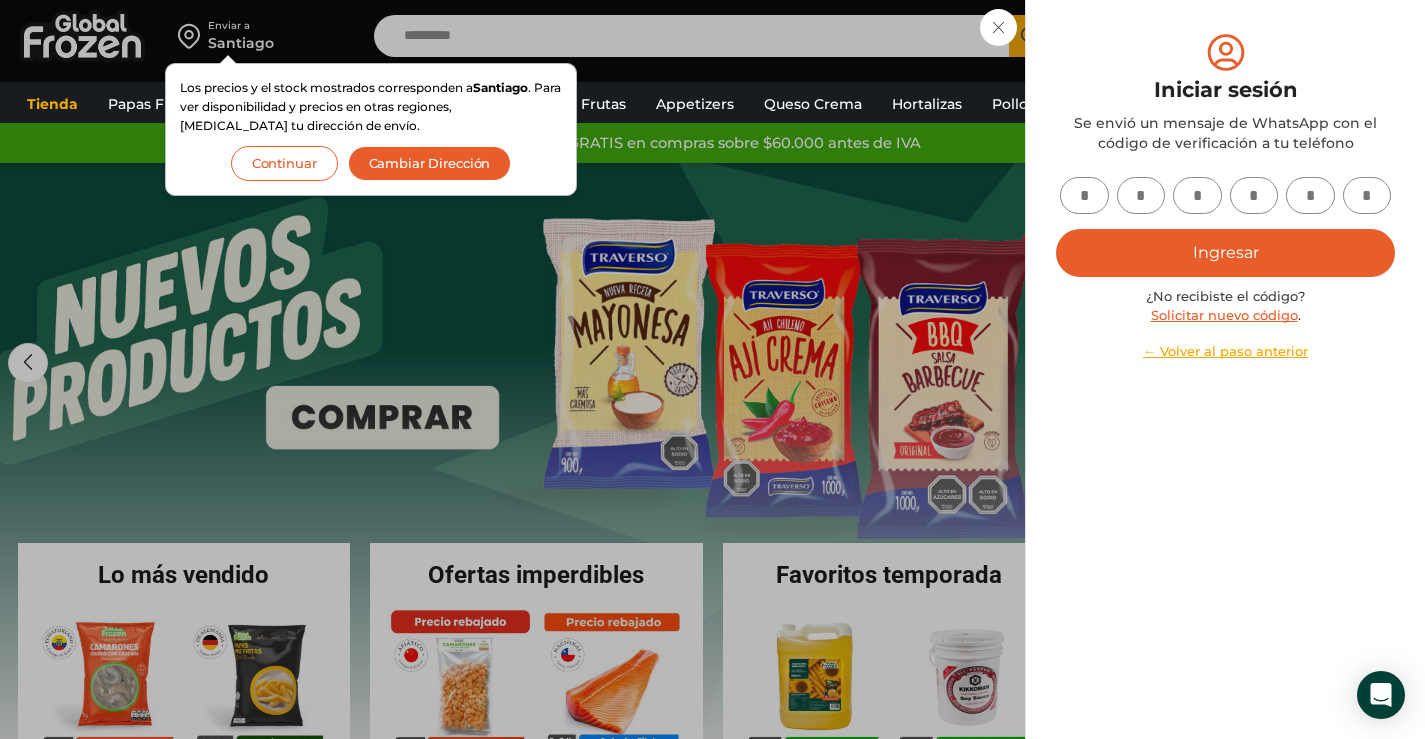 type on "*" 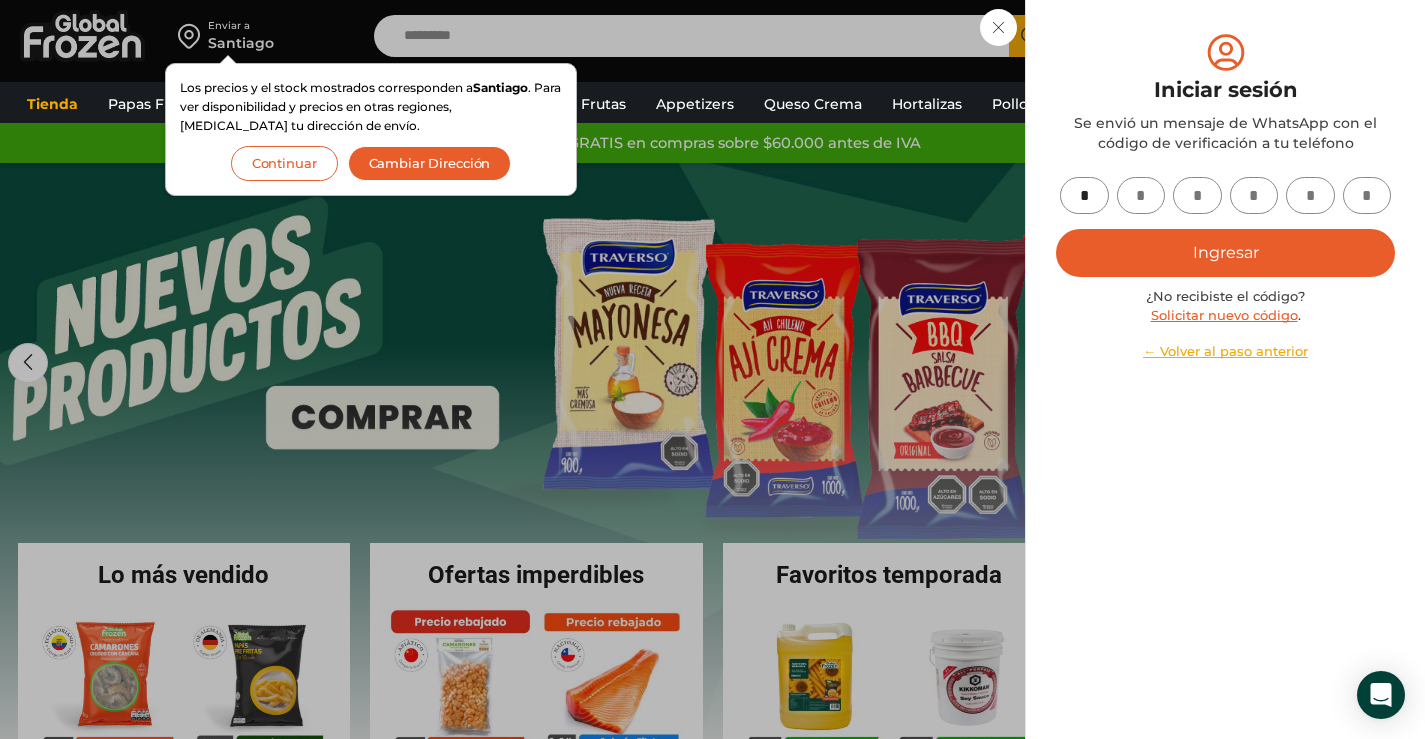 type on "*" 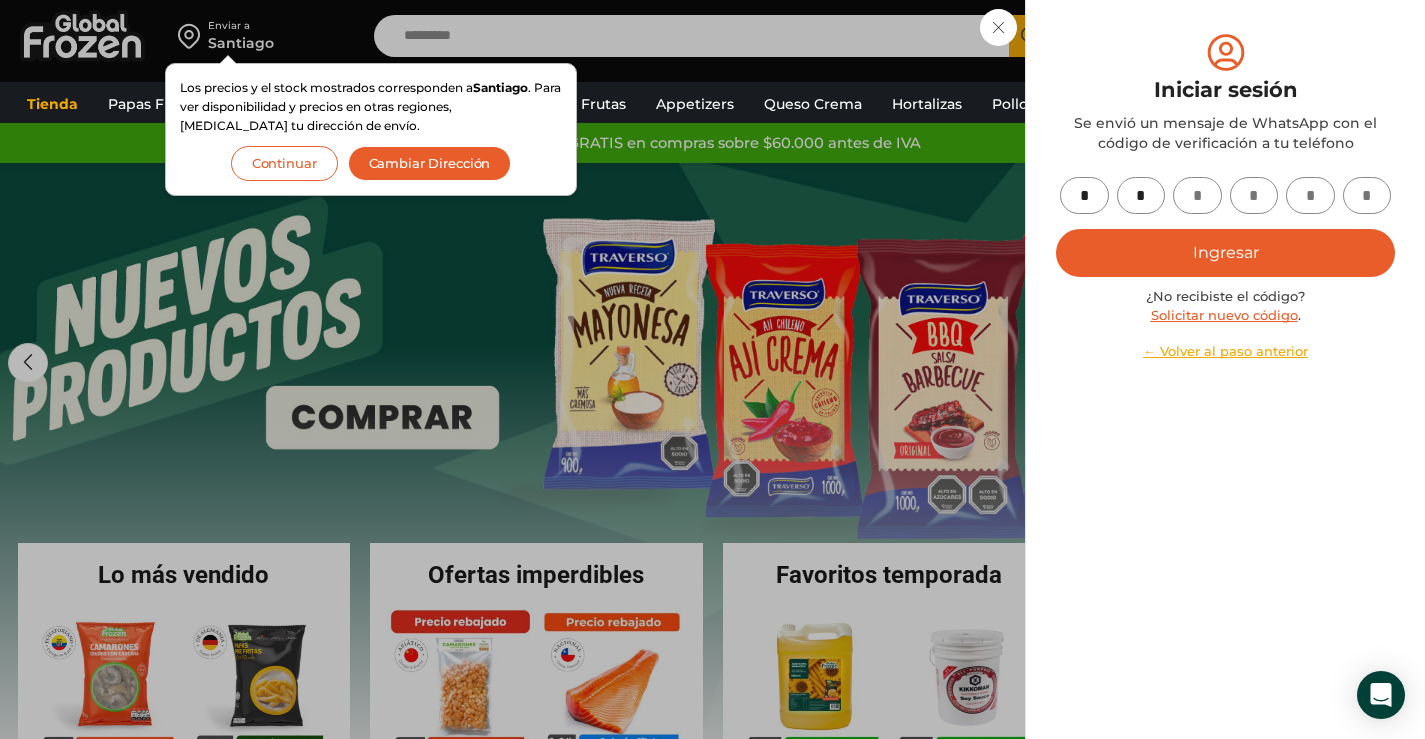 type on "*" 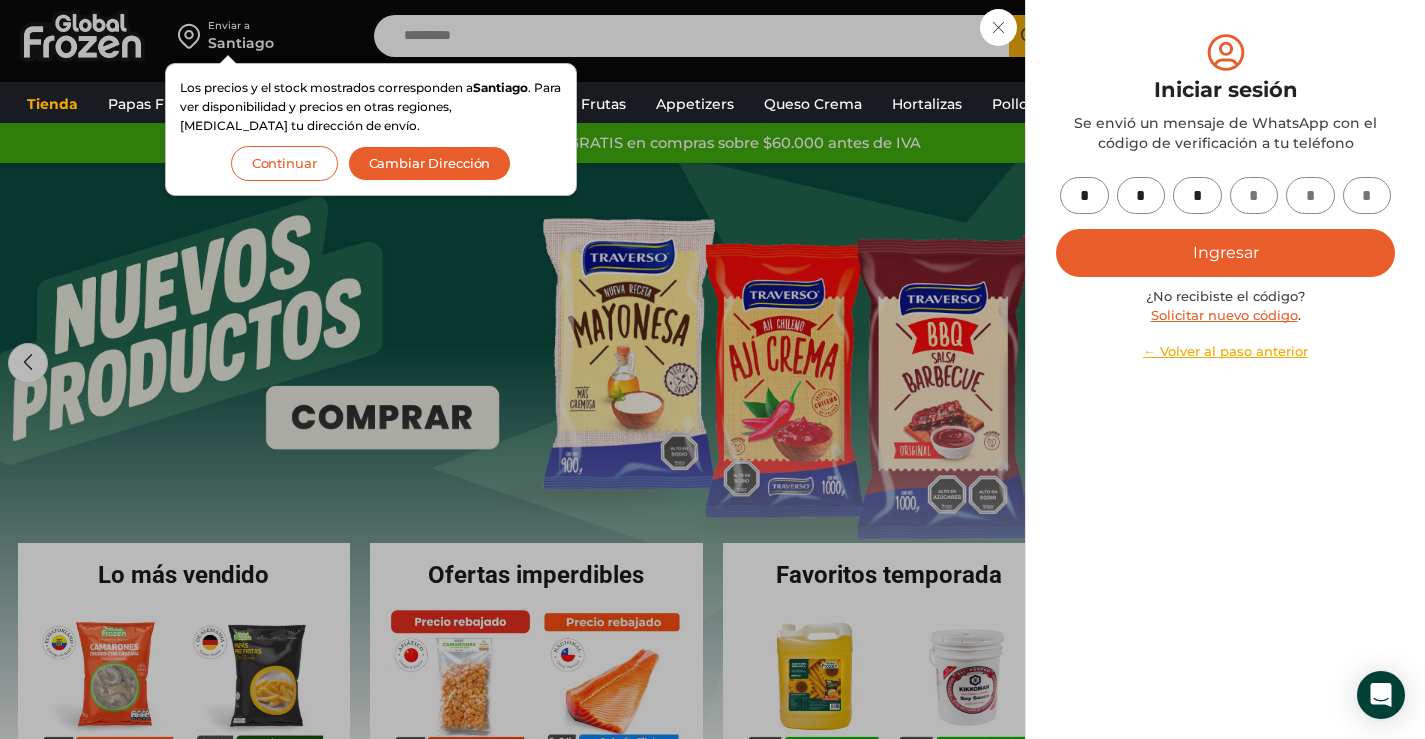 type on "*" 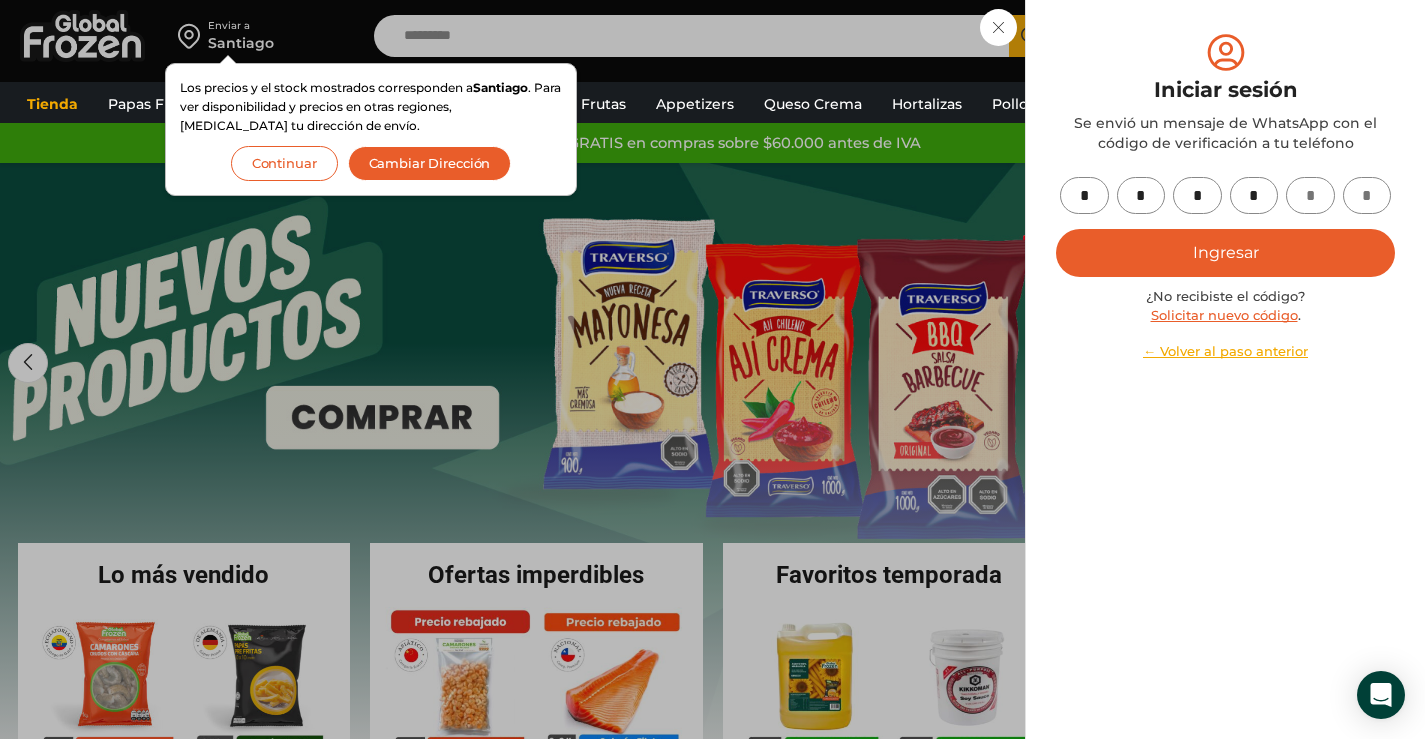 type on "*" 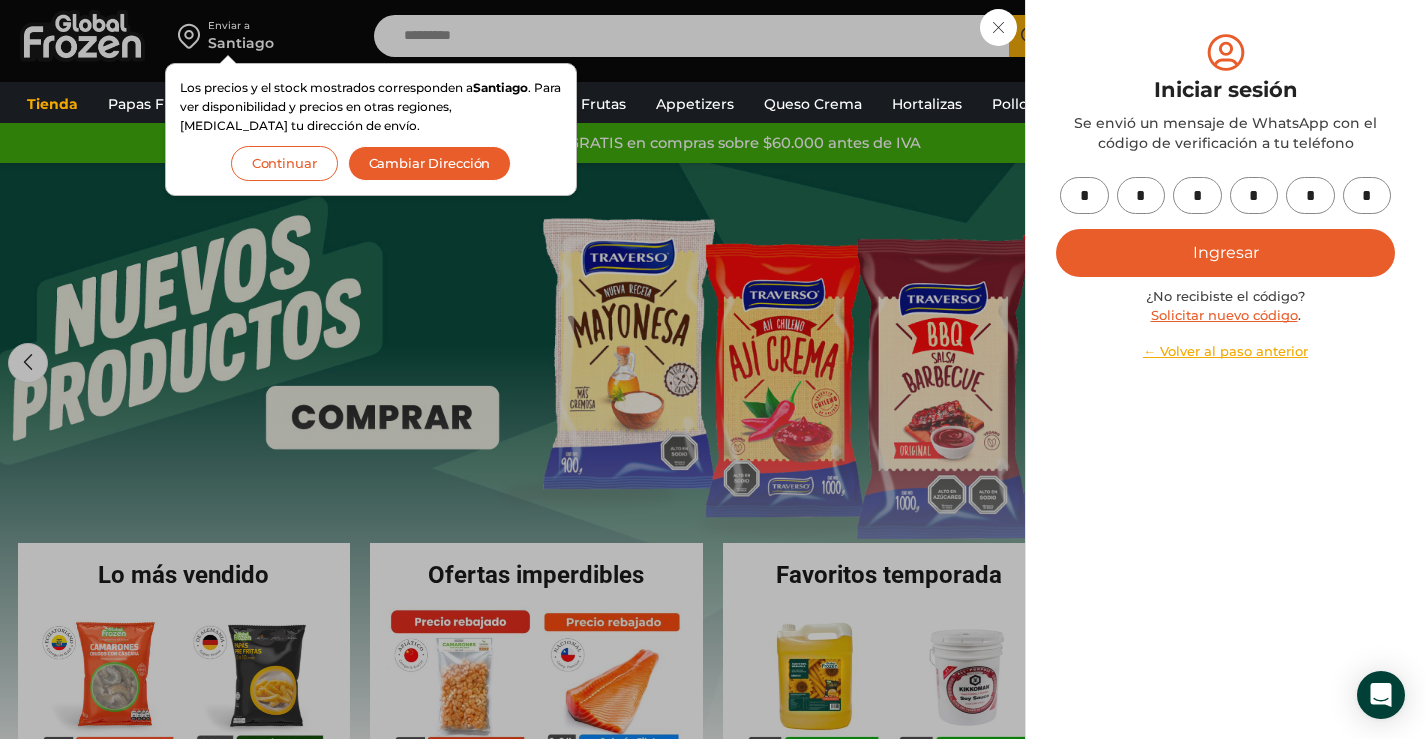 type on "*" 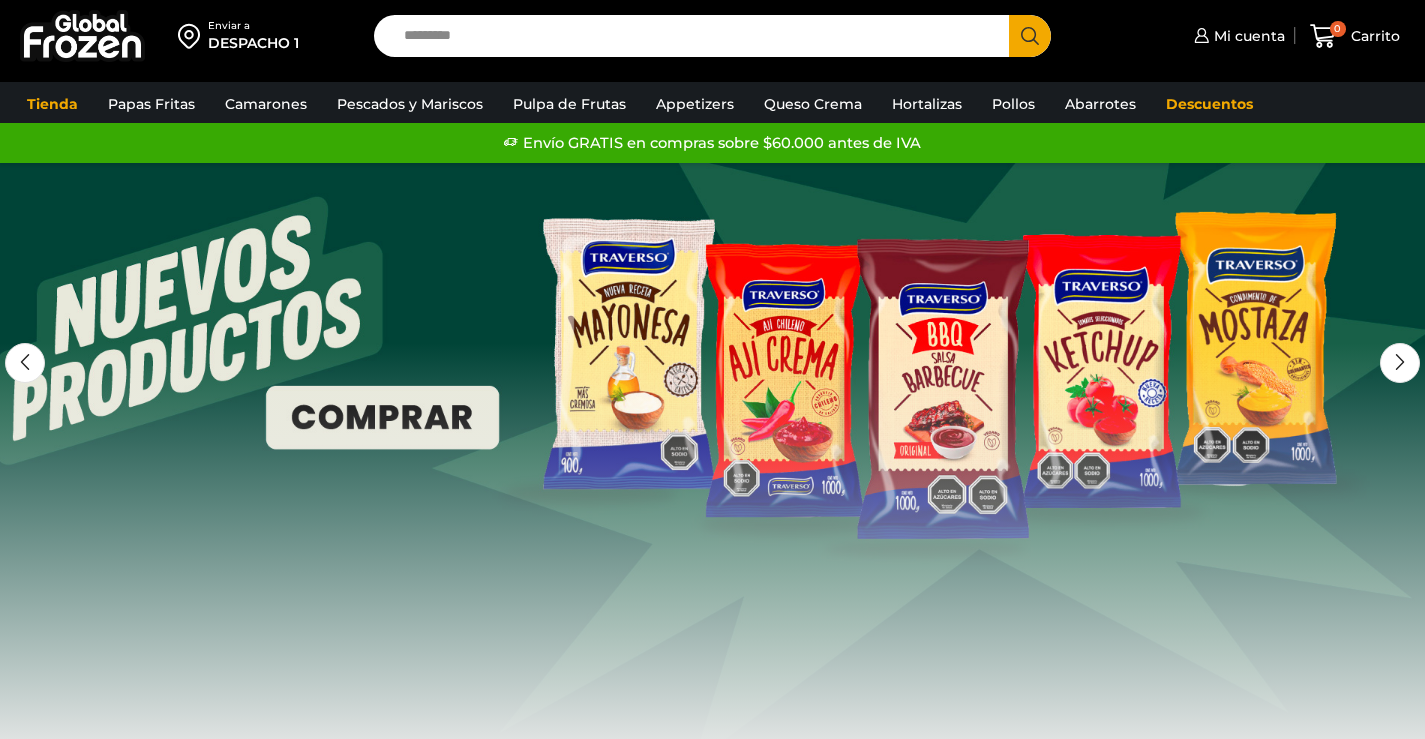 scroll, scrollTop: 0, scrollLeft: 0, axis: both 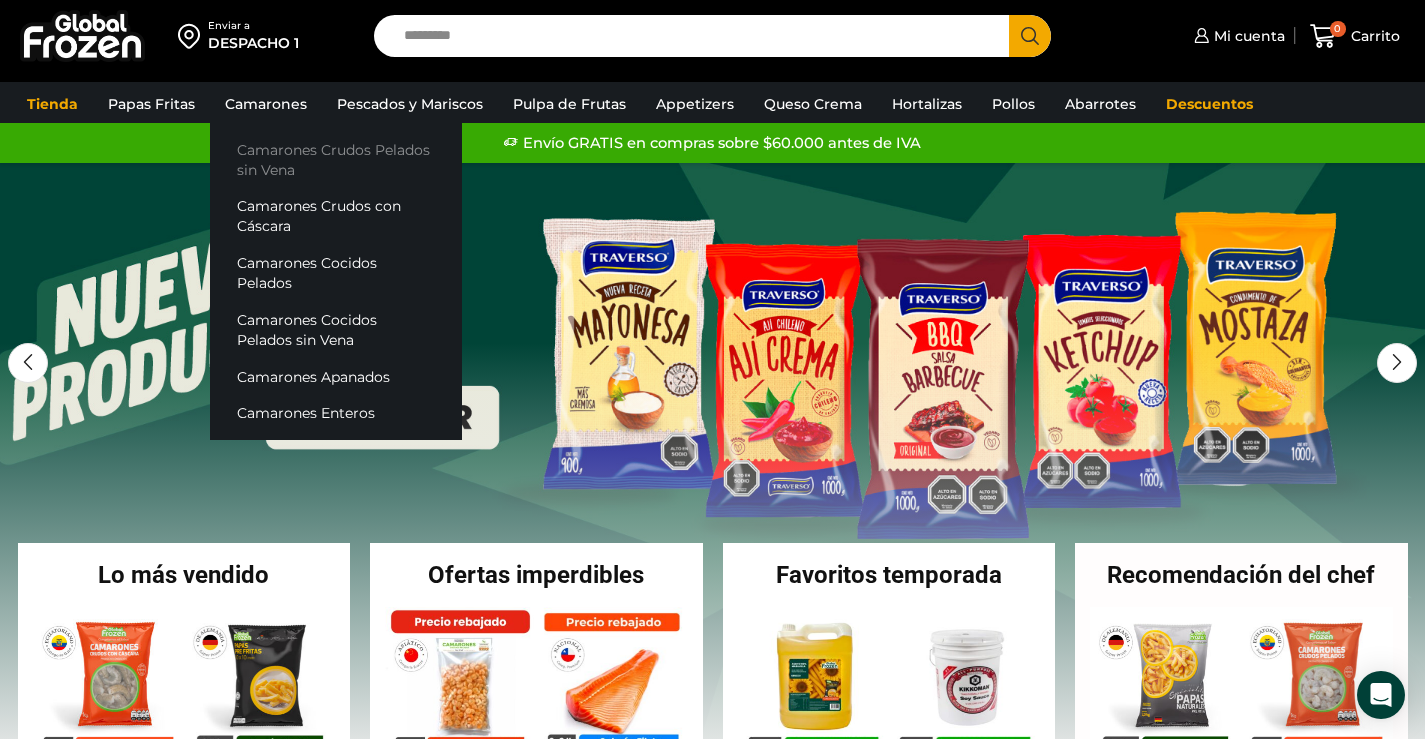 click on "Camarones Crudos Pelados sin Vena" at bounding box center [336, 159] 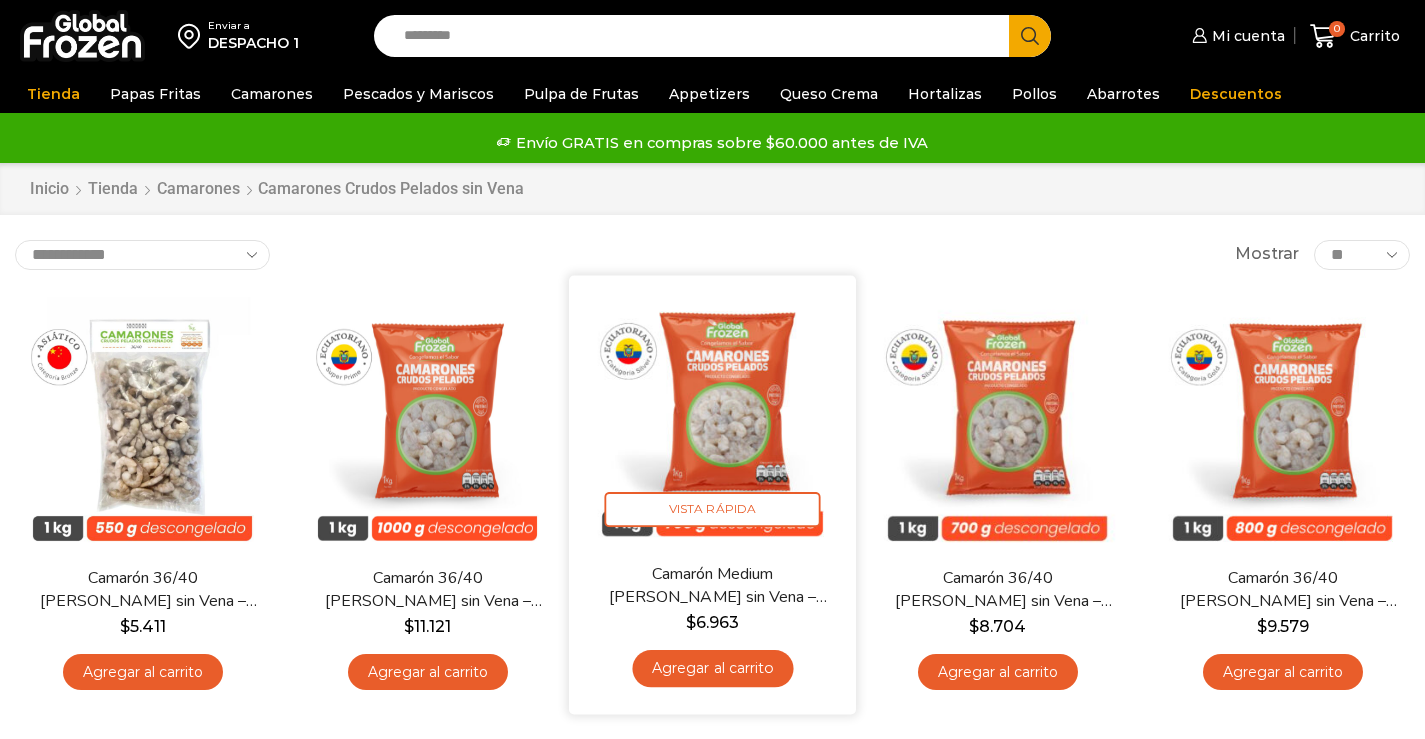 scroll, scrollTop: 0, scrollLeft: 0, axis: both 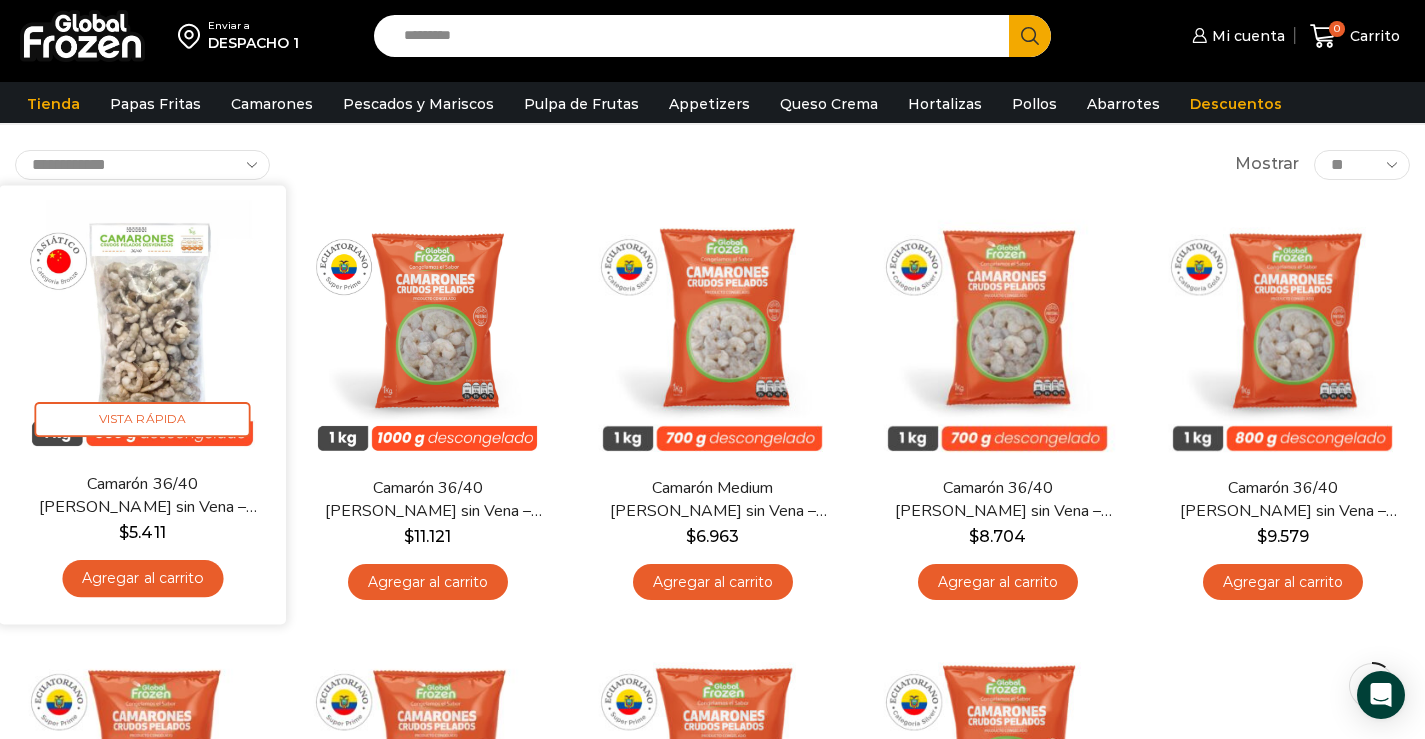 click on "Agregar al carrito" at bounding box center (142, 578) 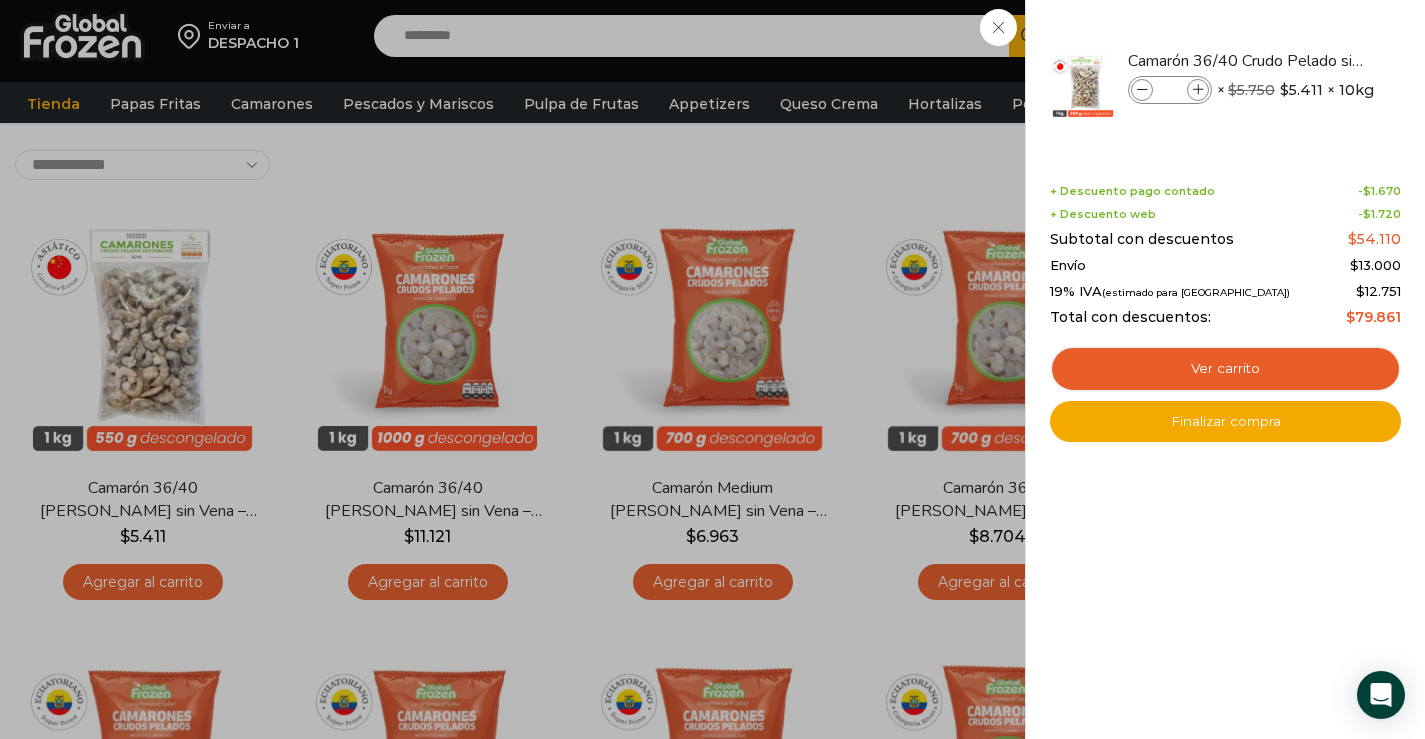 click on "1
Carrito
1
1
Shopping Cart
*" at bounding box center [1355, 36] 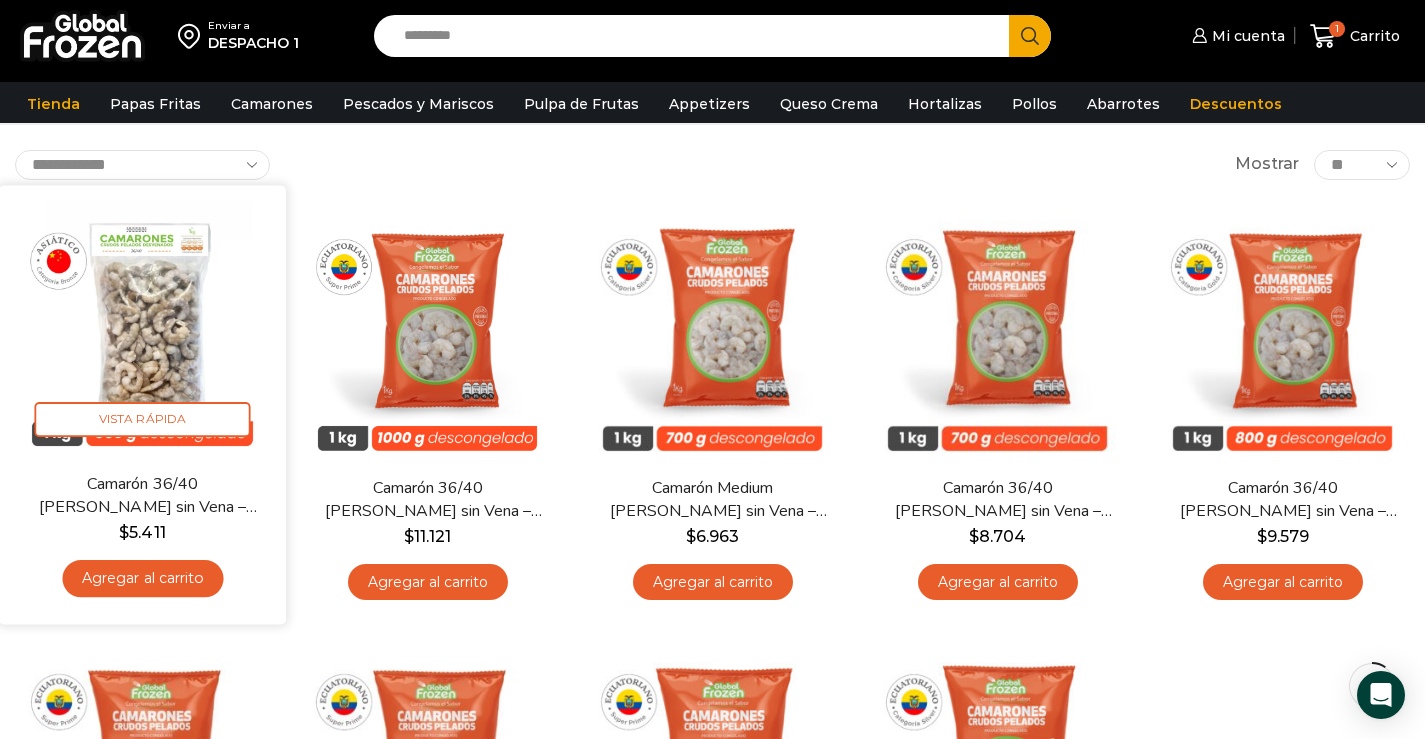 click on "Agregar al carrito" at bounding box center (142, 578) 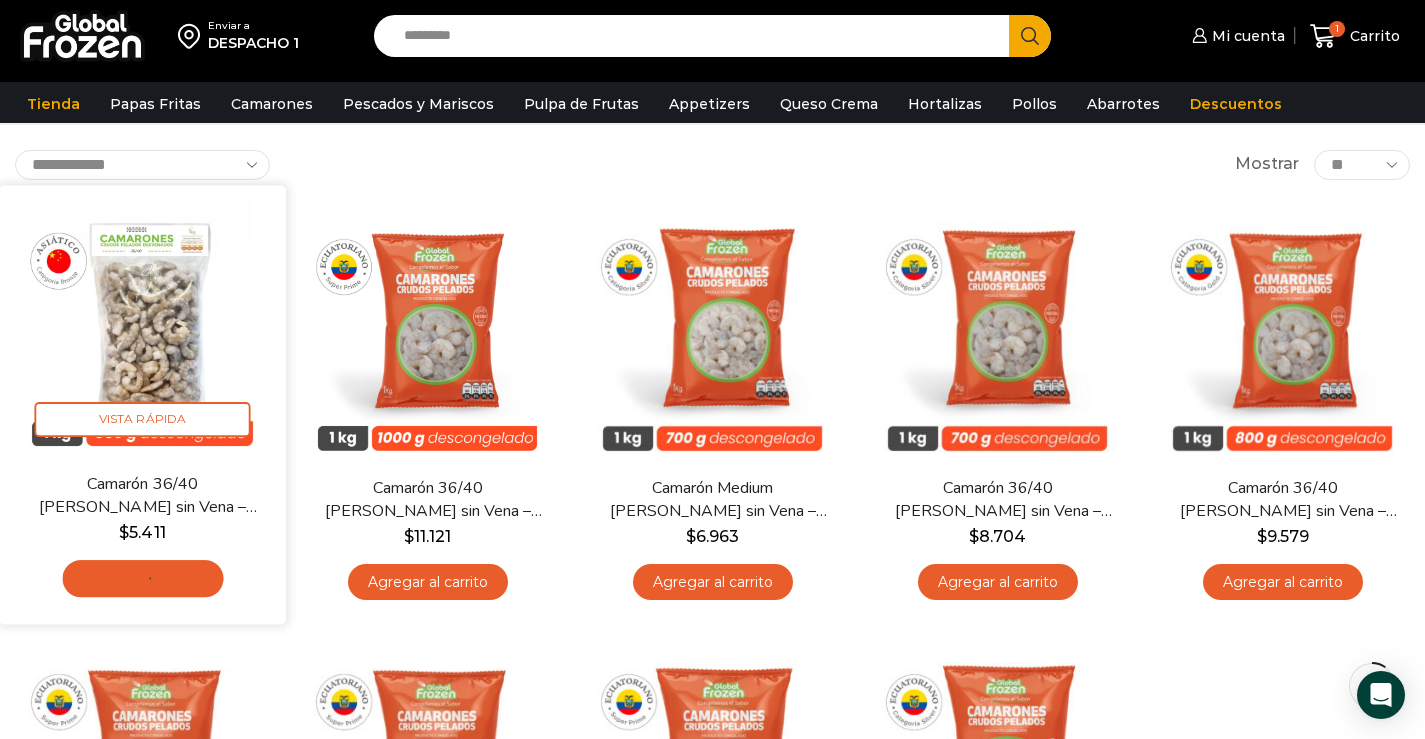 click 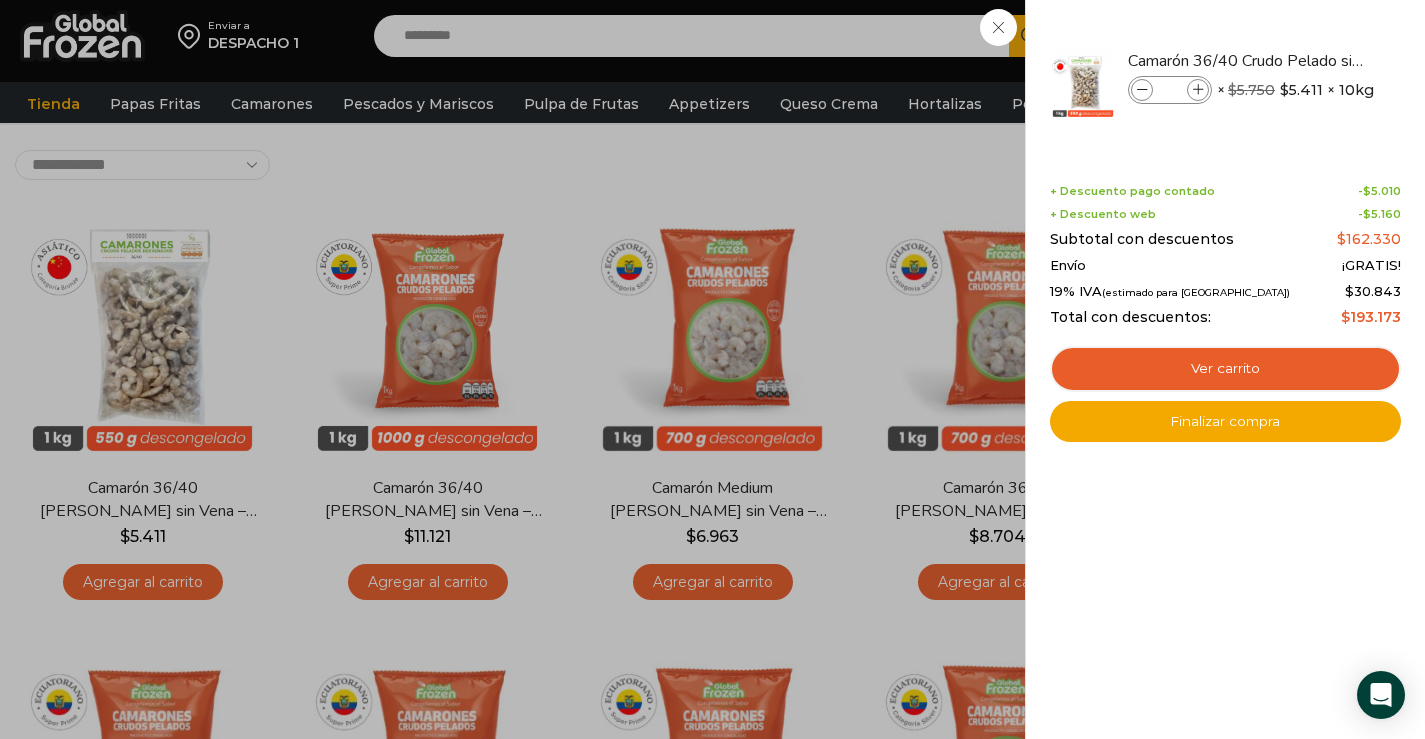 click on "3
Carrito
3
3
Shopping Cart
*" at bounding box center [1355, 36] 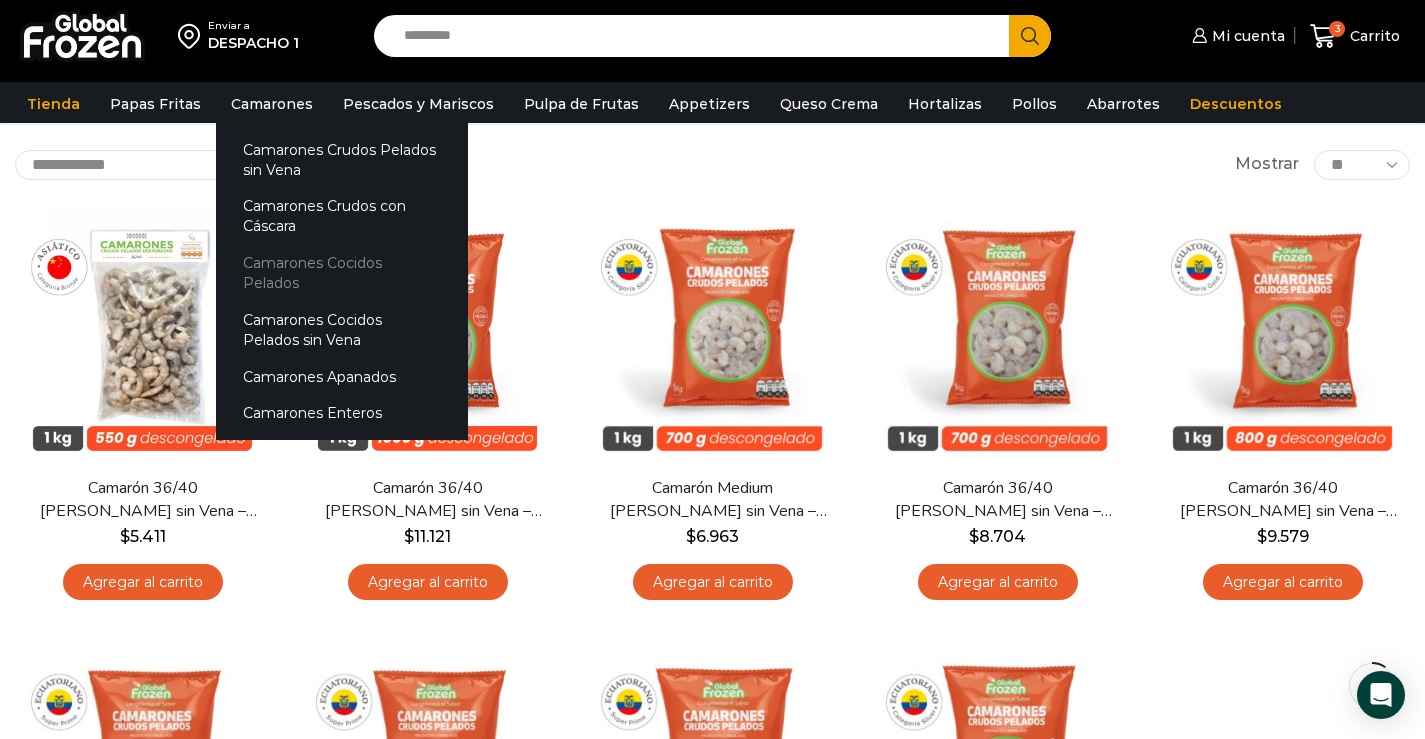 click on "Camarones Cocidos Pelados" at bounding box center (342, 273) 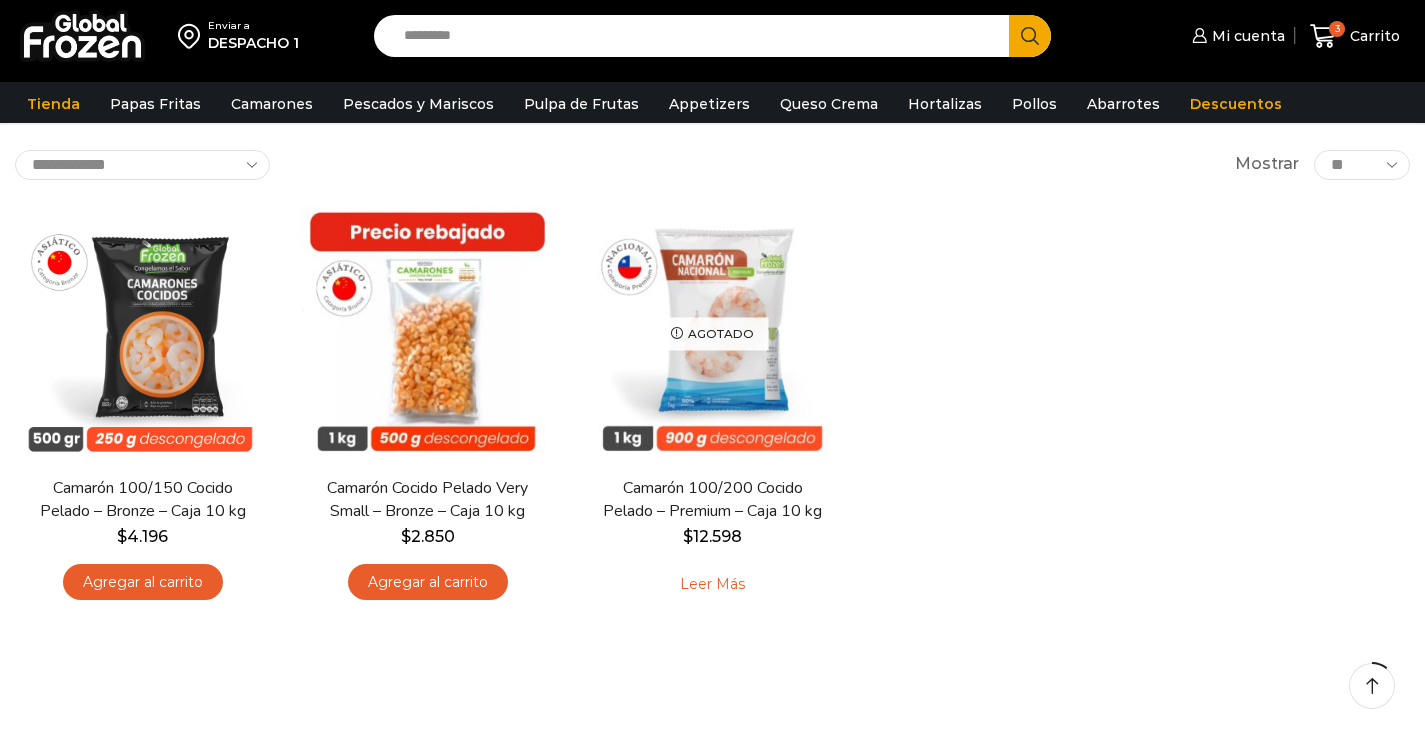 scroll, scrollTop: 100, scrollLeft: 0, axis: vertical 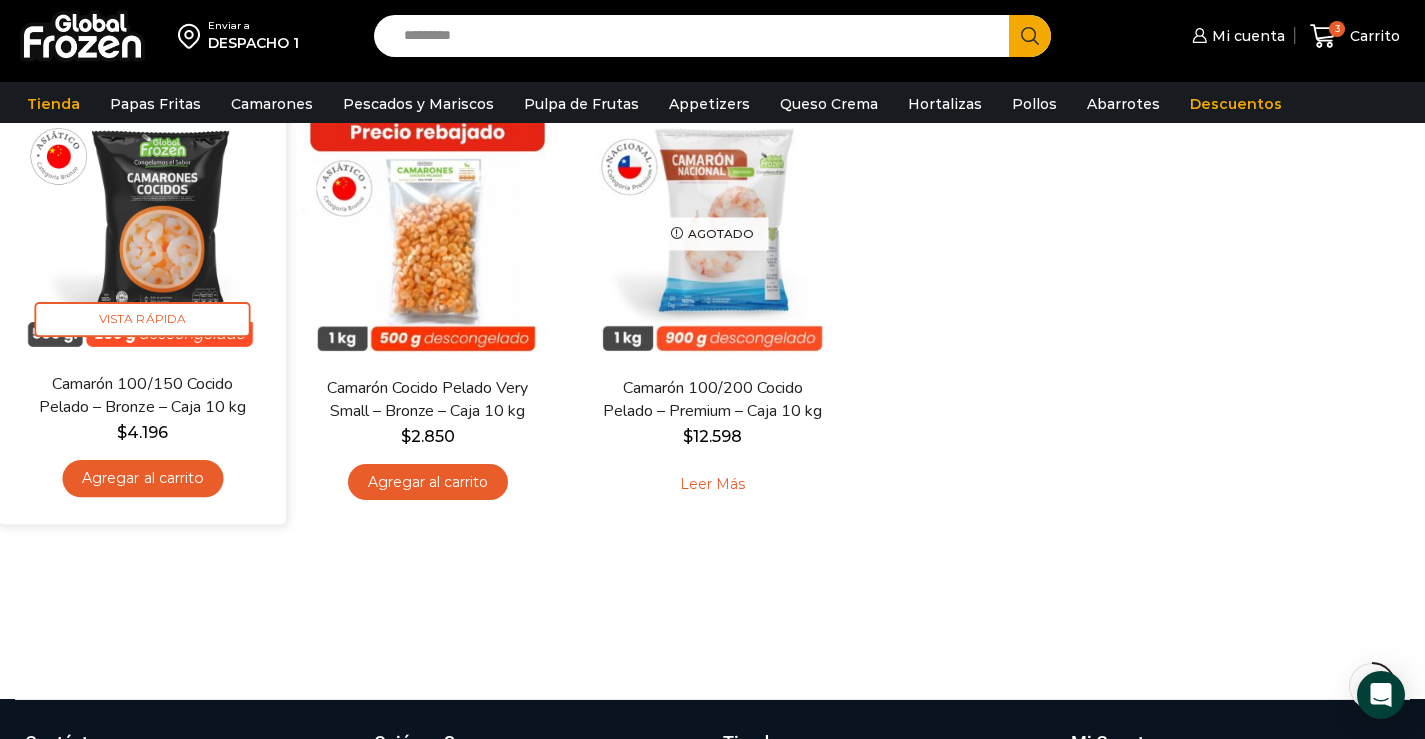 click on "Agregar al carrito" at bounding box center [142, 478] 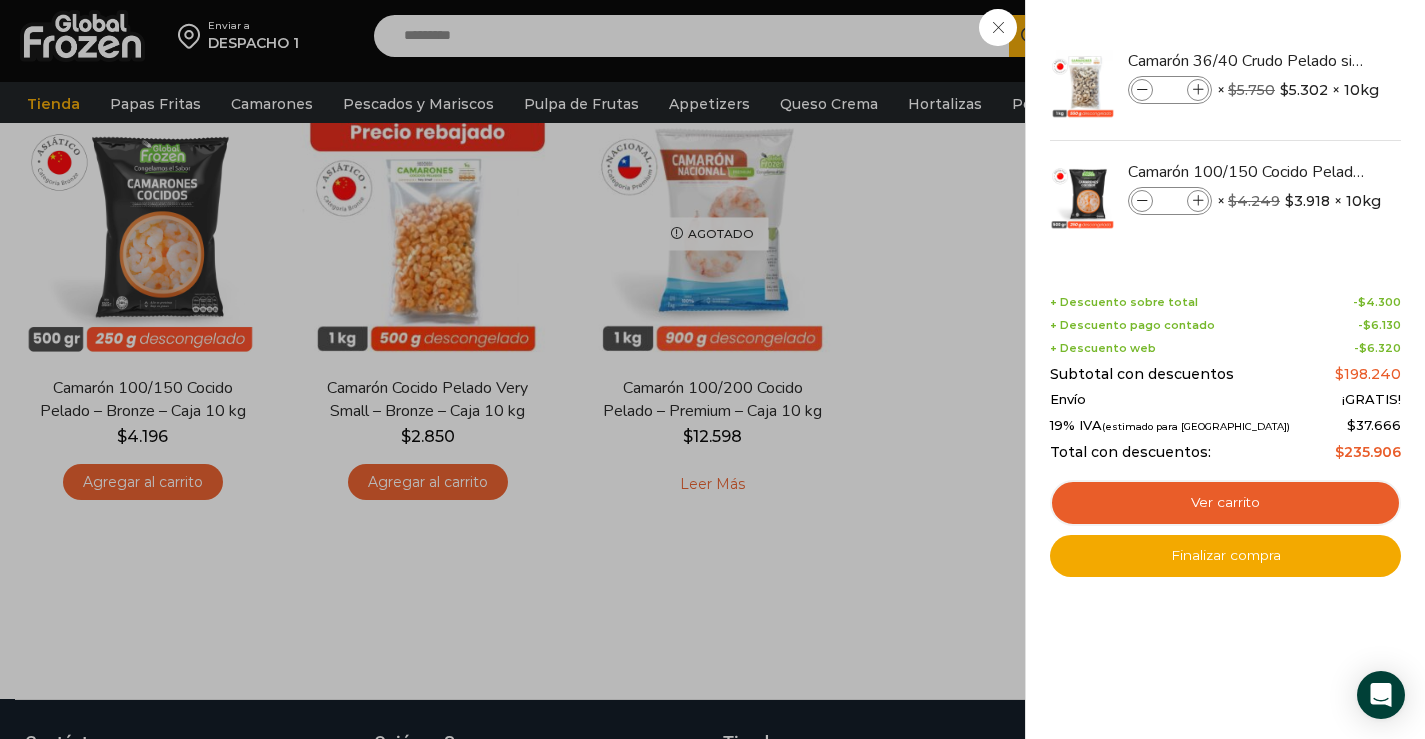 click on "4
Carrito
4
4
Shopping Cart
*" at bounding box center (1355, 36) 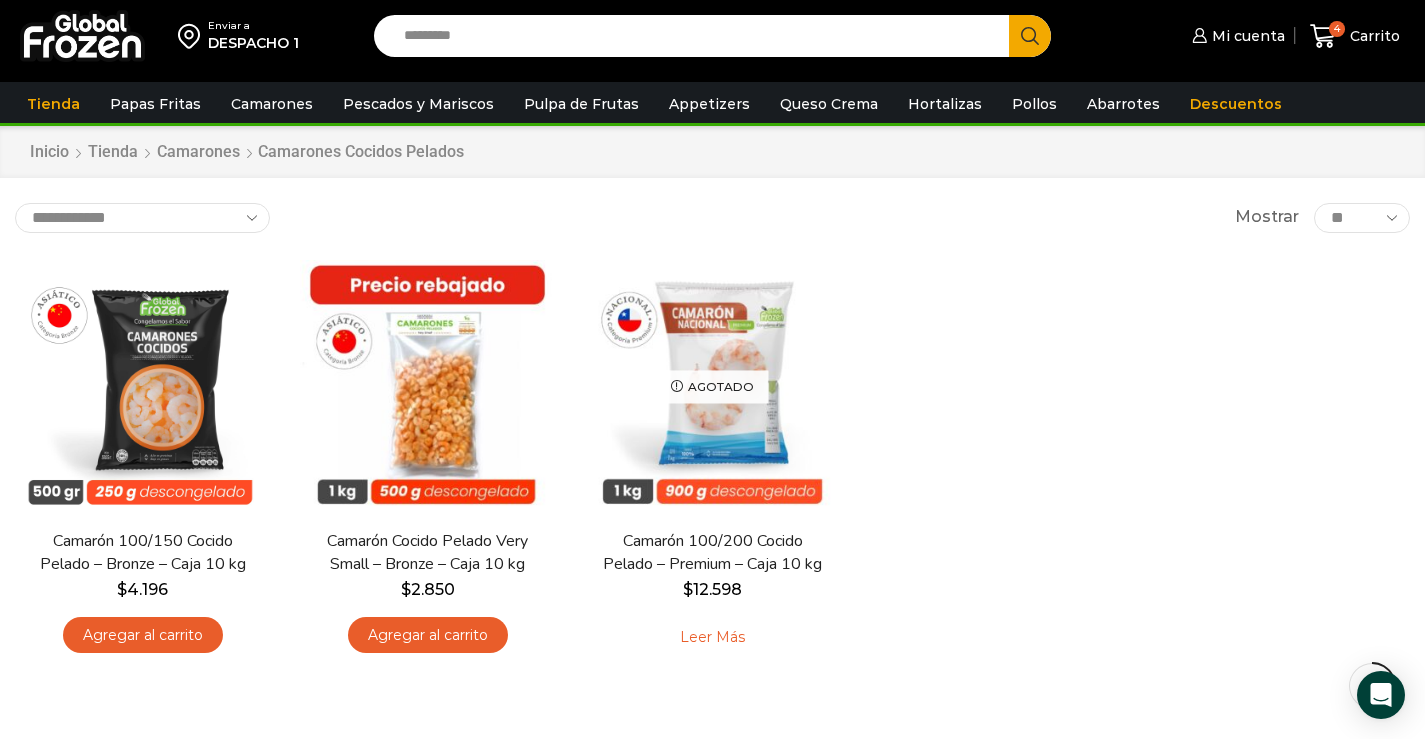 scroll, scrollTop: 0, scrollLeft: 0, axis: both 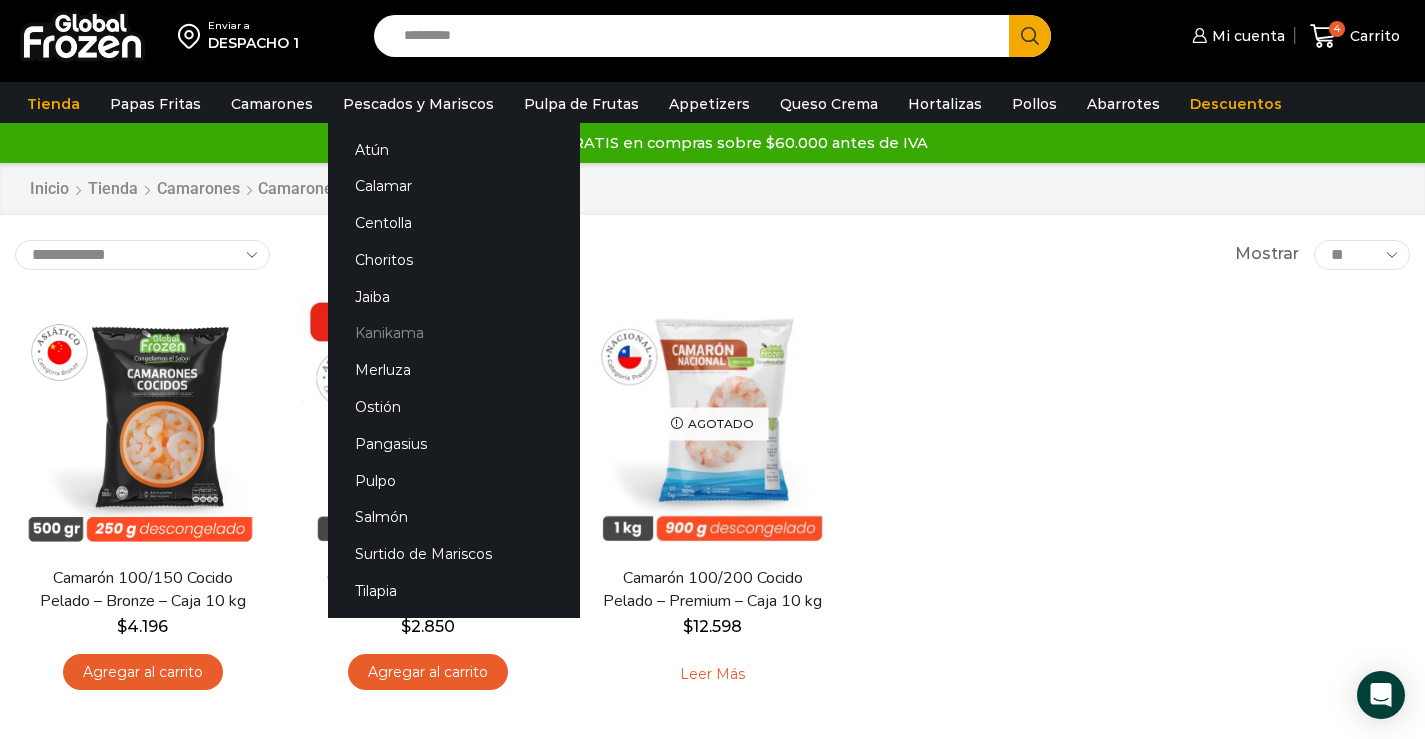 click on "Kanikama" at bounding box center [454, 333] 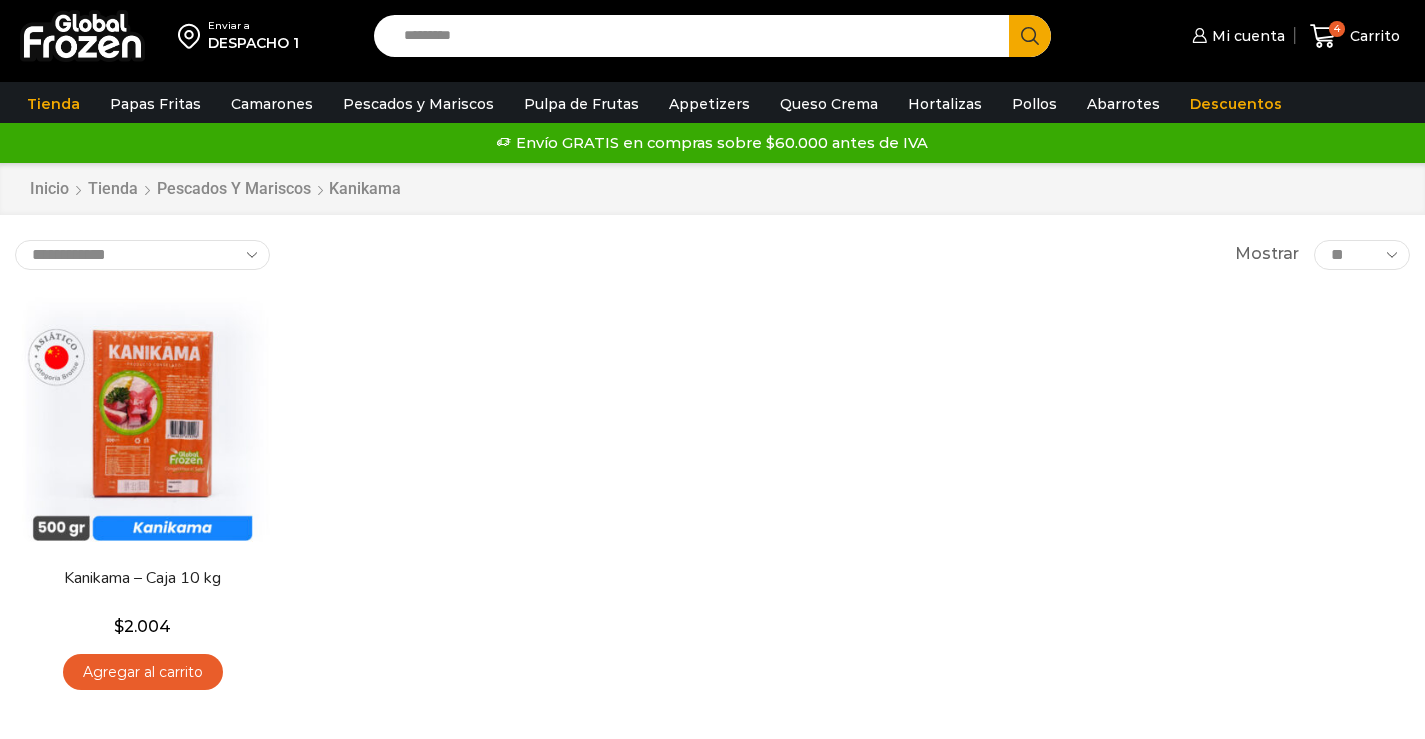 scroll, scrollTop: 0, scrollLeft: 0, axis: both 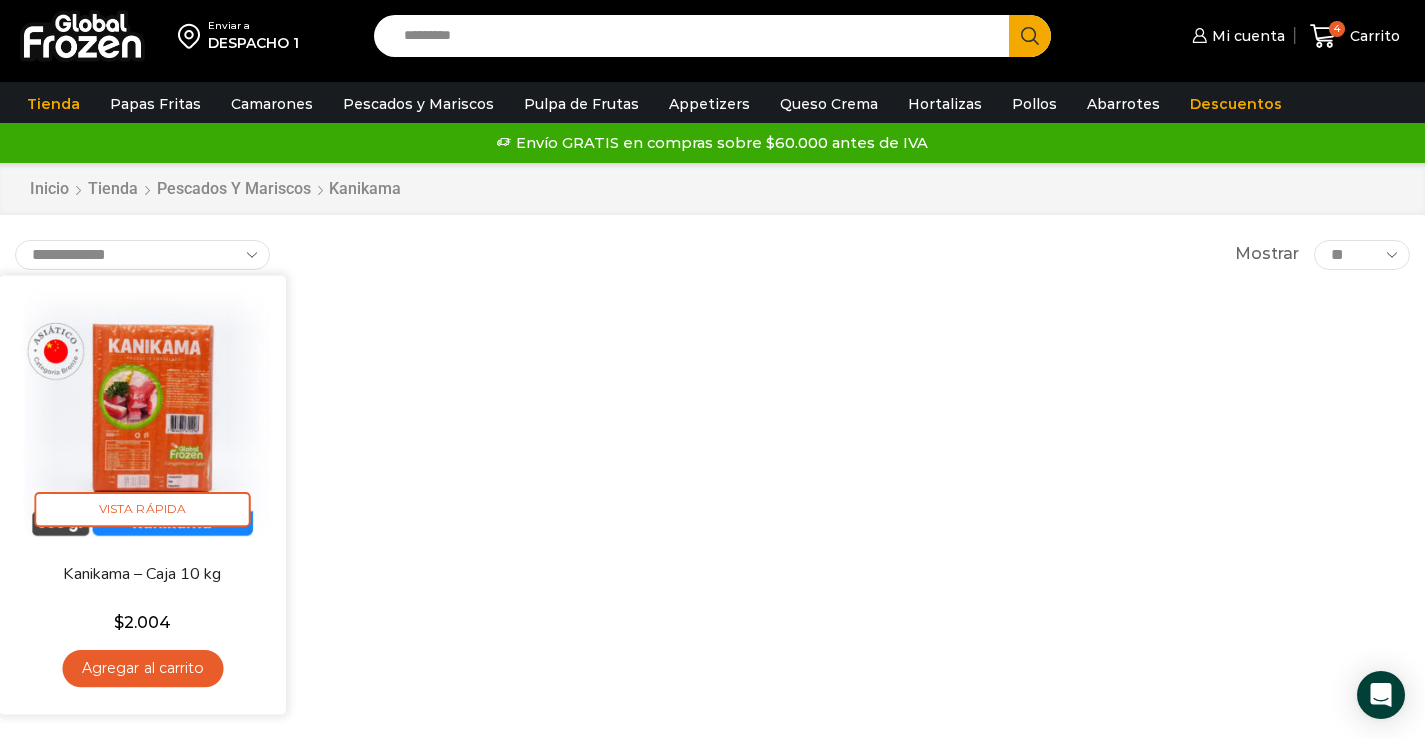 click on "Agregar al carrito" at bounding box center [142, 668] 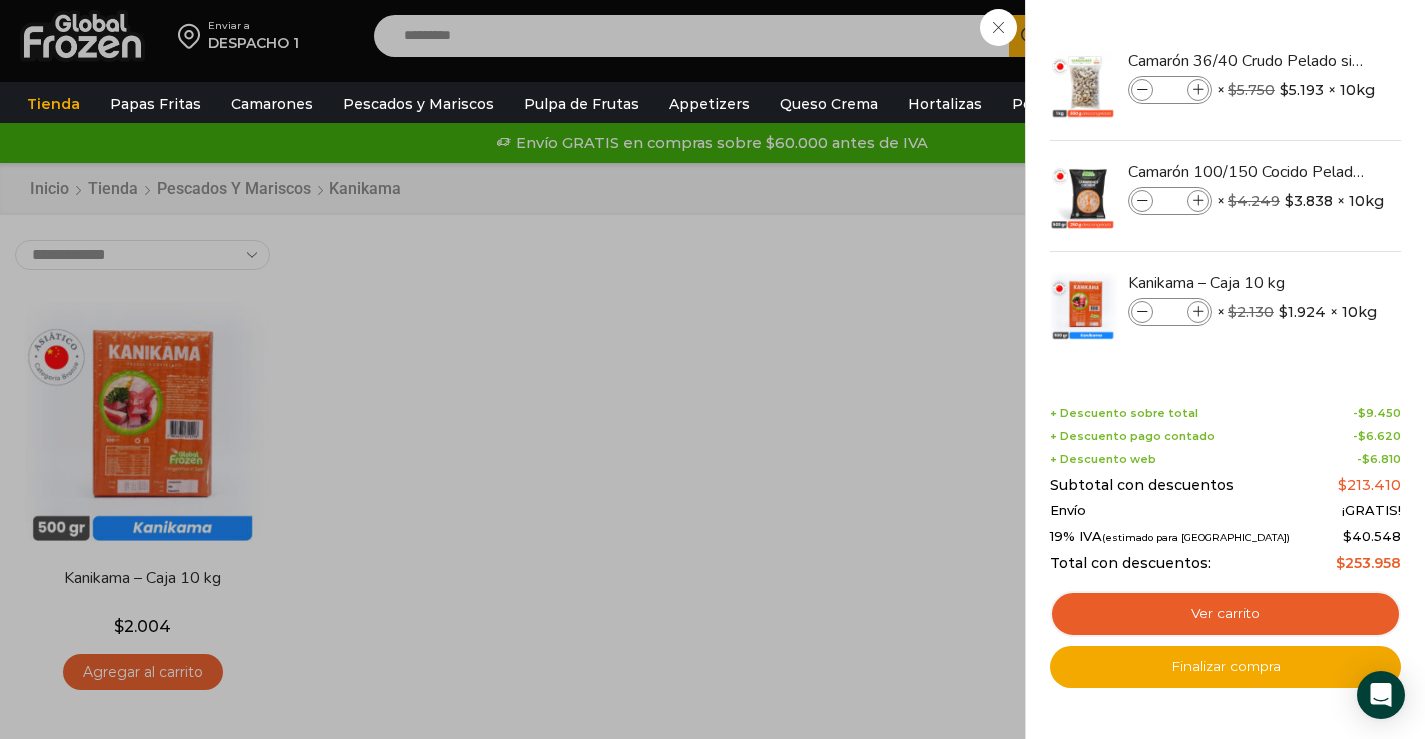 click on "5
Carrito
5
5
Shopping Cart
*" at bounding box center [1355, 36] 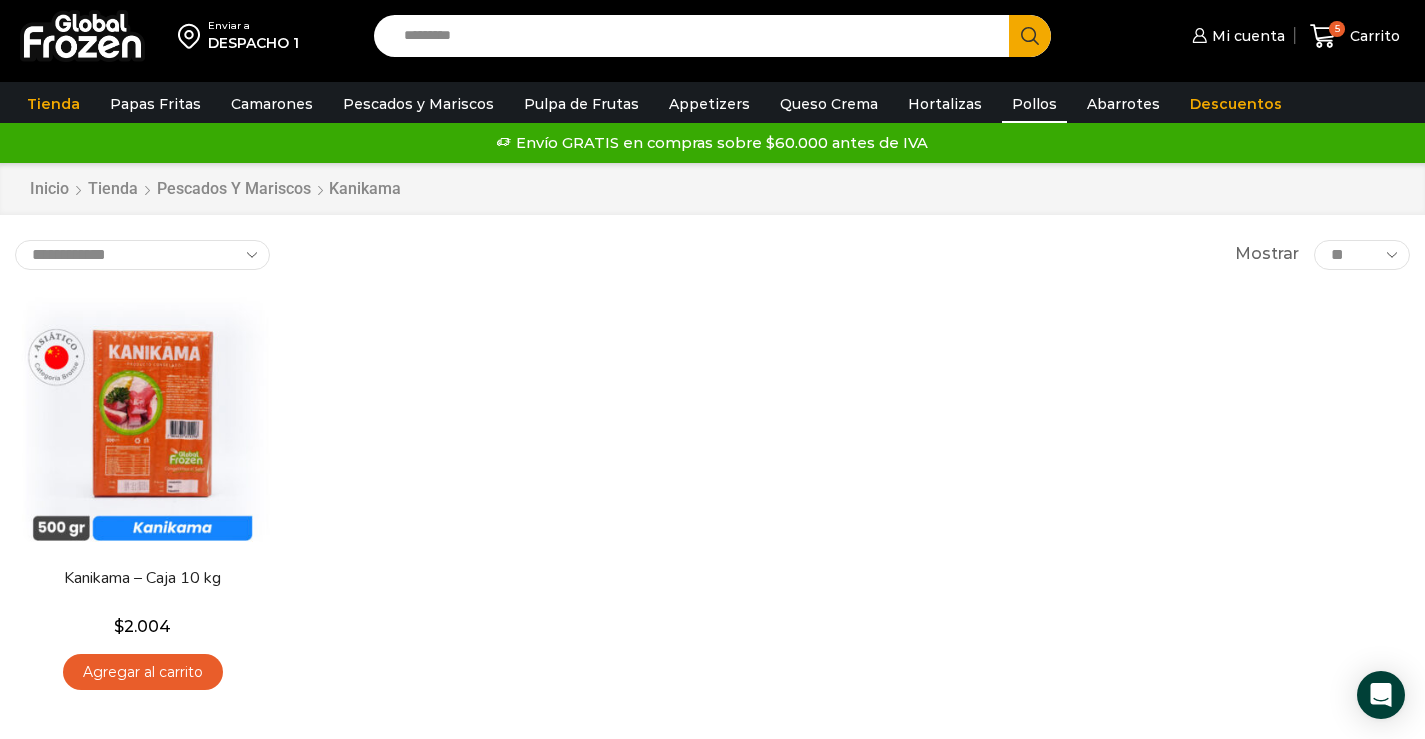 click on "Pollos" at bounding box center (1034, 104) 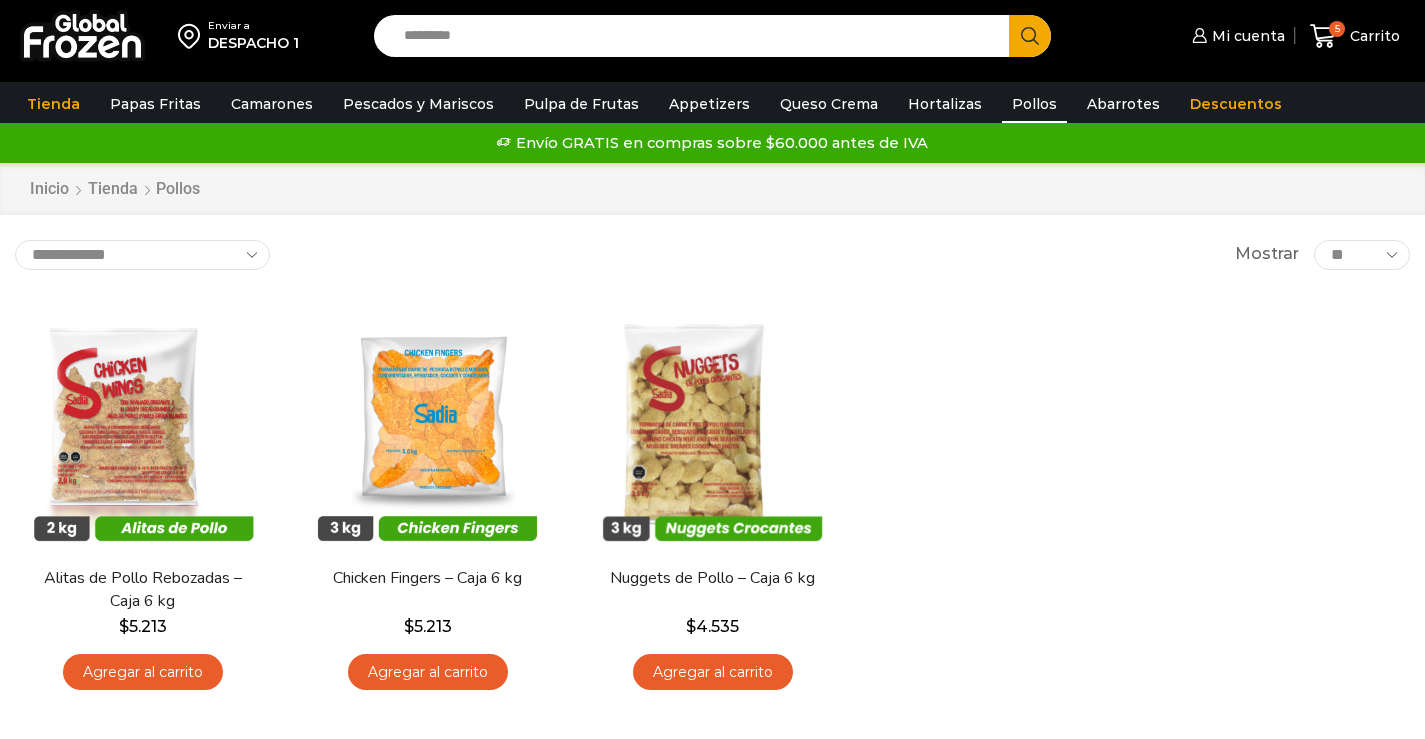 scroll, scrollTop: 0, scrollLeft: 0, axis: both 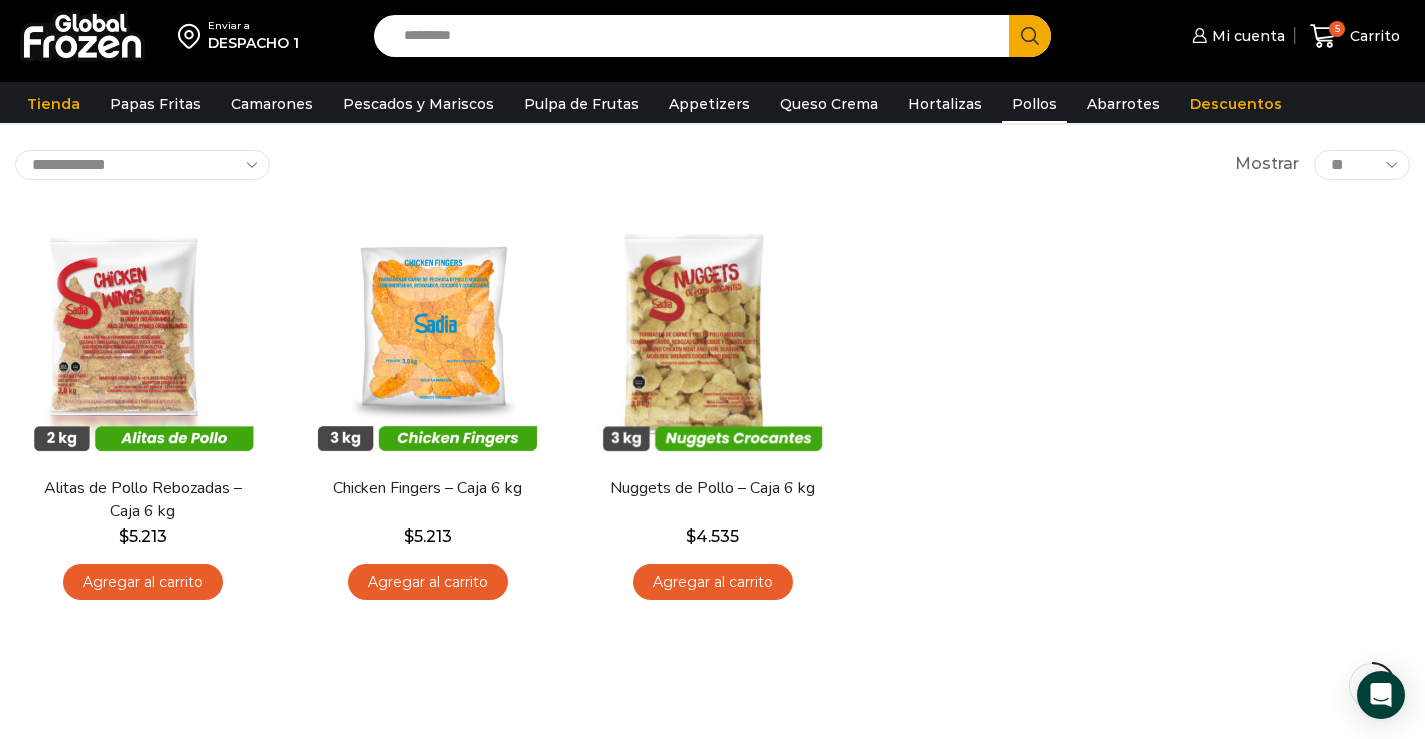 click on "Hay stock
[GEOGRAPHIC_DATA]
Alitas de Pollo Rebozadas – Caja 6 kg
$ 5.213
Agregar al carrito
Hay stock
[GEOGRAPHIC_DATA]
Chicken Fingers – Caja 6 kg
$ 5.213
Agregar al carrito
$" at bounding box center [712, 410] 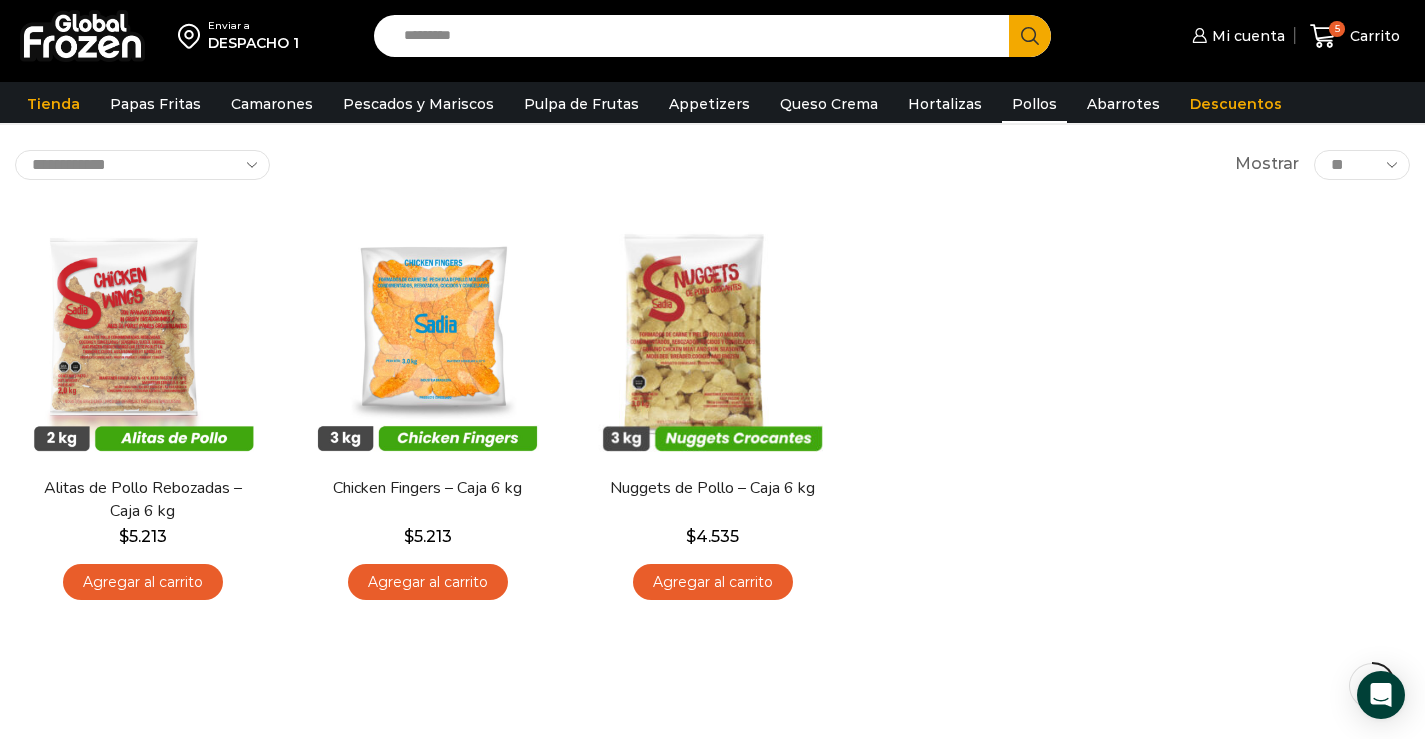 scroll, scrollTop: 0, scrollLeft: 0, axis: both 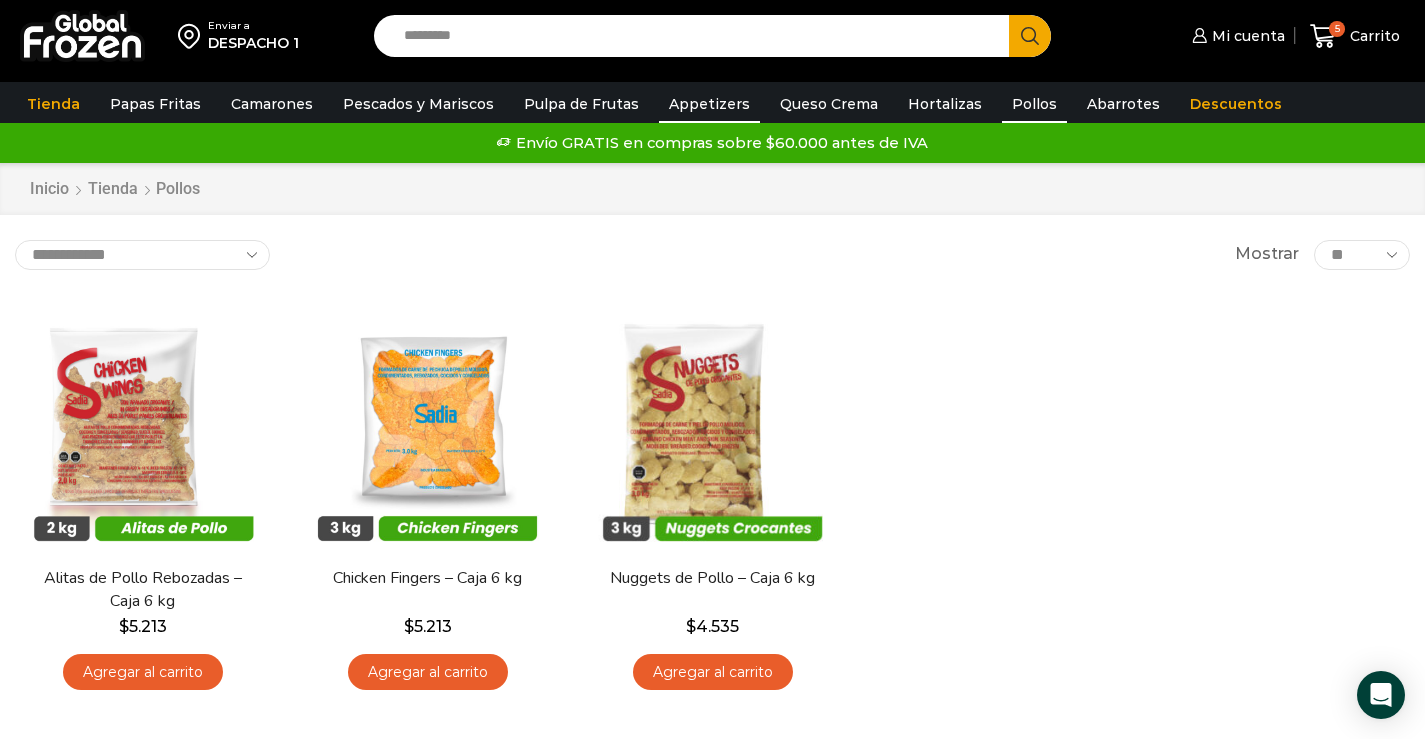 click on "Appetizers" at bounding box center (709, 104) 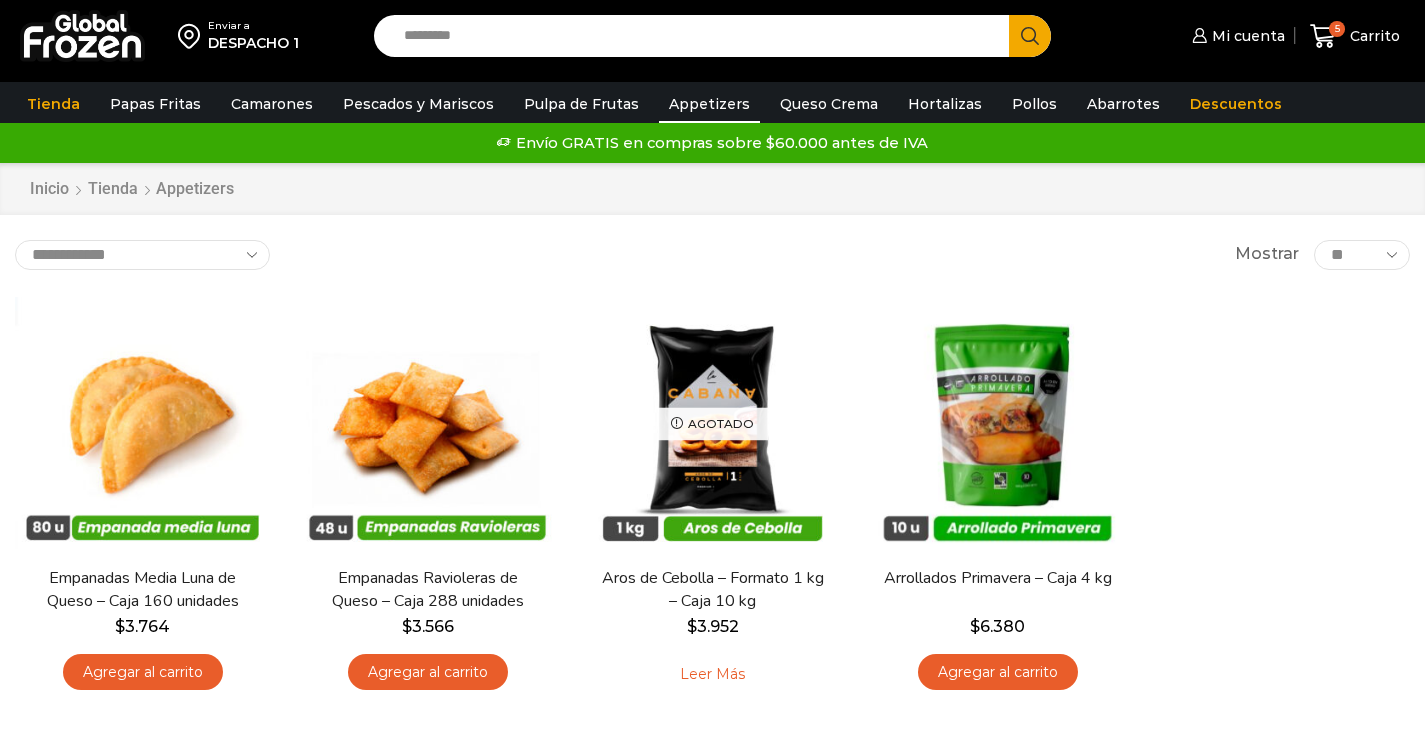 scroll, scrollTop: 0, scrollLeft: 0, axis: both 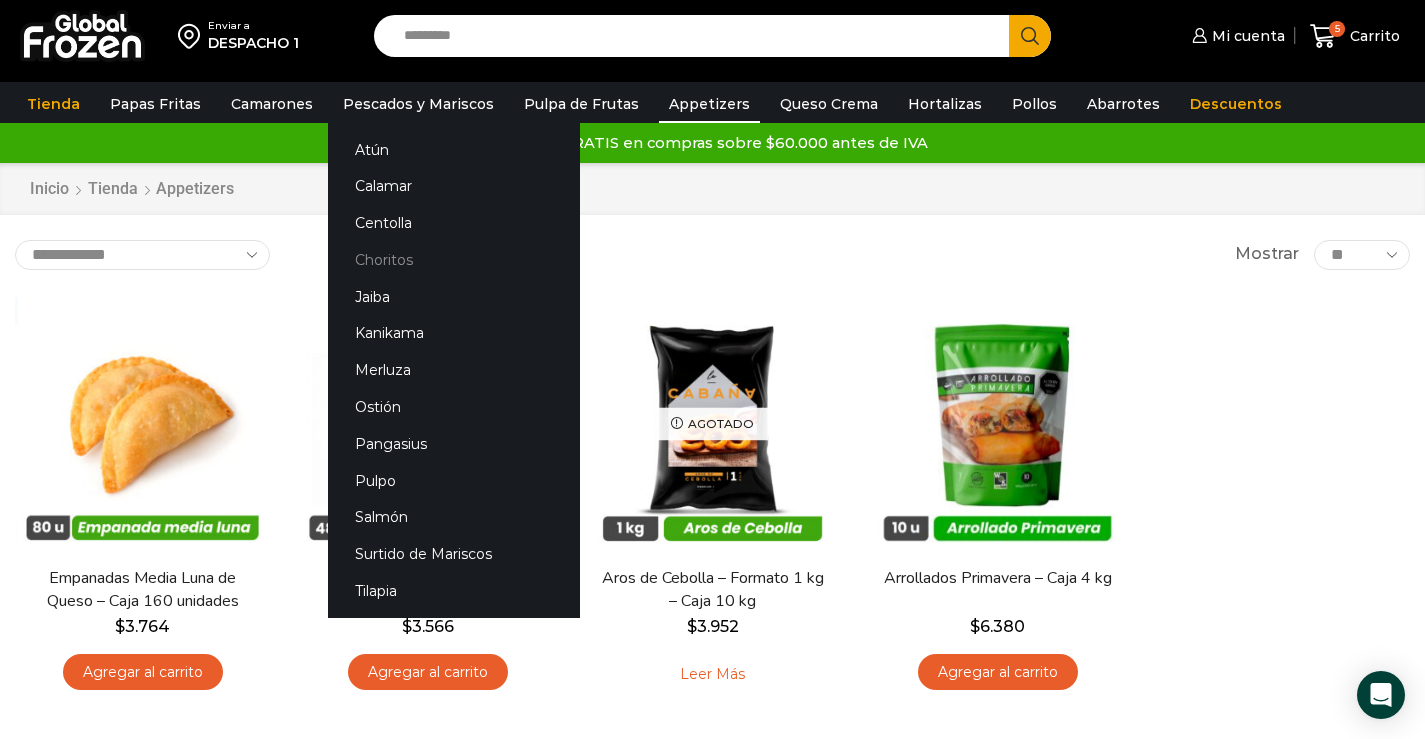 click on "Choritos" at bounding box center [454, 259] 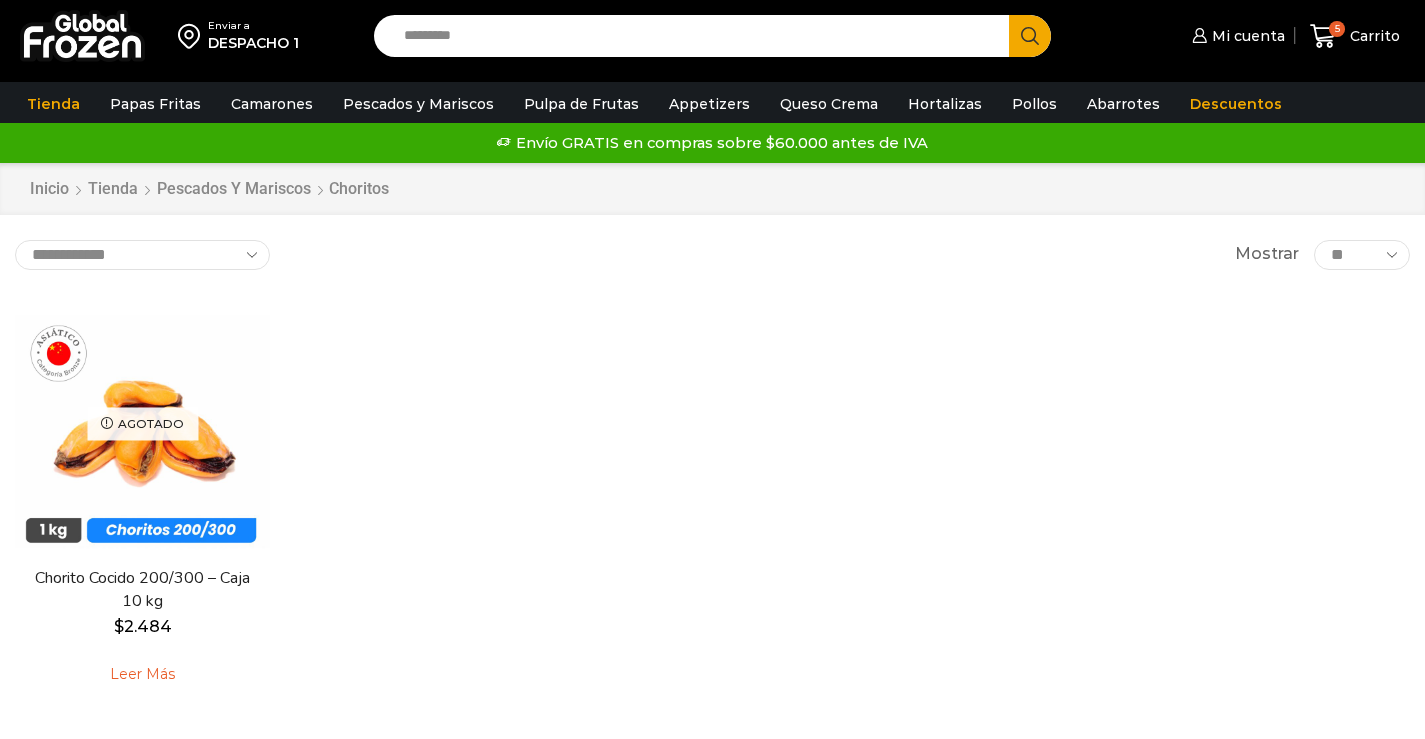 scroll, scrollTop: 0, scrollLeft: 0, axis: both 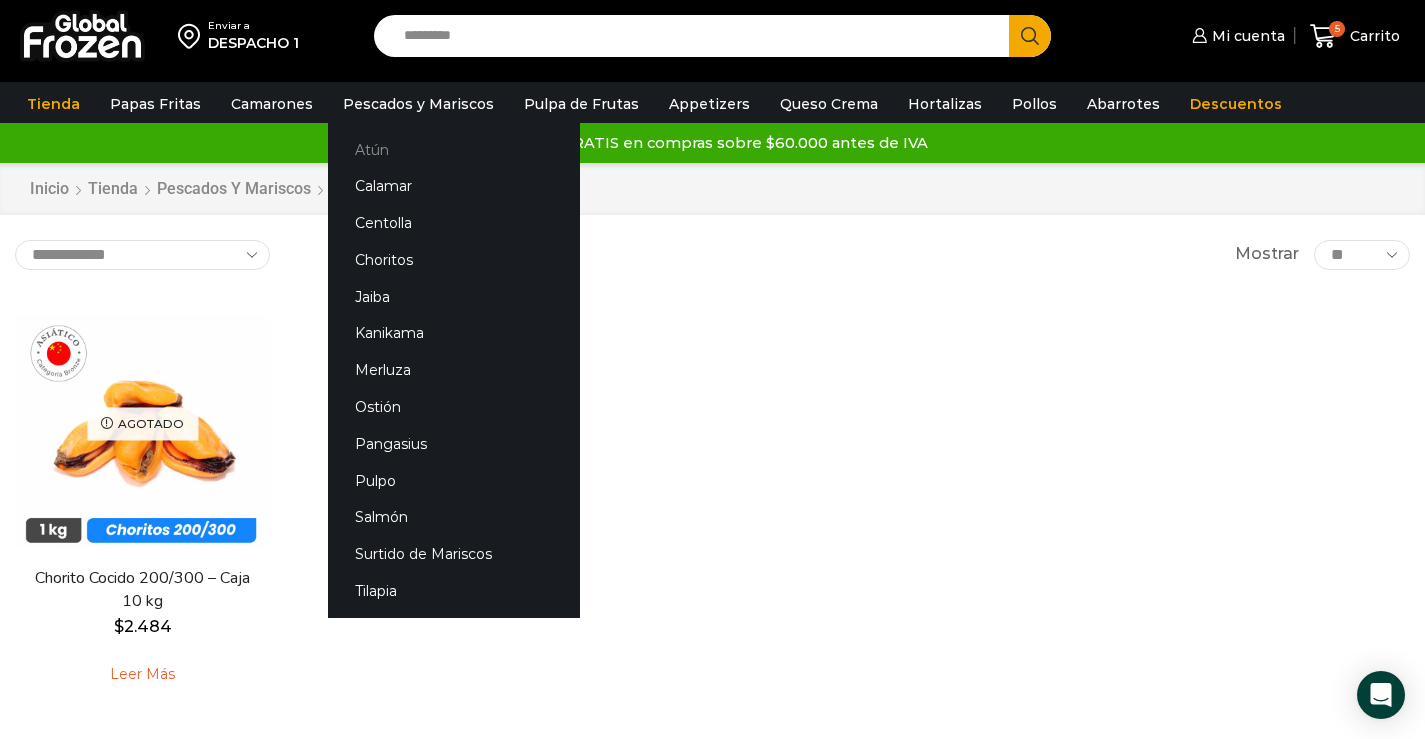 click on "Atún" at bounding box center (454, 149) 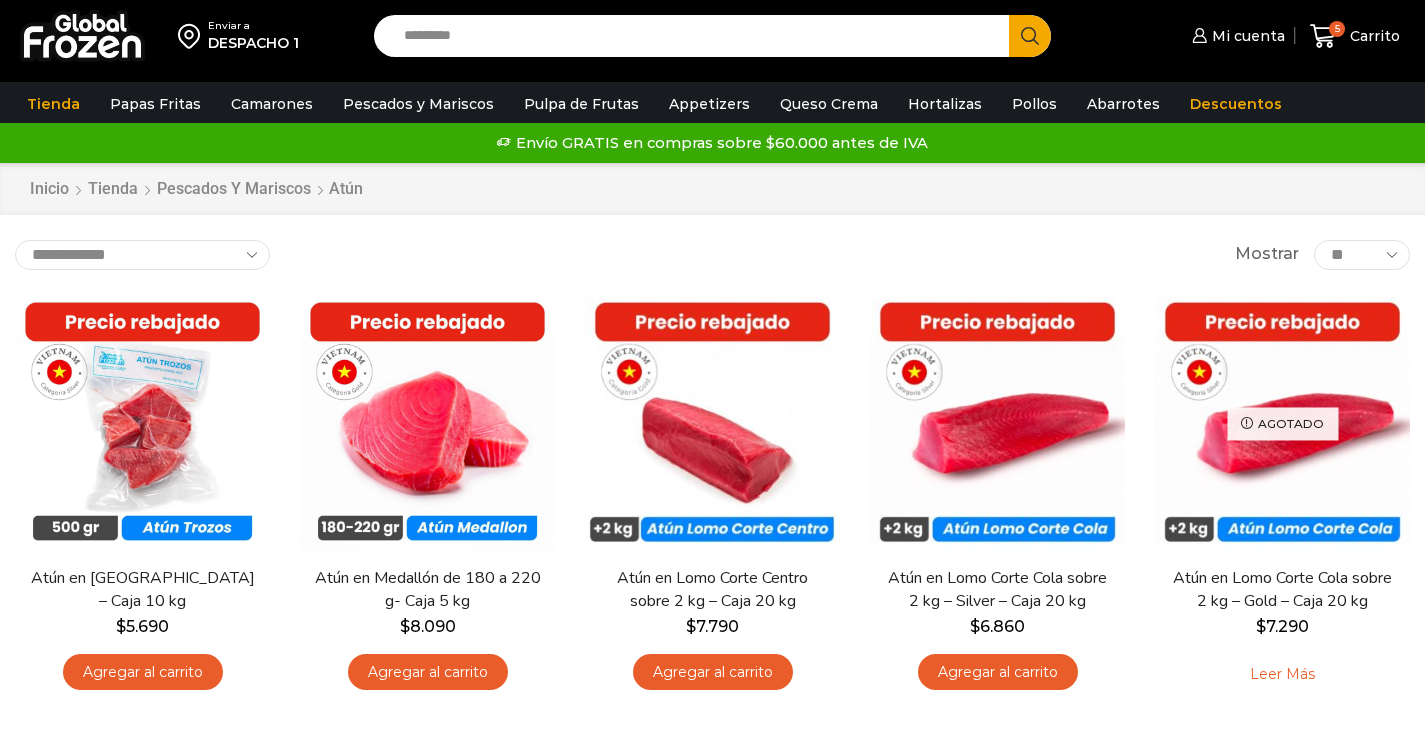 scroll, scrollTop: 0, scrollLeft: 0, axis: both 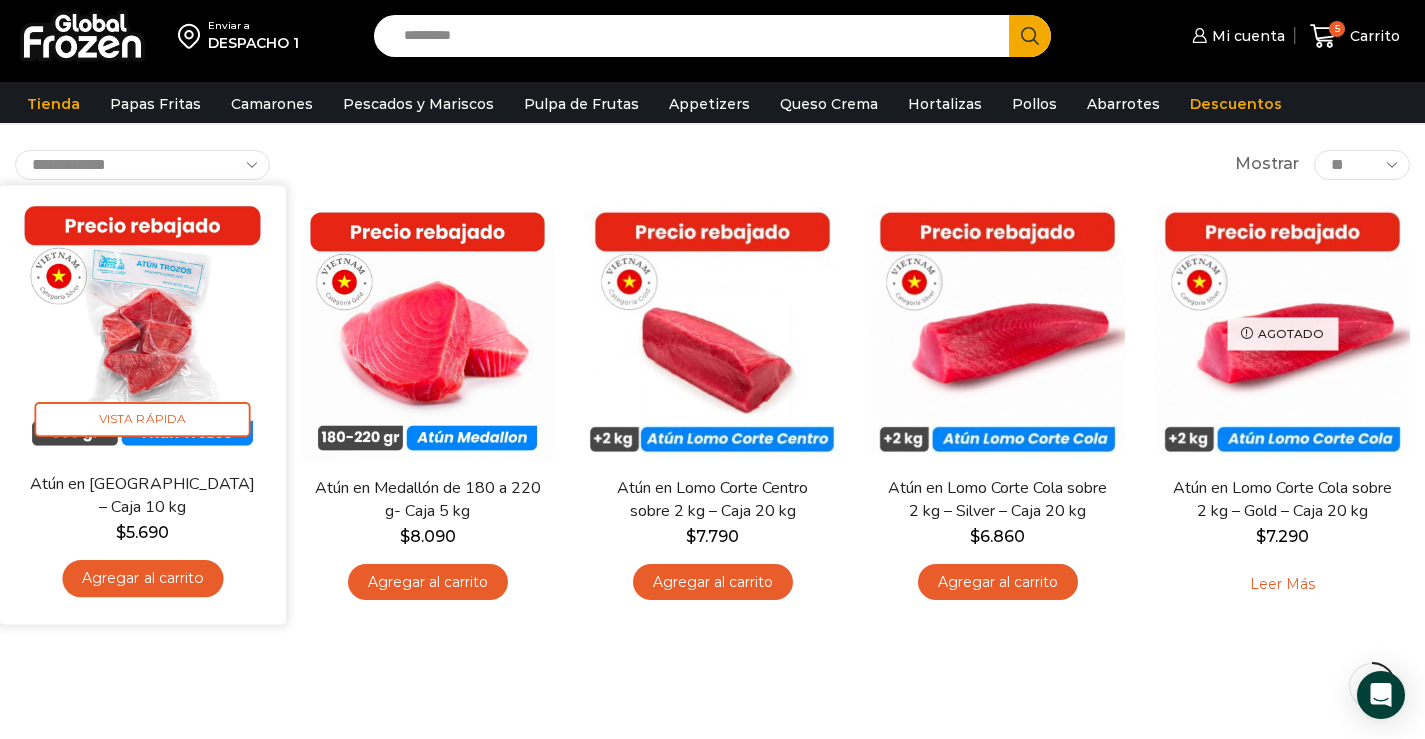 click on "Agregar al carrito" at bounding box center [142, 578] 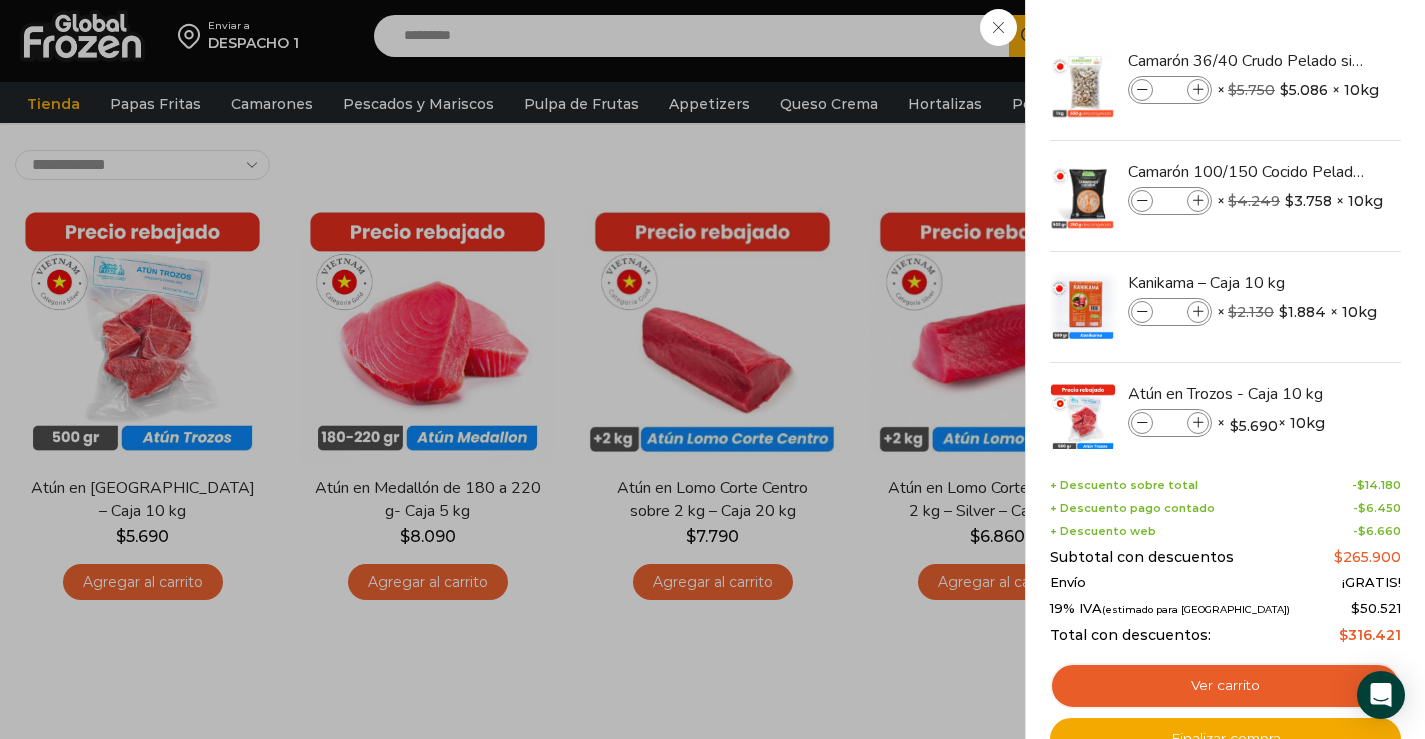 click on "6
Carrito
6
6
Shopping Cart
*" at bounding box center [1355, 36] 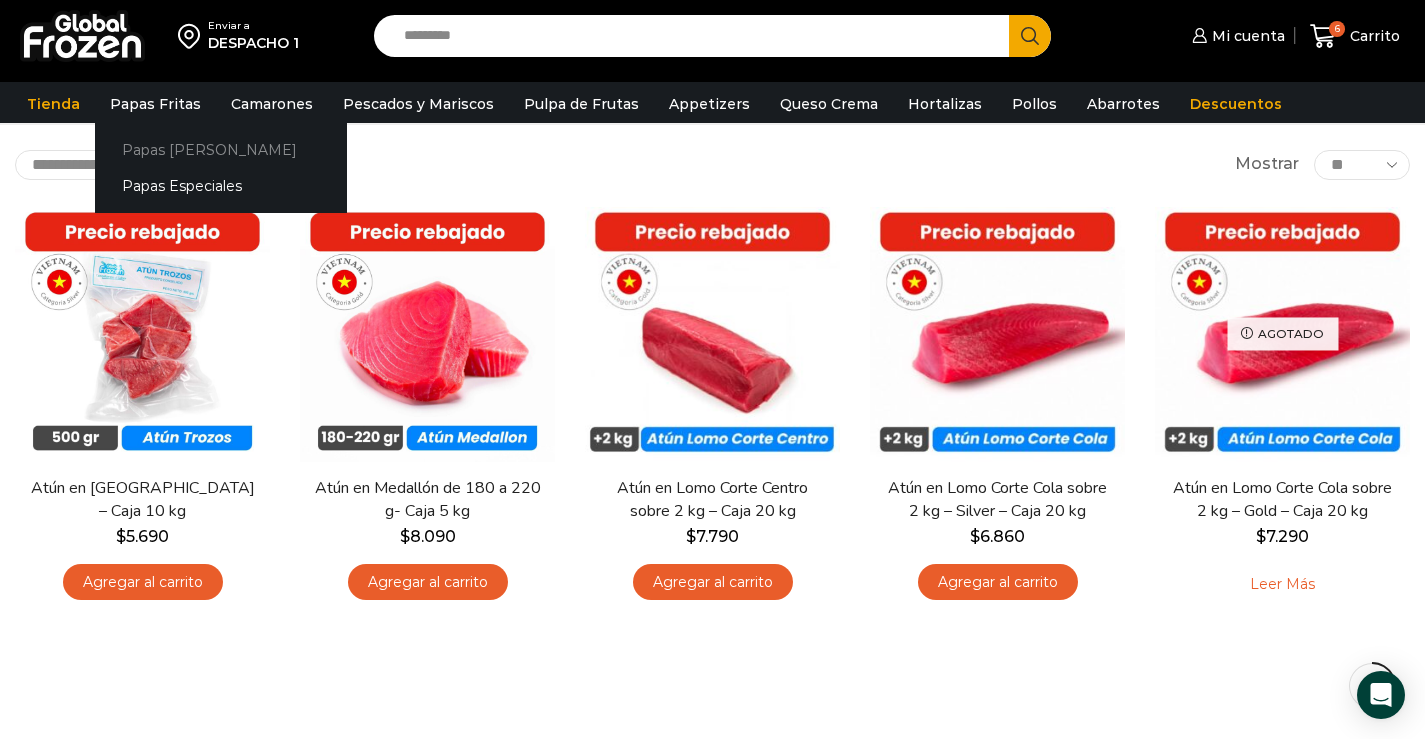 click on "Papas [PERSON_NAME]" at bounding box center (221, 149) 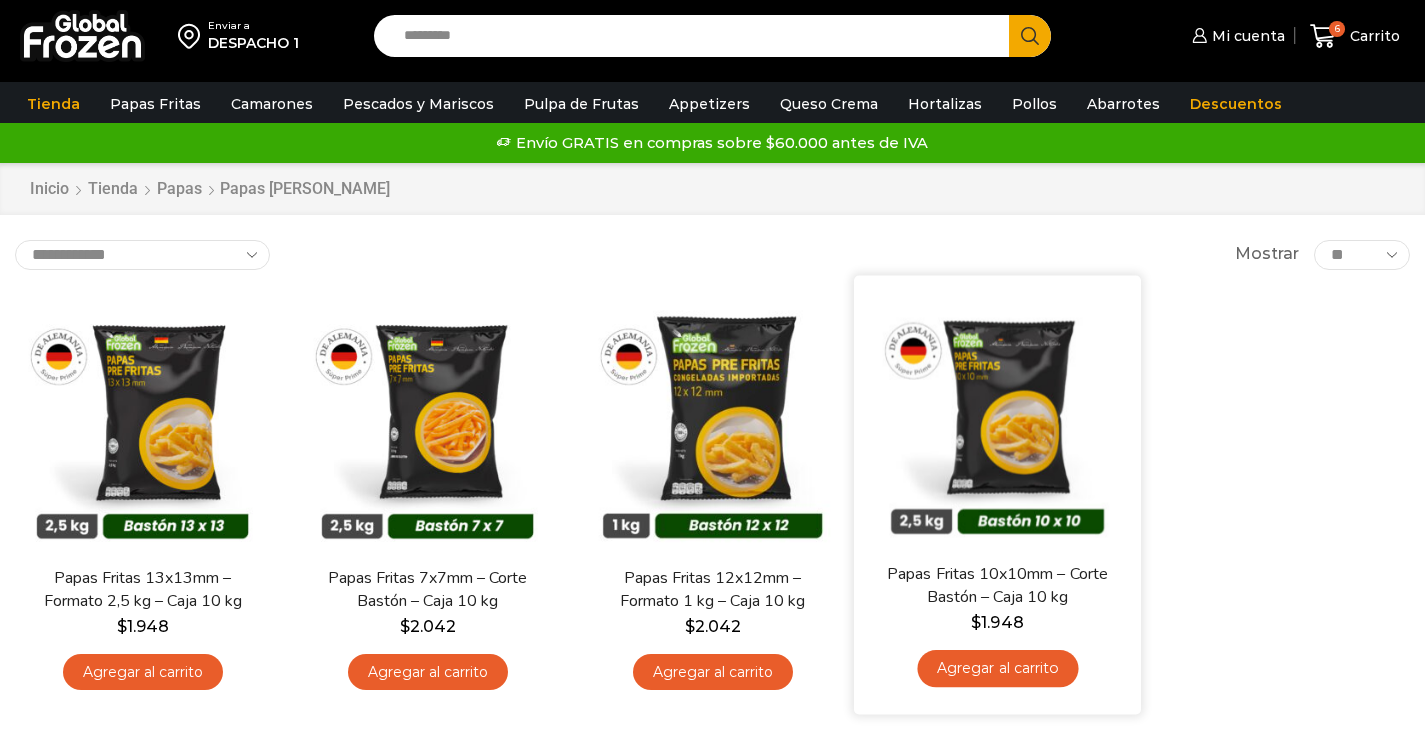 scroll, scrollTop: 0, scrollLeft: 0, axis: both 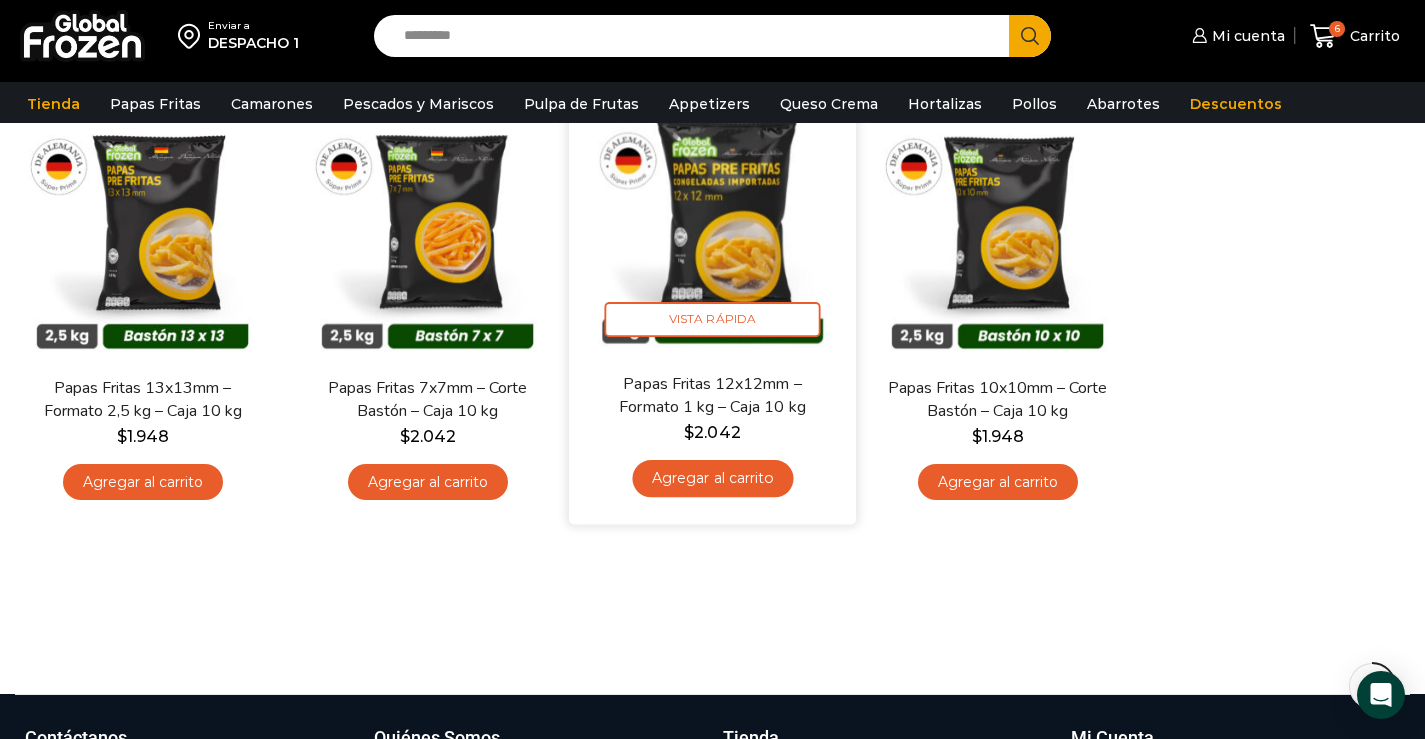 click on "Agregar al carrito" at bounding box center (712, 478) 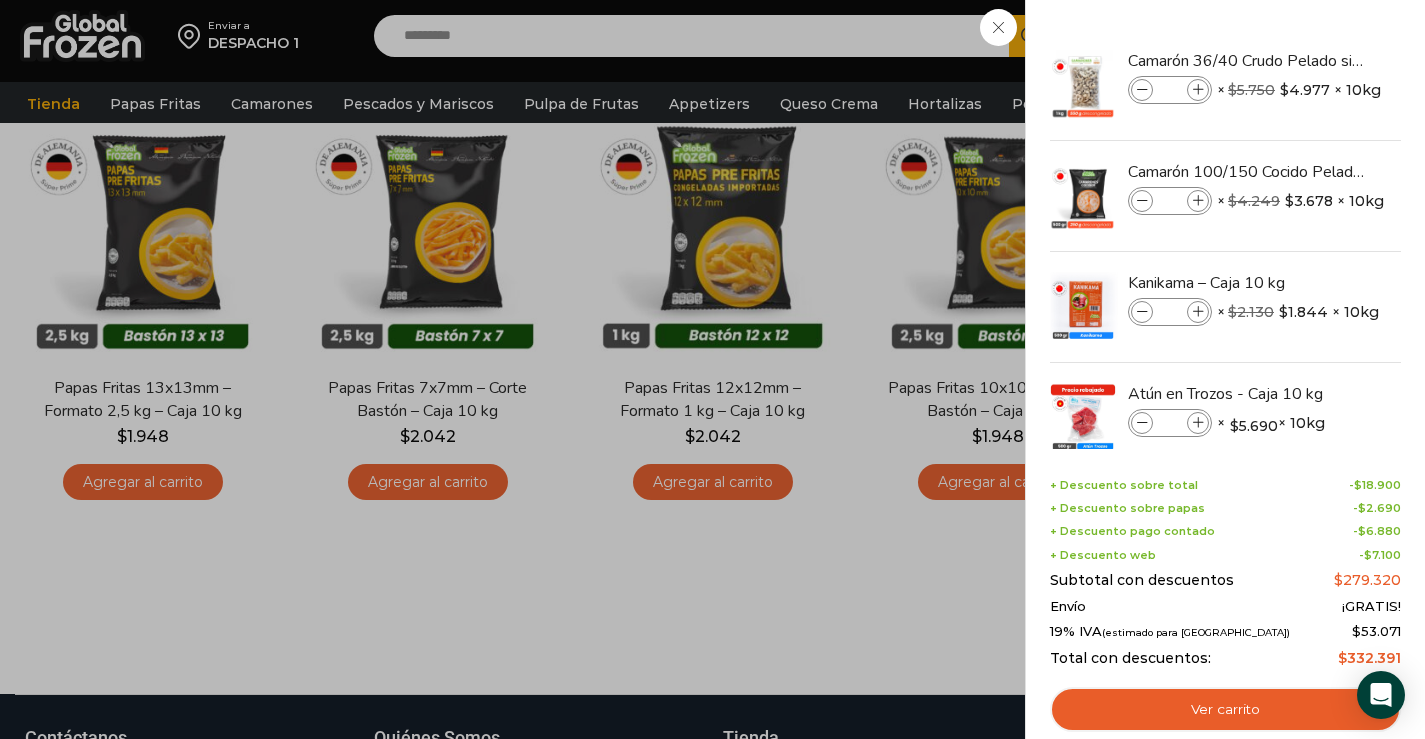 click on "7
Carrito
7
7
Shopping Cart
*" at bounding box center [1355, 36] 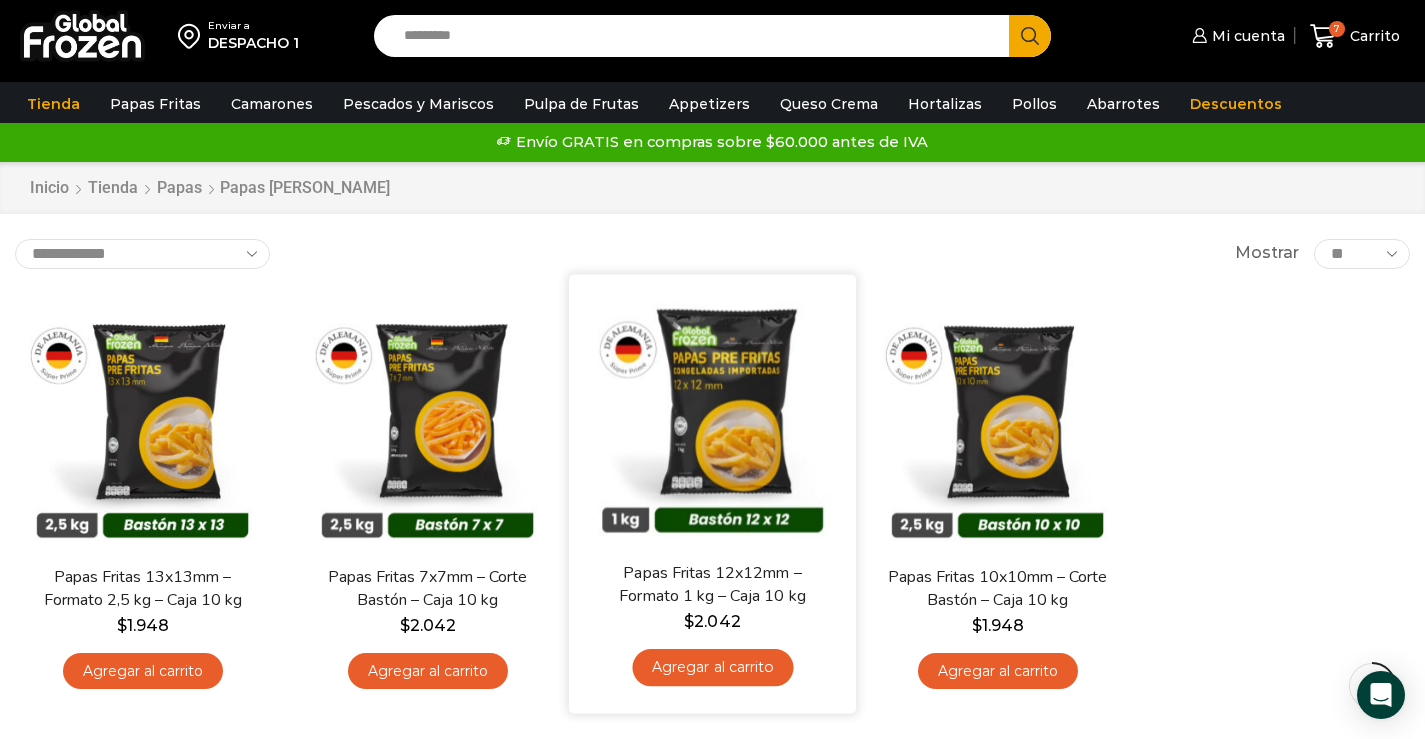 scroll, scrollTop: 0, scrollLeft: 0, axis: both 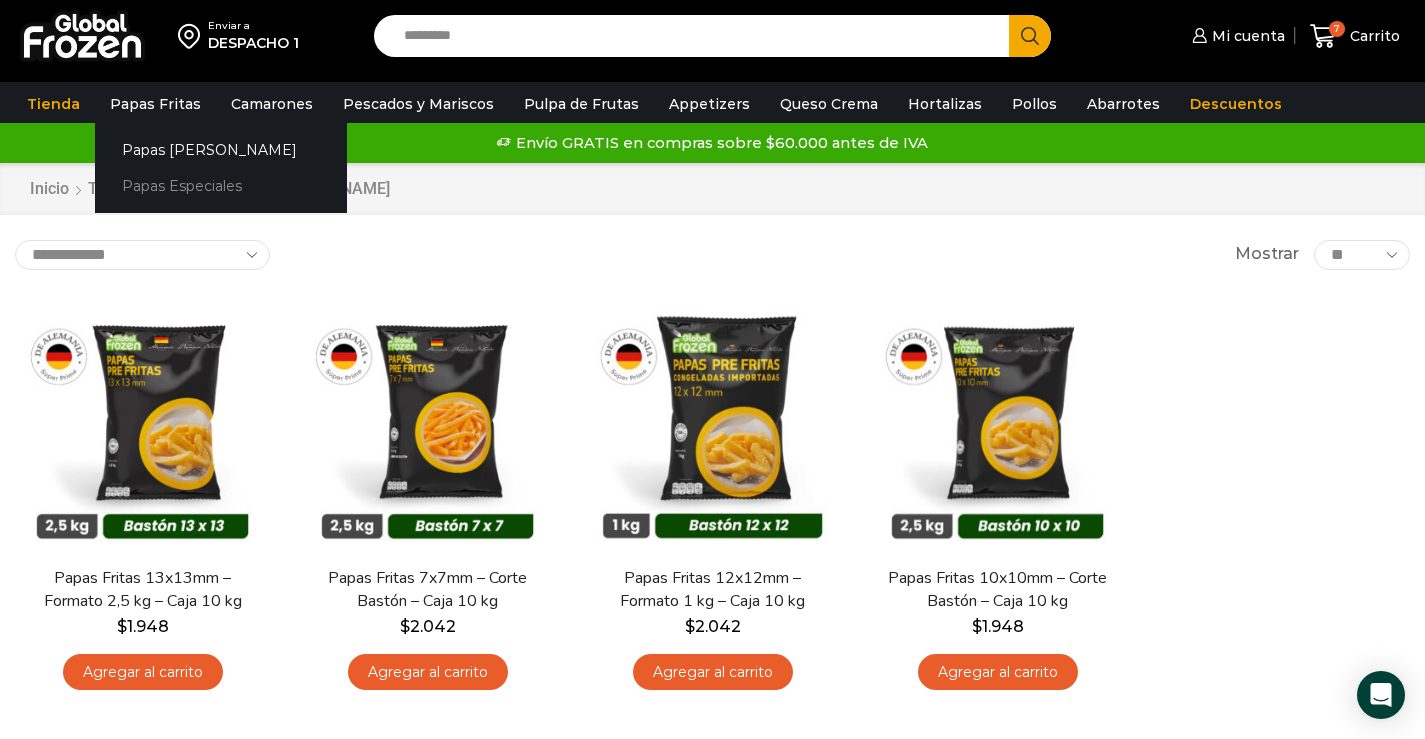 click on "Papas Especiales" at bounding box center [221, 186] 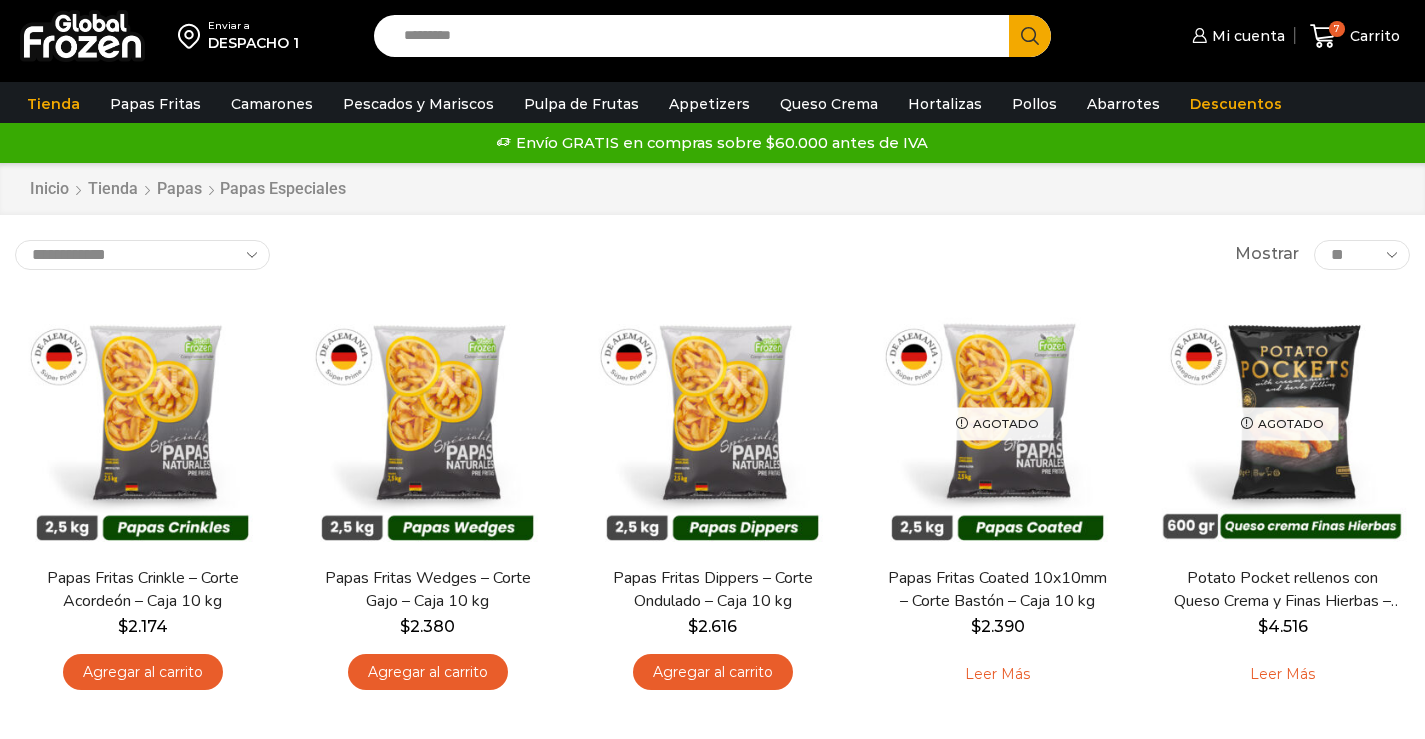 scroll, scrollTop: 0, scrollLeft: 0, axis: both 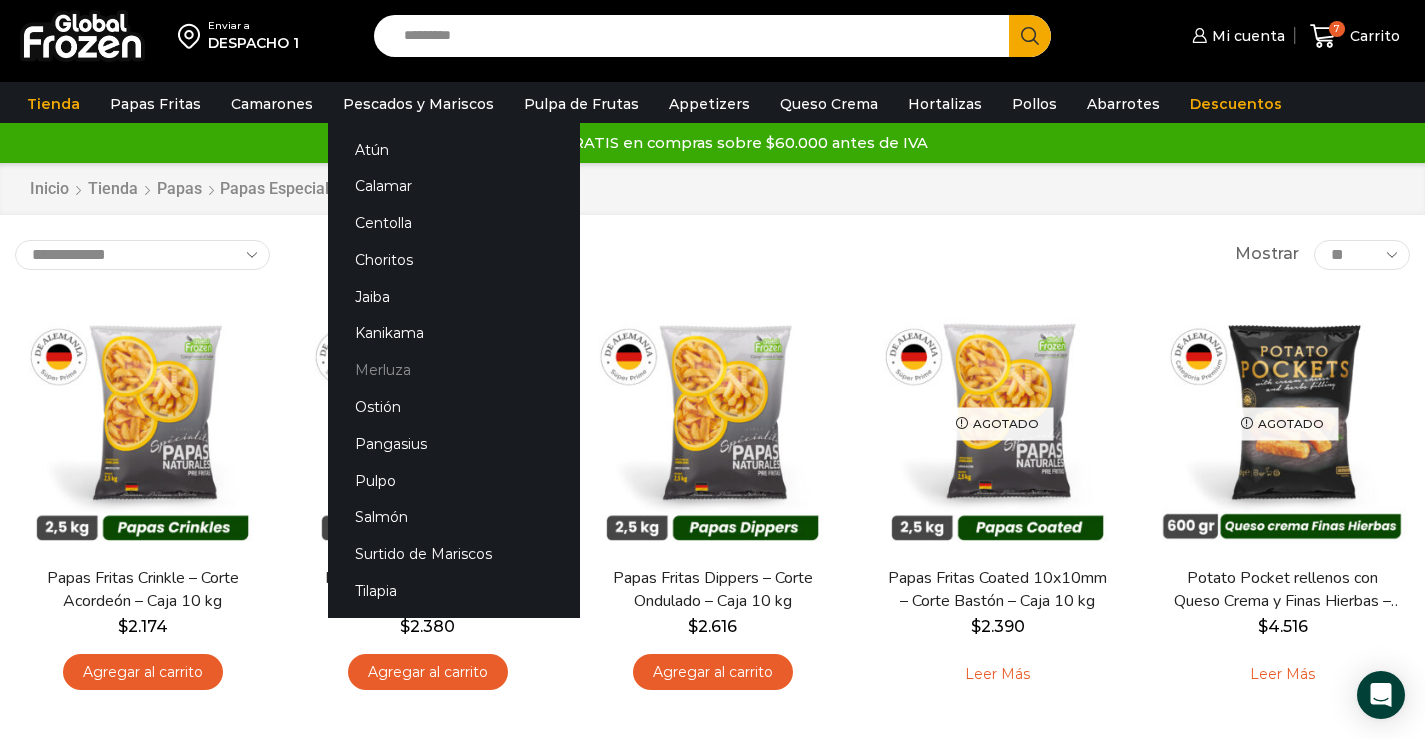 click on "Merluza" at bounding box center (454, 370) 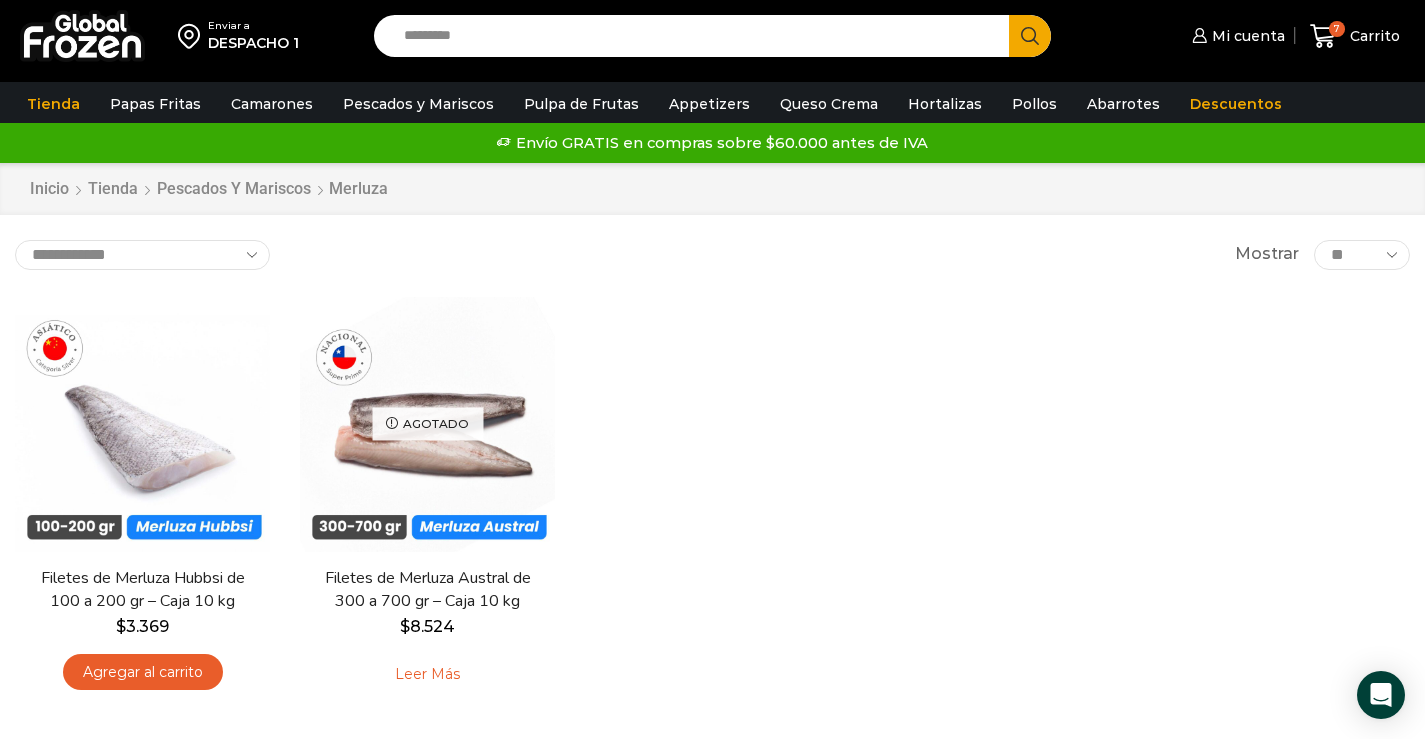 scroll, scrollTop: 0, scrollLeft: 0, axis: both 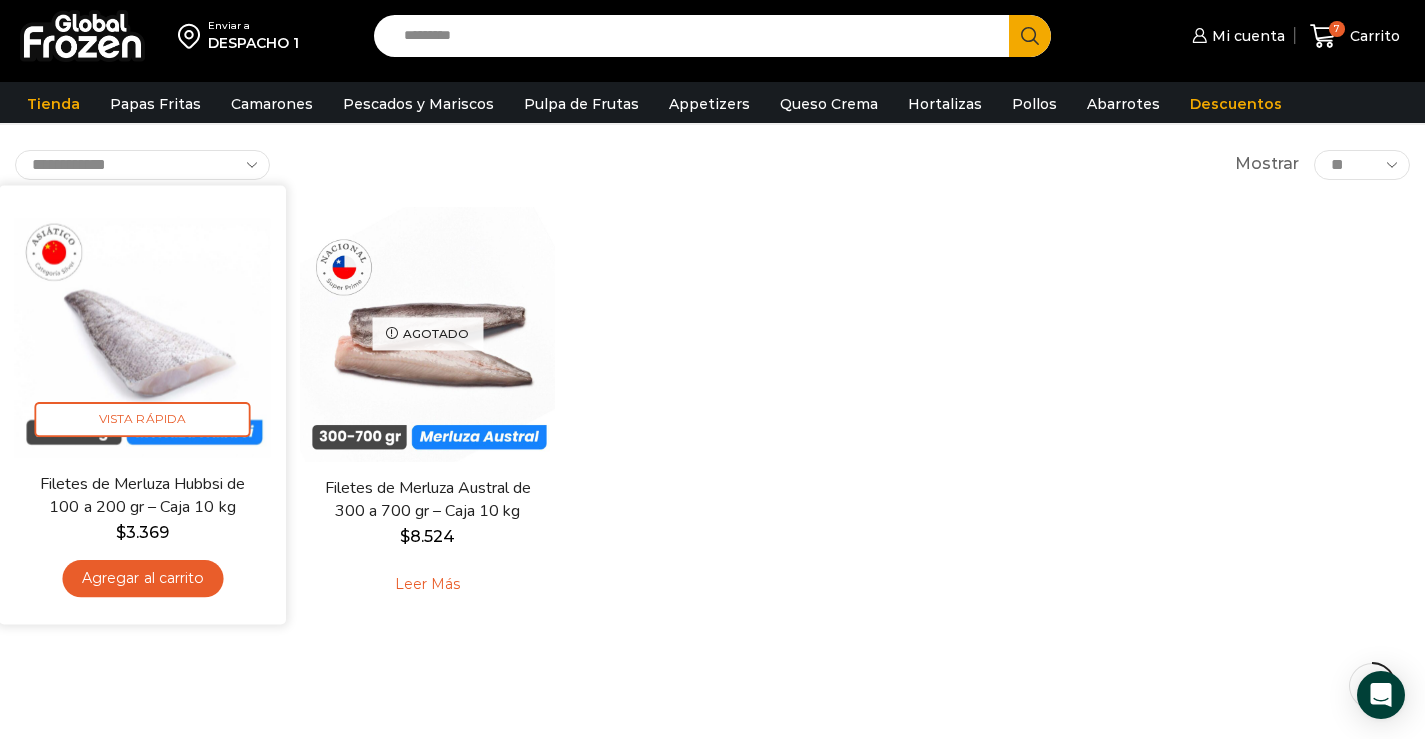 click on "Agregar al carrito" at bounding box center (142, 578) 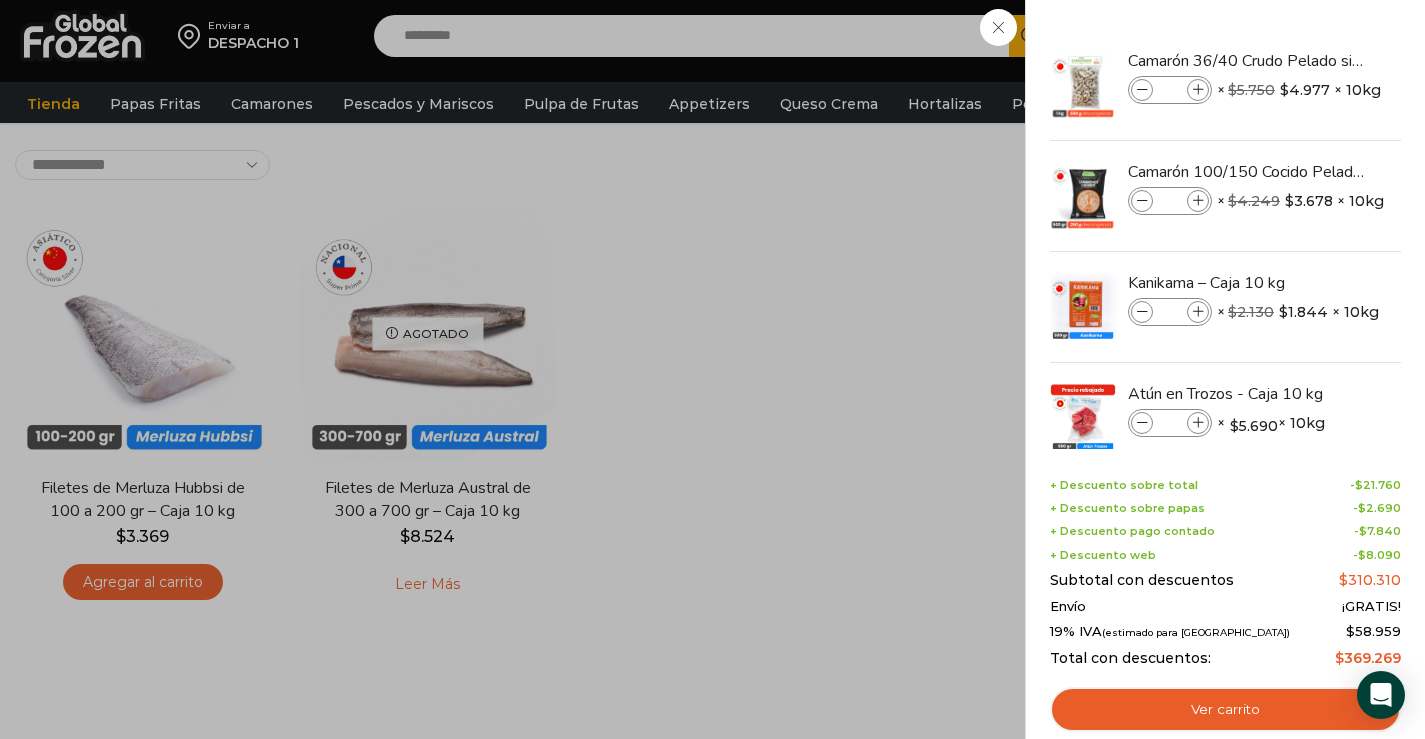 click on "8
[GEOGRAPHIC_DATA]
8
8
Shopping Cart
*" at bounding box center (1355, 36) 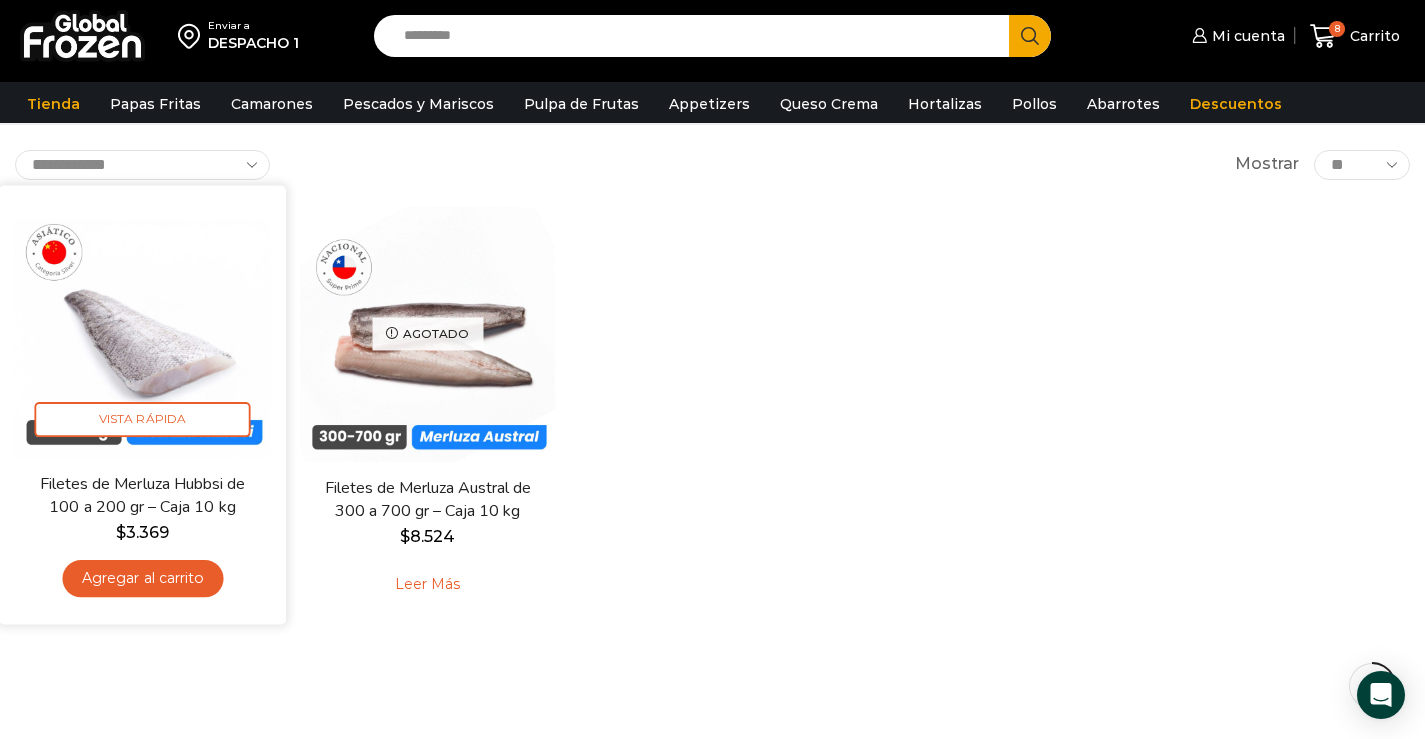 click at bounding box center [142, 328] 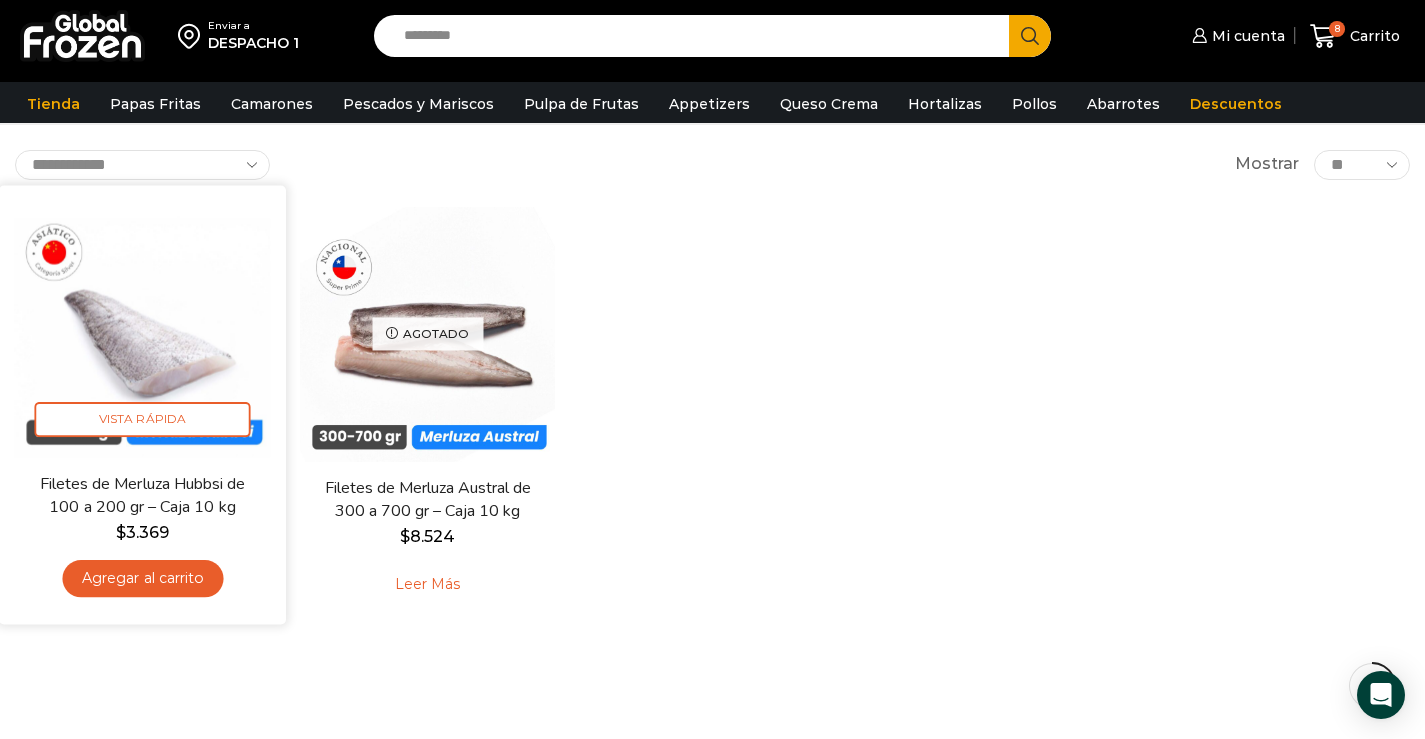 click at bounding box center (142, 328) 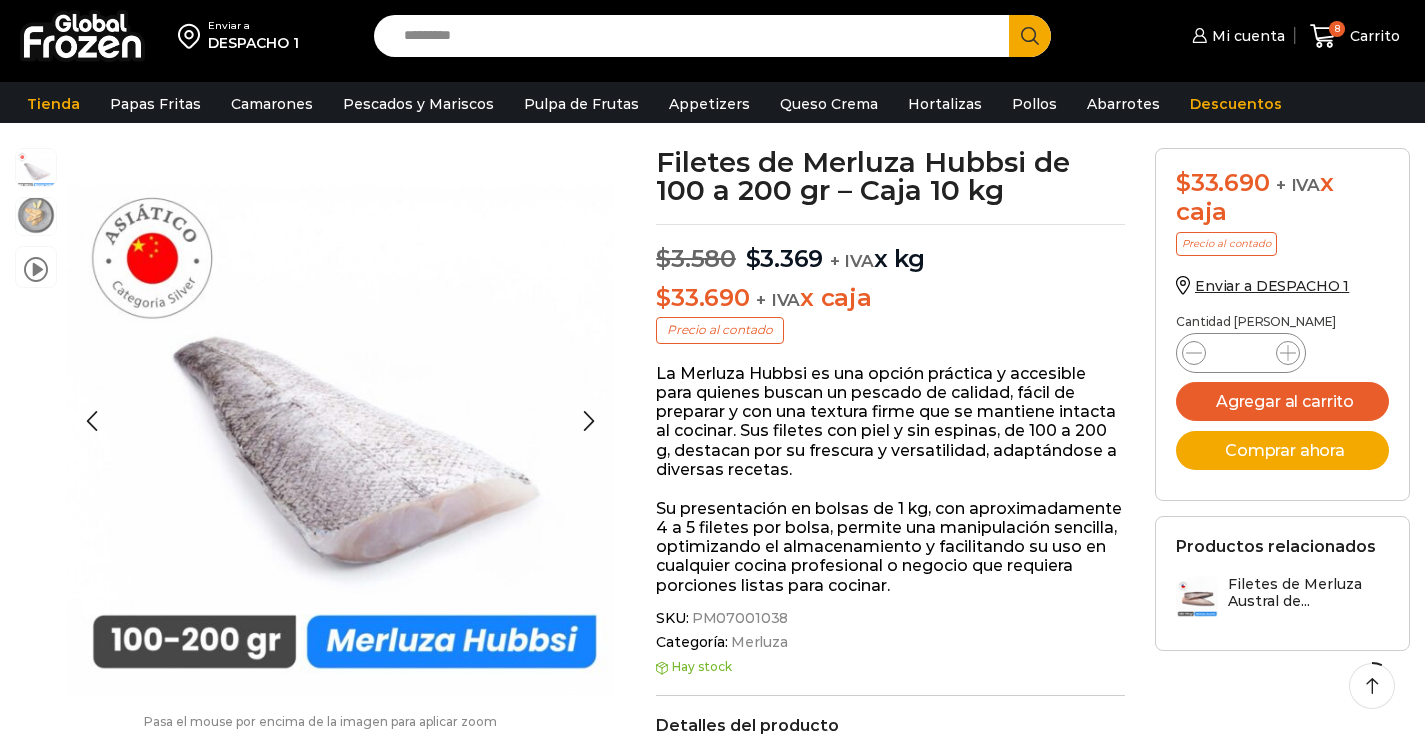 scroll, scrollTop: 0, scrollLeft: 0, axis: both 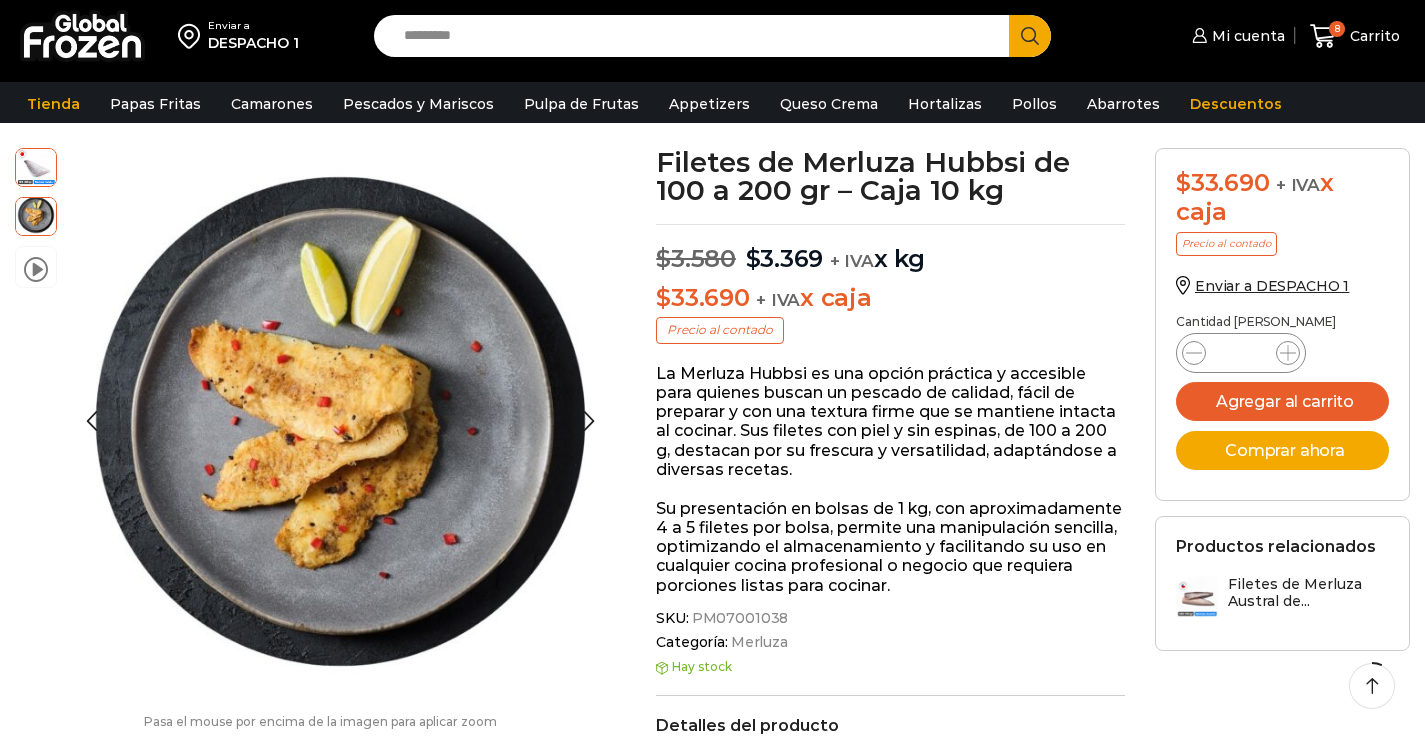 click at bounding box center [36, 166] 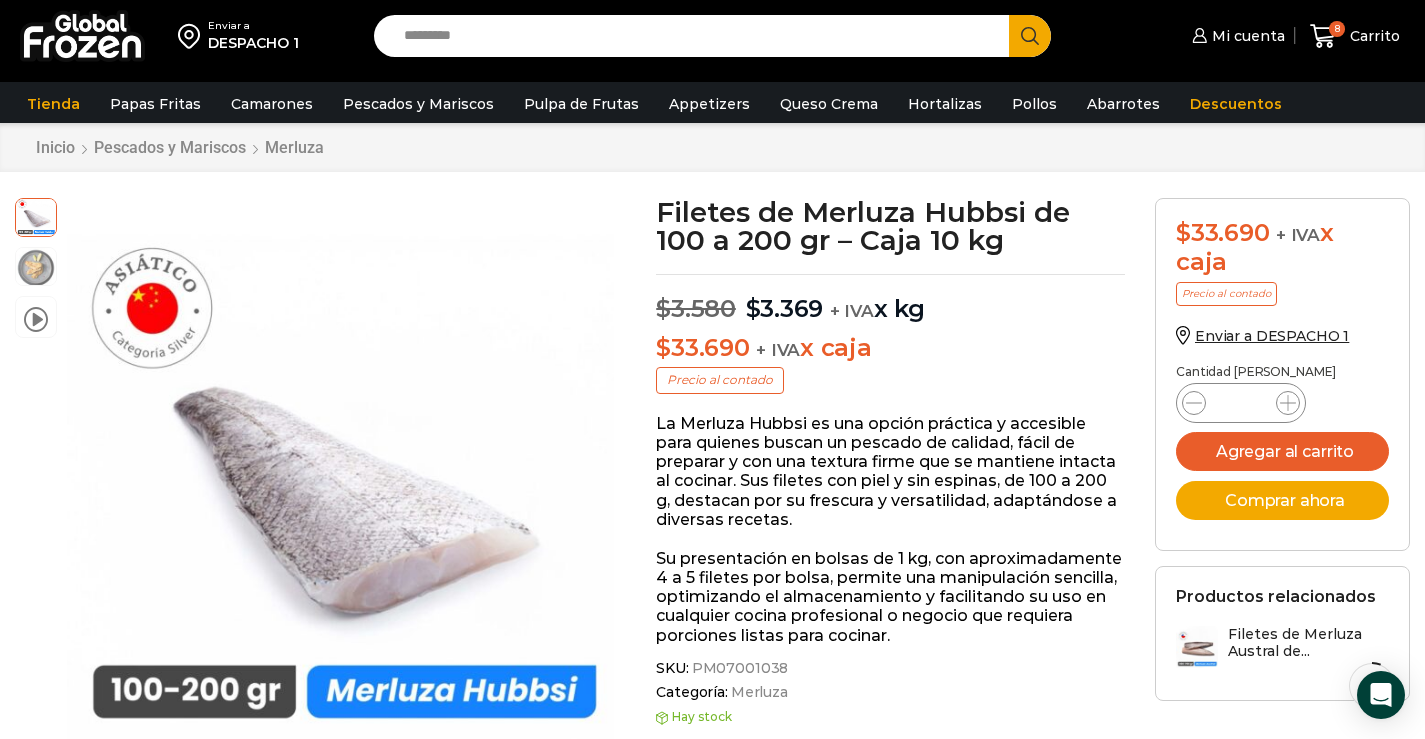 scroll, scrollTop: 0, scrollLeft: 0, axis: both 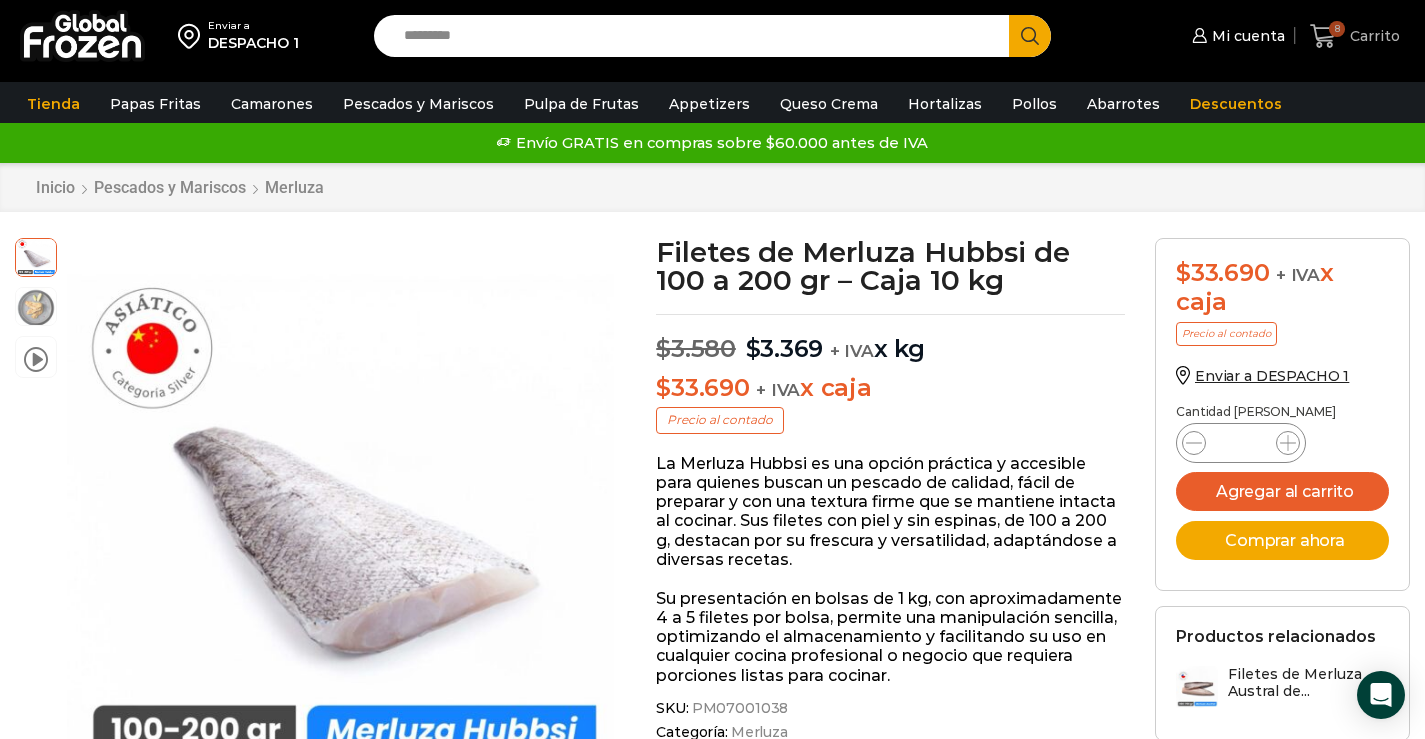click on "Carrito" at bounding box center [1372, 36] 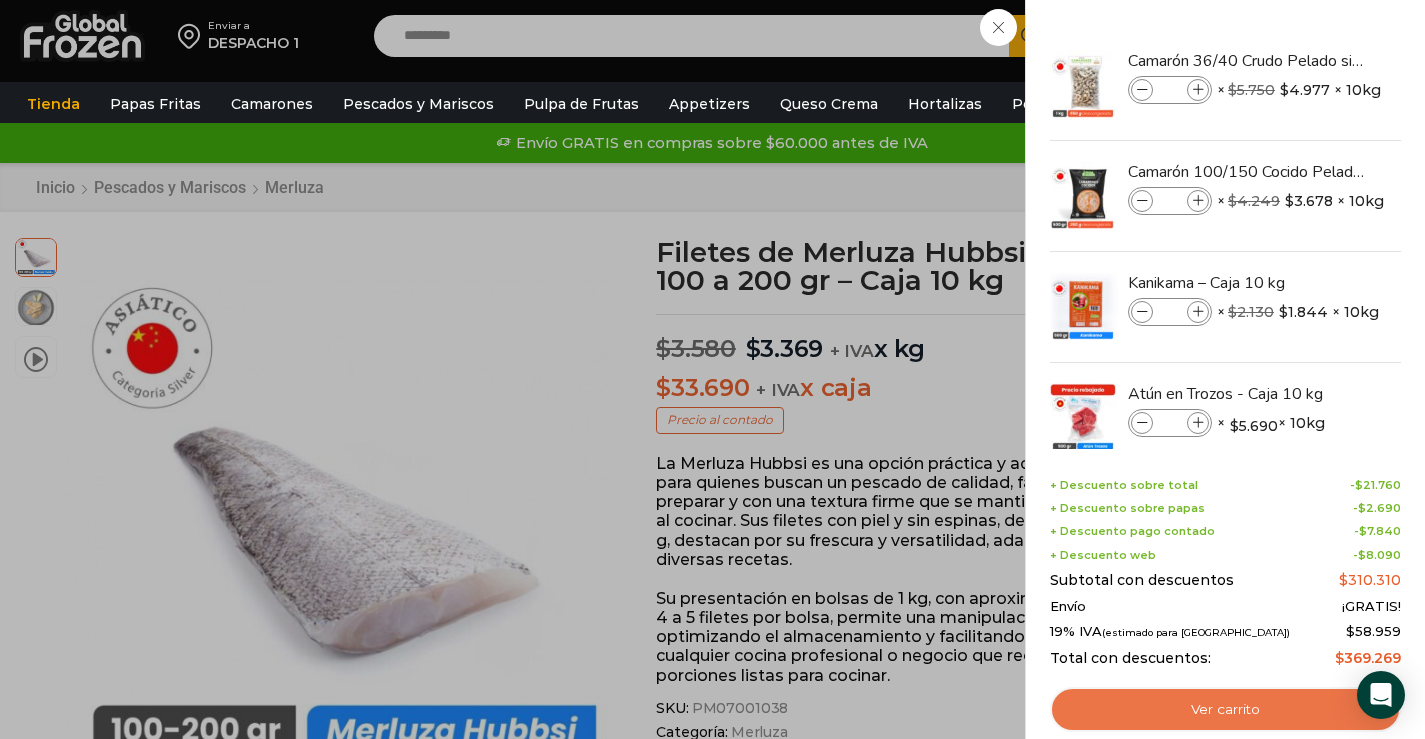 click on "Ver carrito" at bounding box center (1225, 710) 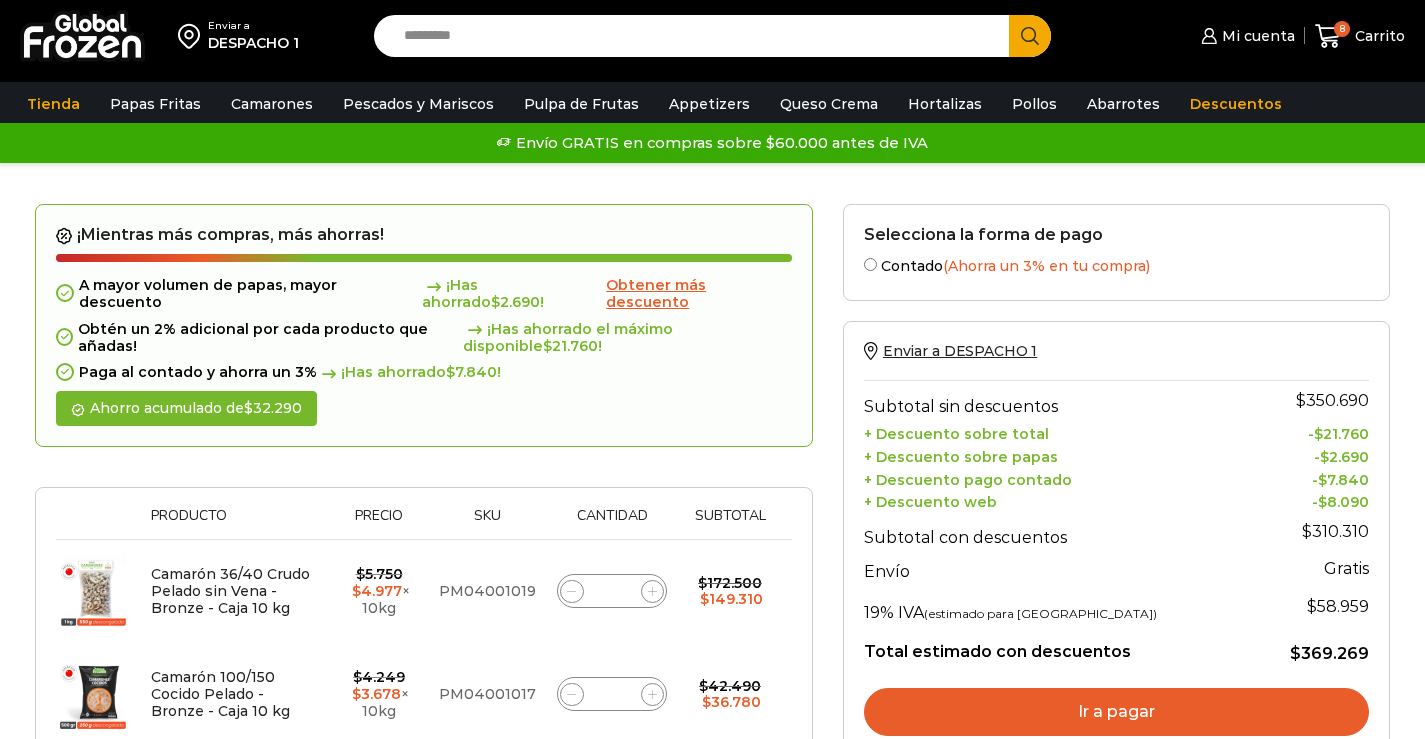 scroll, scrollTop: 0, scrollLeft: 0, axis: both 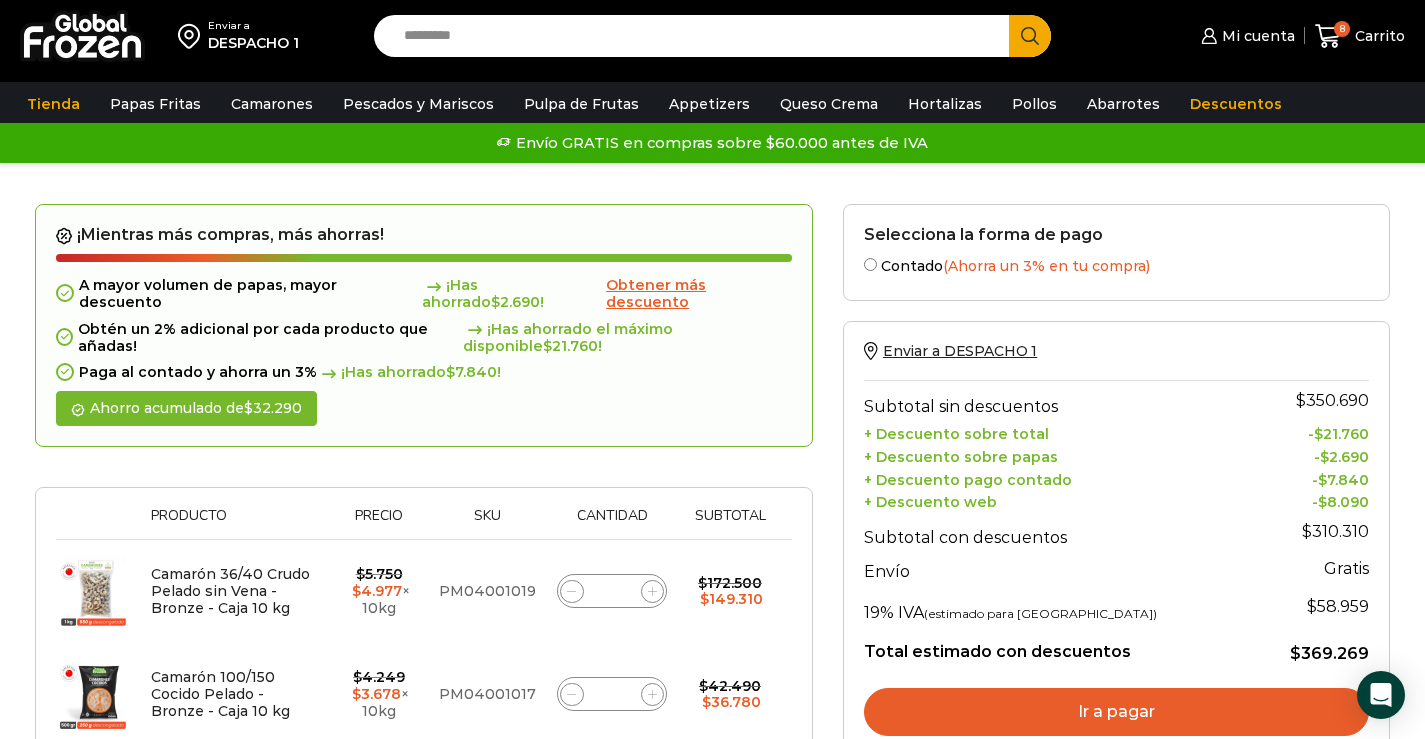 click on "Obtener más descuento" at bounding box center (656, 293) 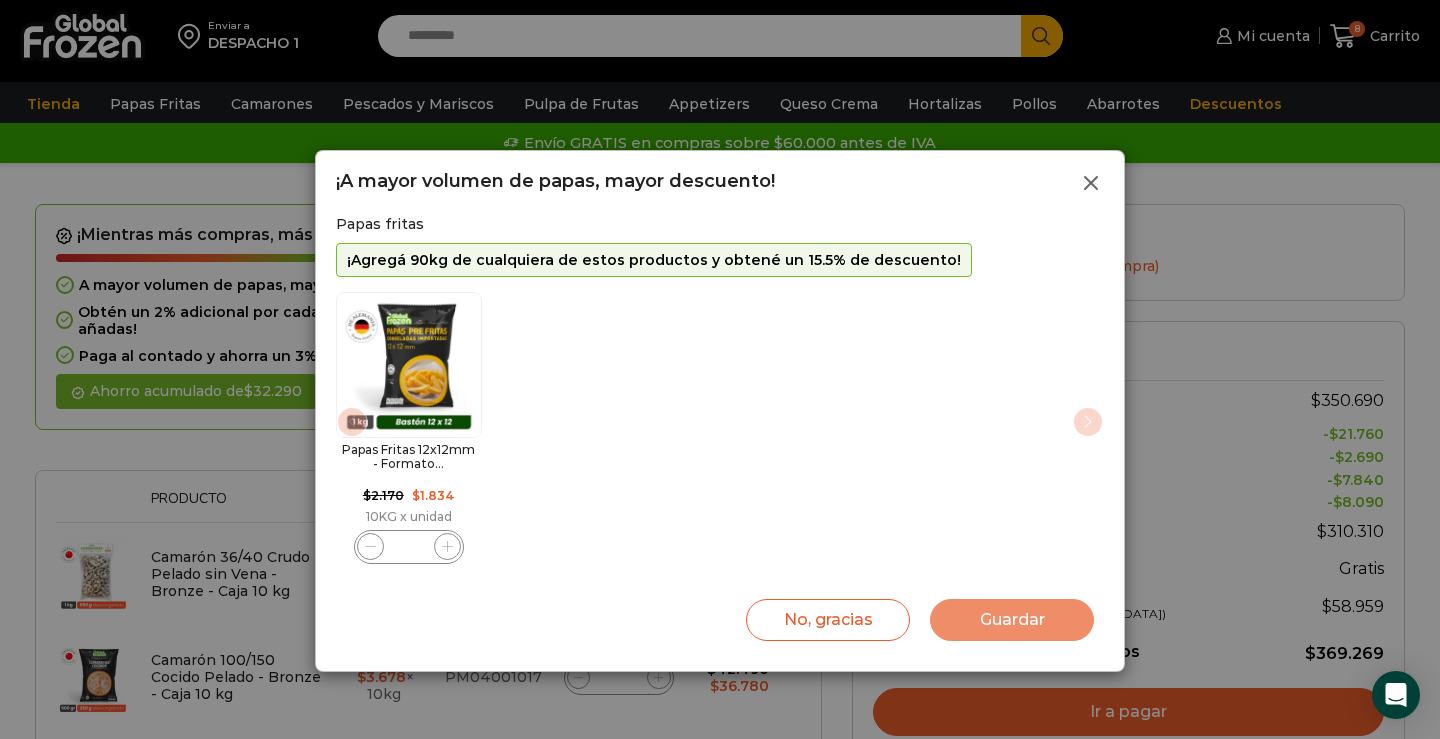 click 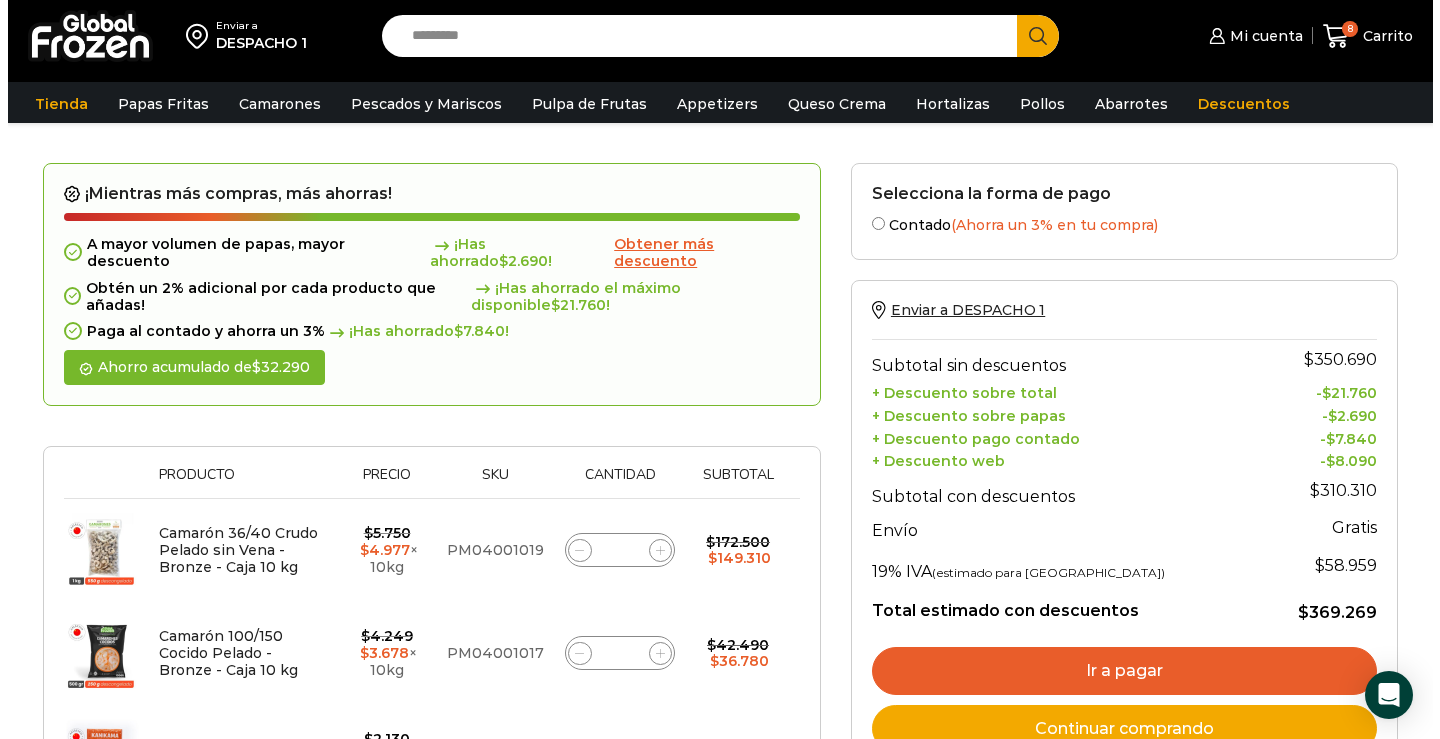 scroll, scrollTop: 100, scrollLeft: 0, axis: vertical 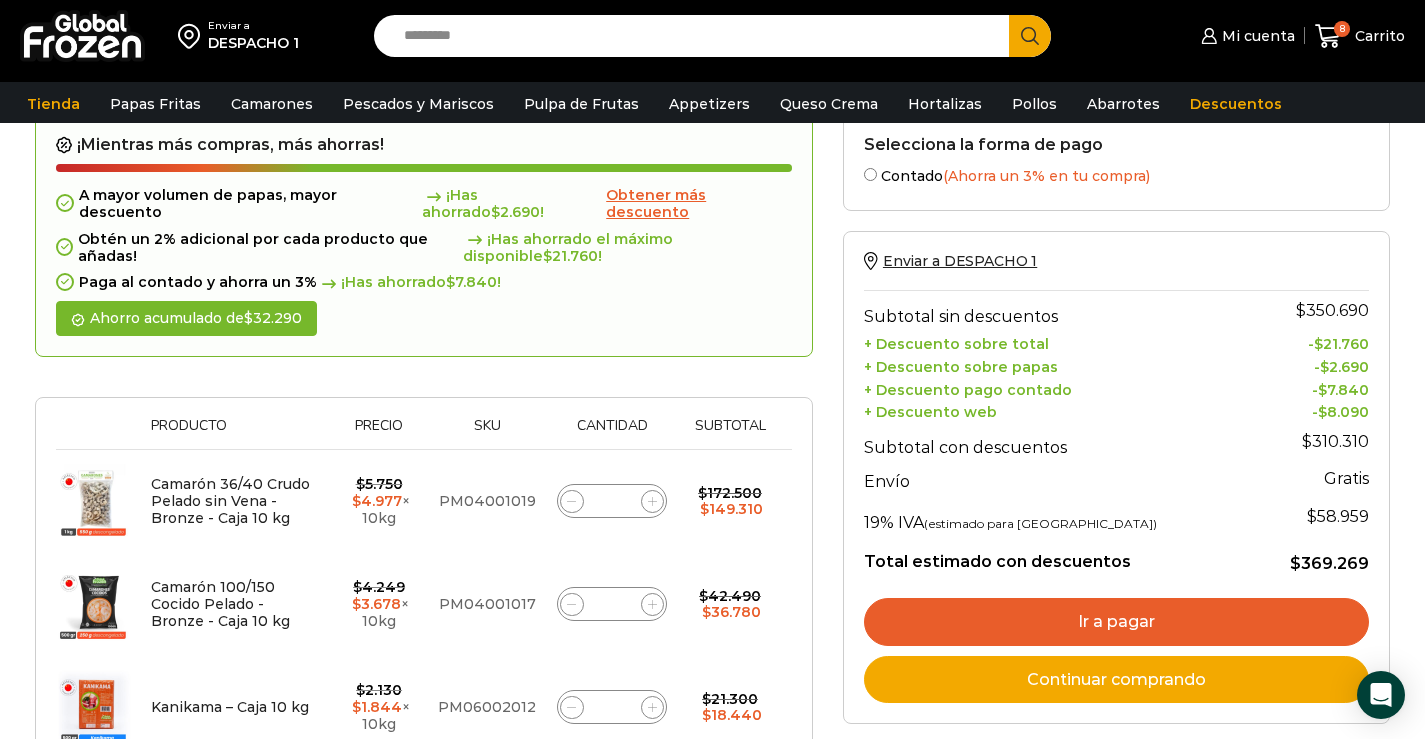 click on "Obtener más descuento" at bounding box center (656, 203) 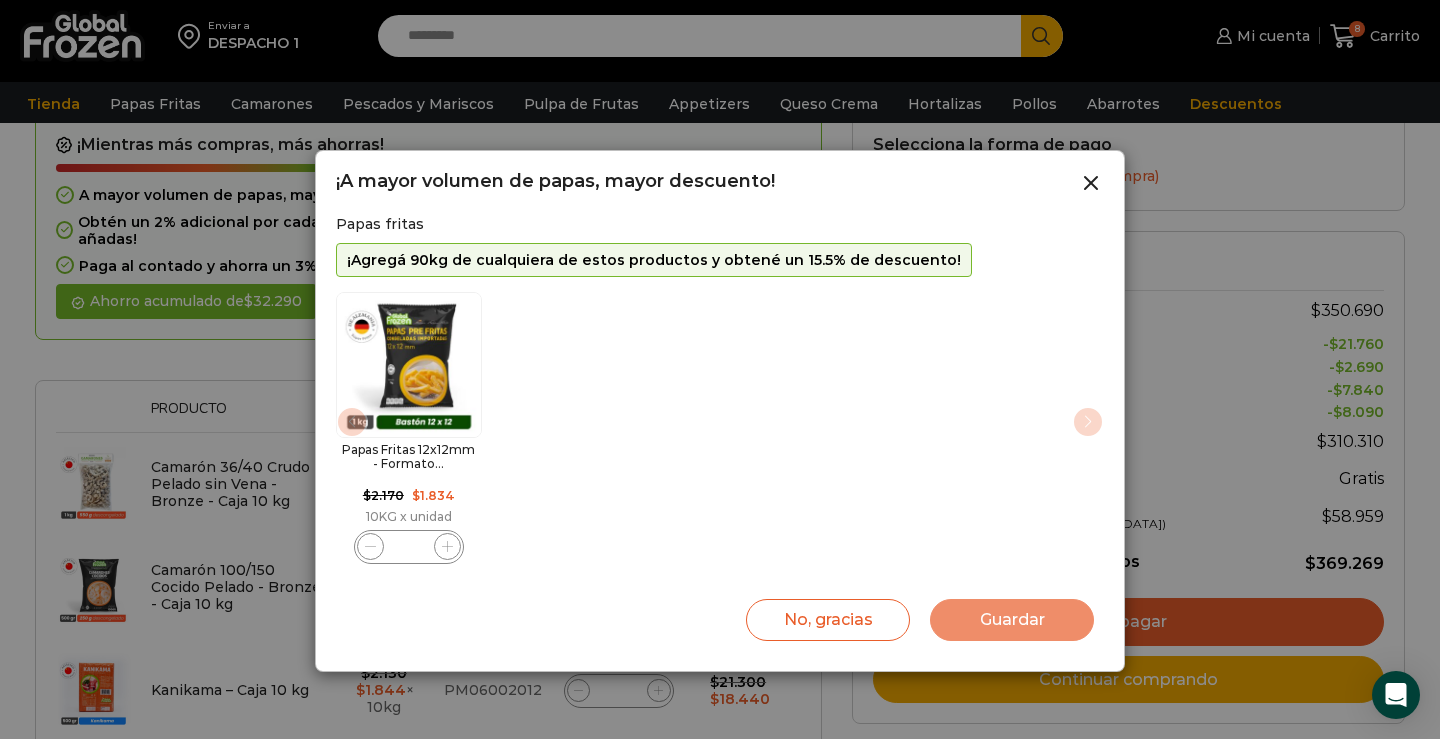 click on "*" at bounding box center (409, 547) 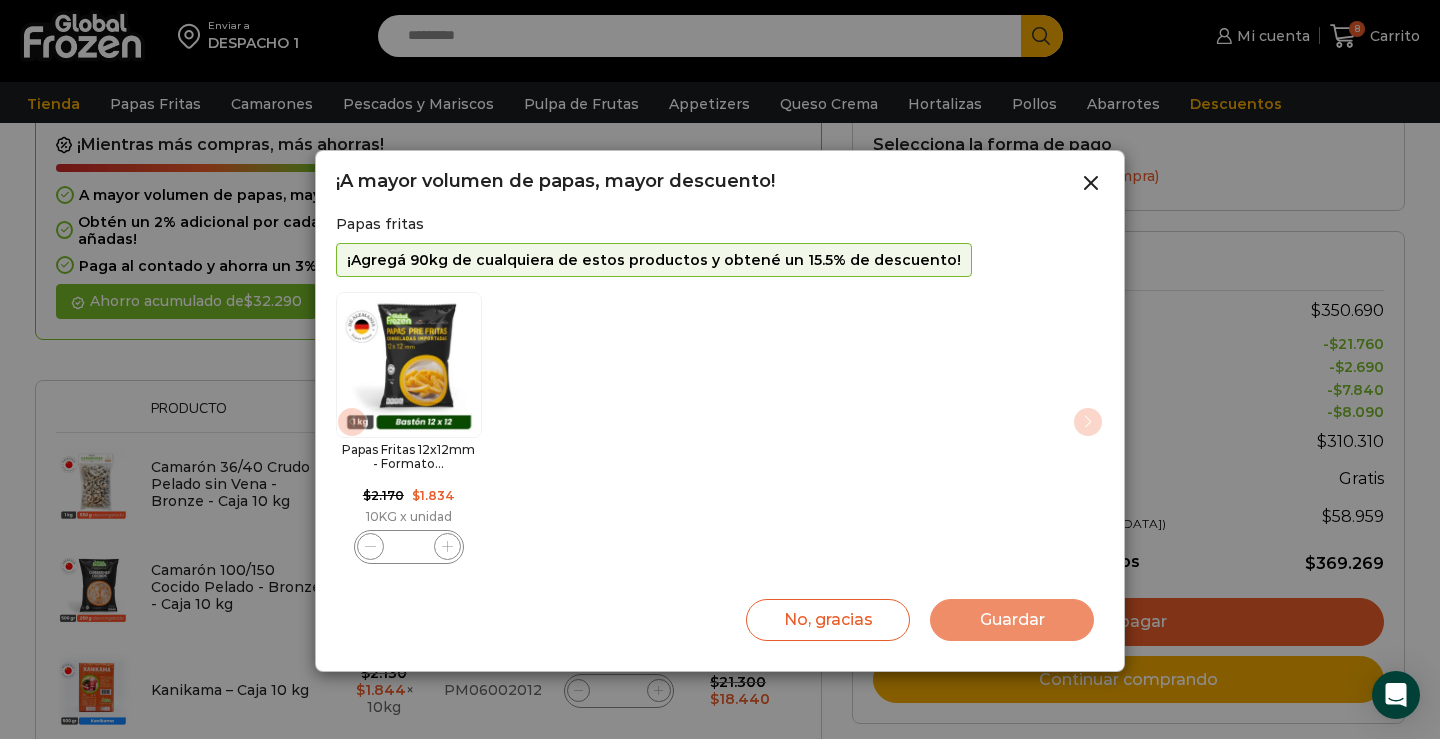 type on "**" 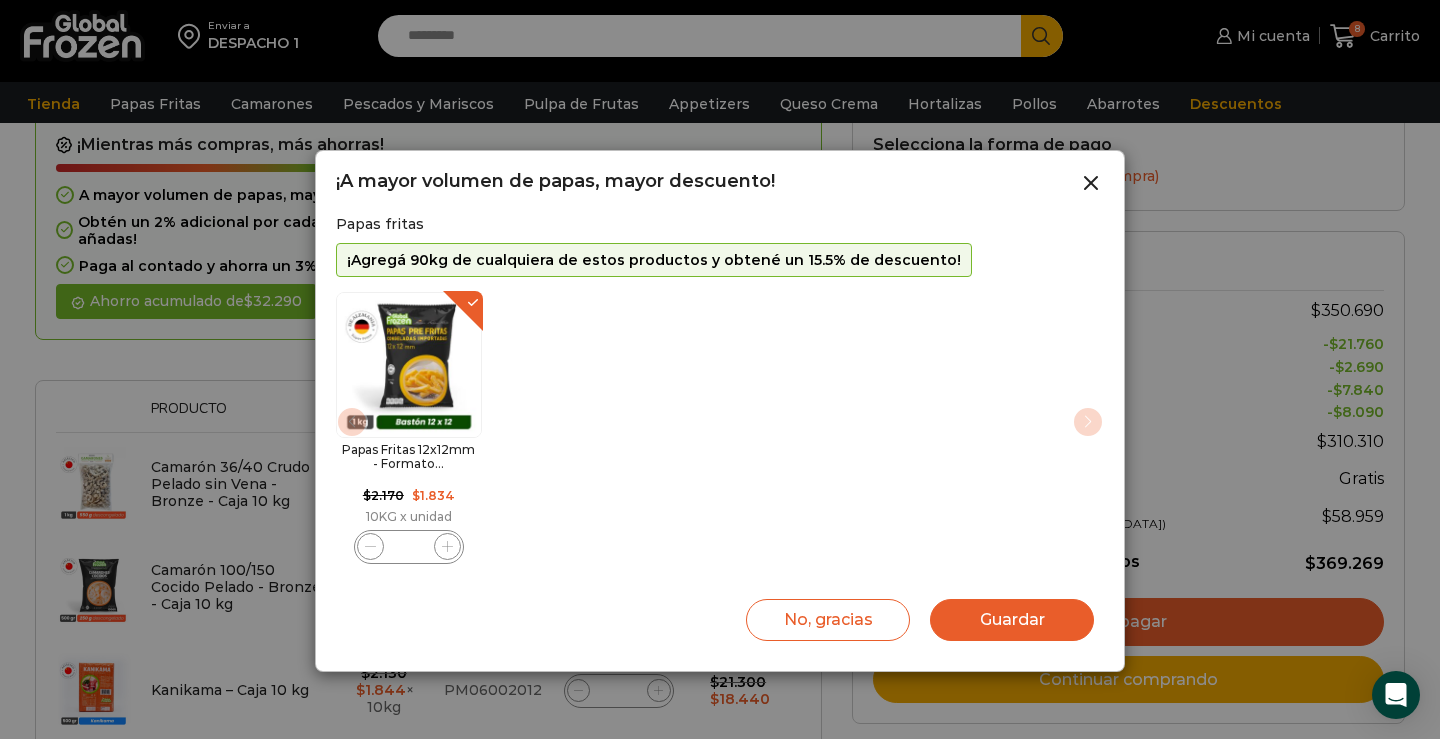 click on "Guardar" at bounding box center (1012, 620) 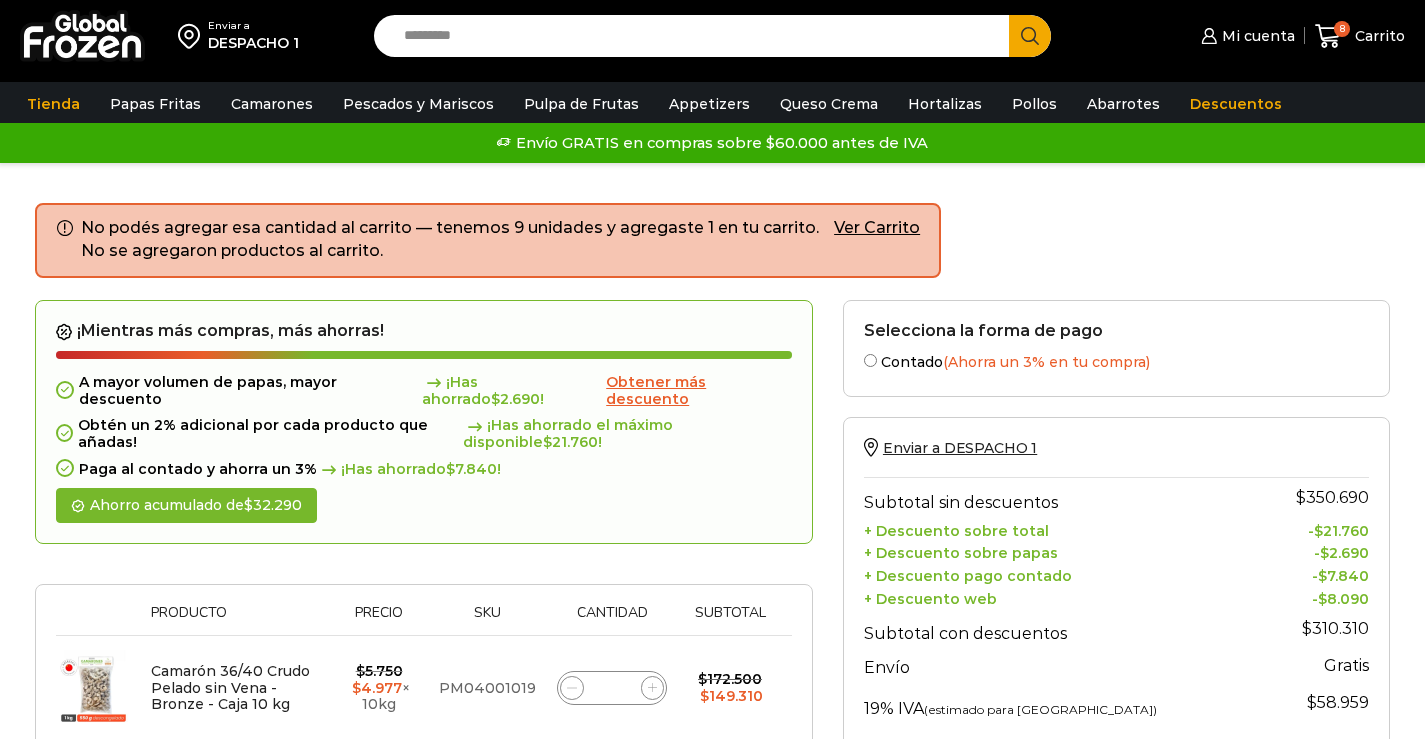 scroll, scrollTop: 0, scrollLeft: 0, axis: both 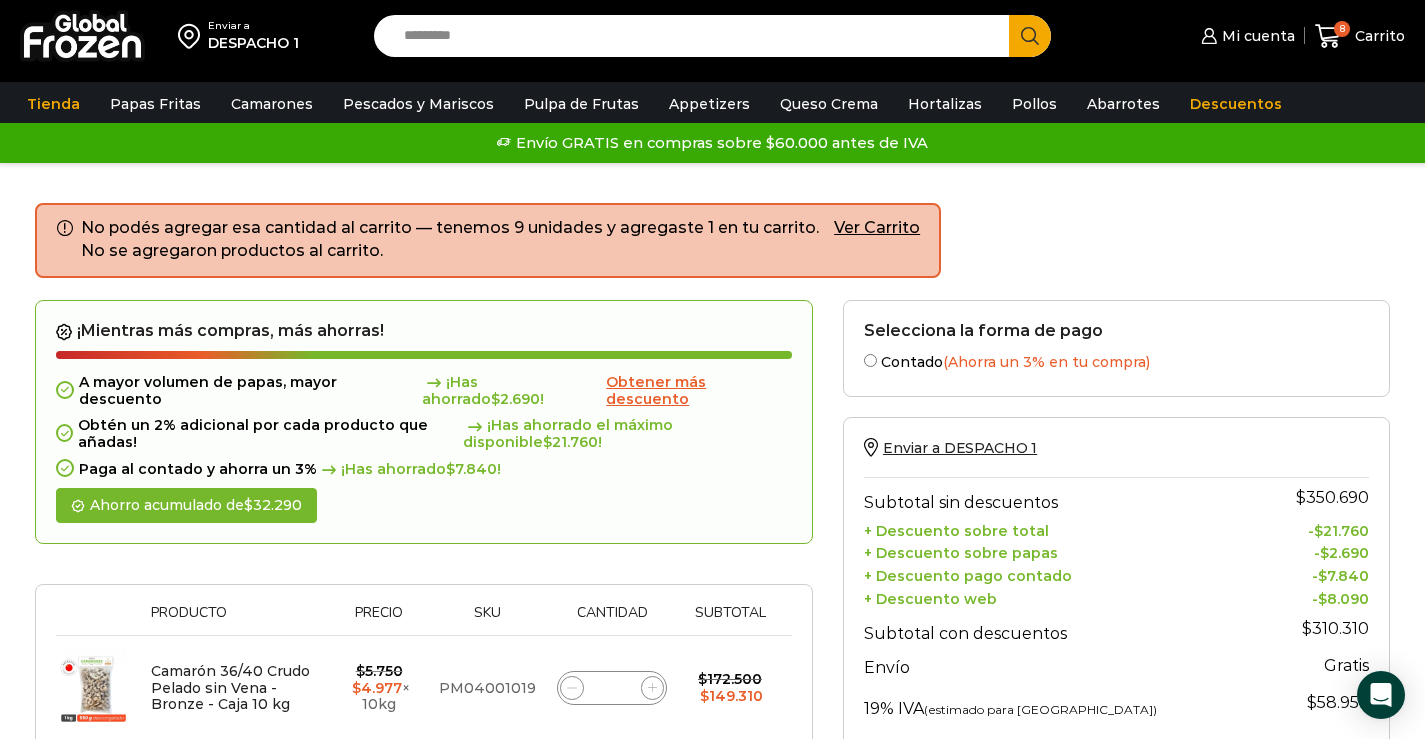 click on "Selecciona la forma de pago
Contado  (Ahorra un 3% en tu compra)
Seleccionar" at bounding box center (1116, 348) 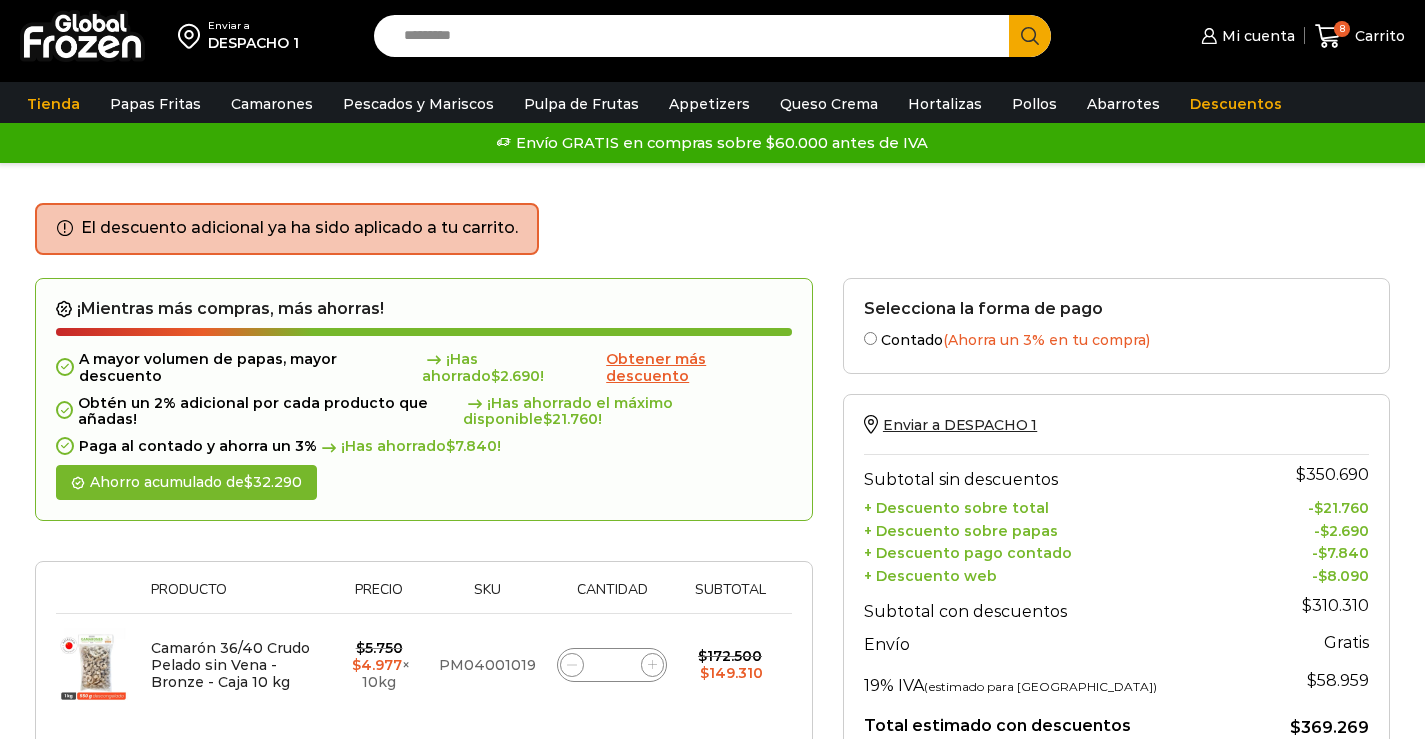 scroll, scrollTop: 0, scrollLeft: 0, axis: both 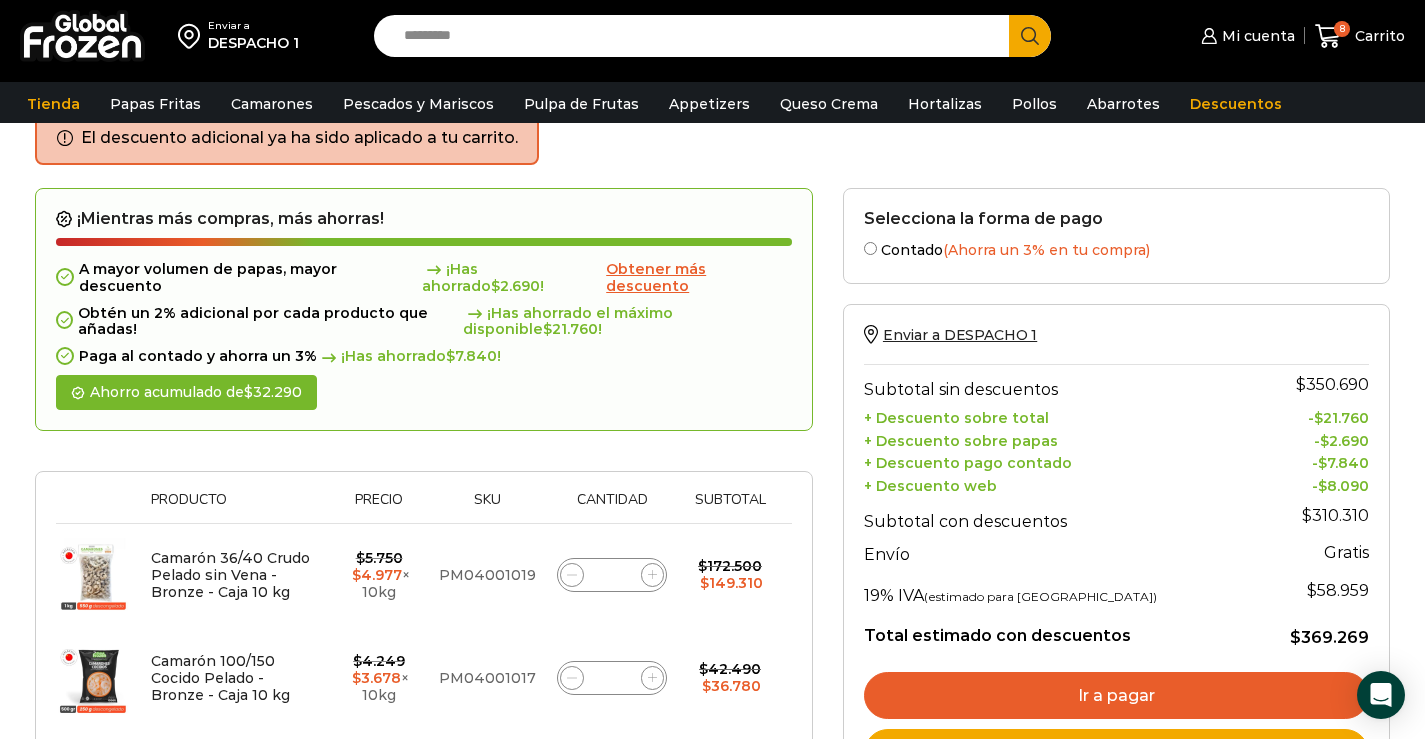 click on "Obtener más descuento" at bounding box center [656, 277] 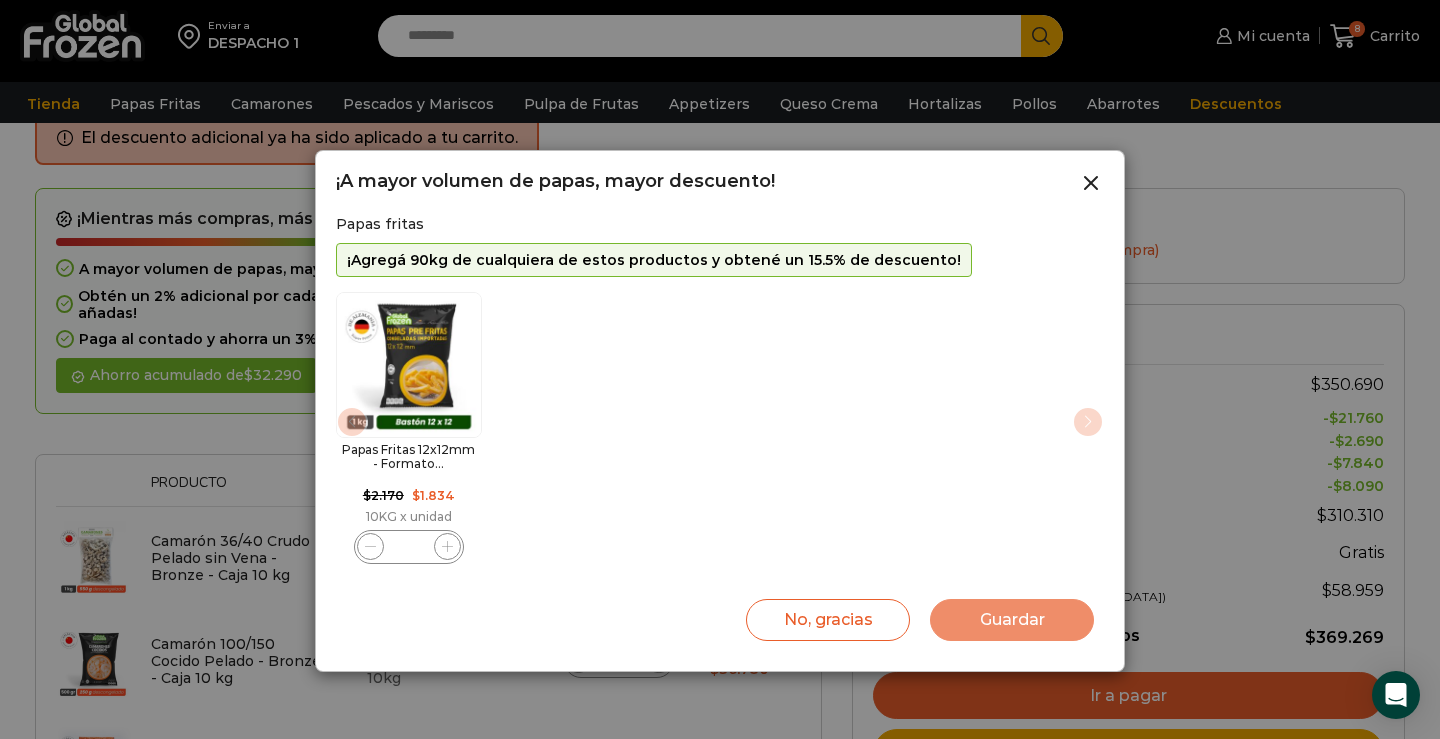 click on "*" at bounding box center [409, 547] 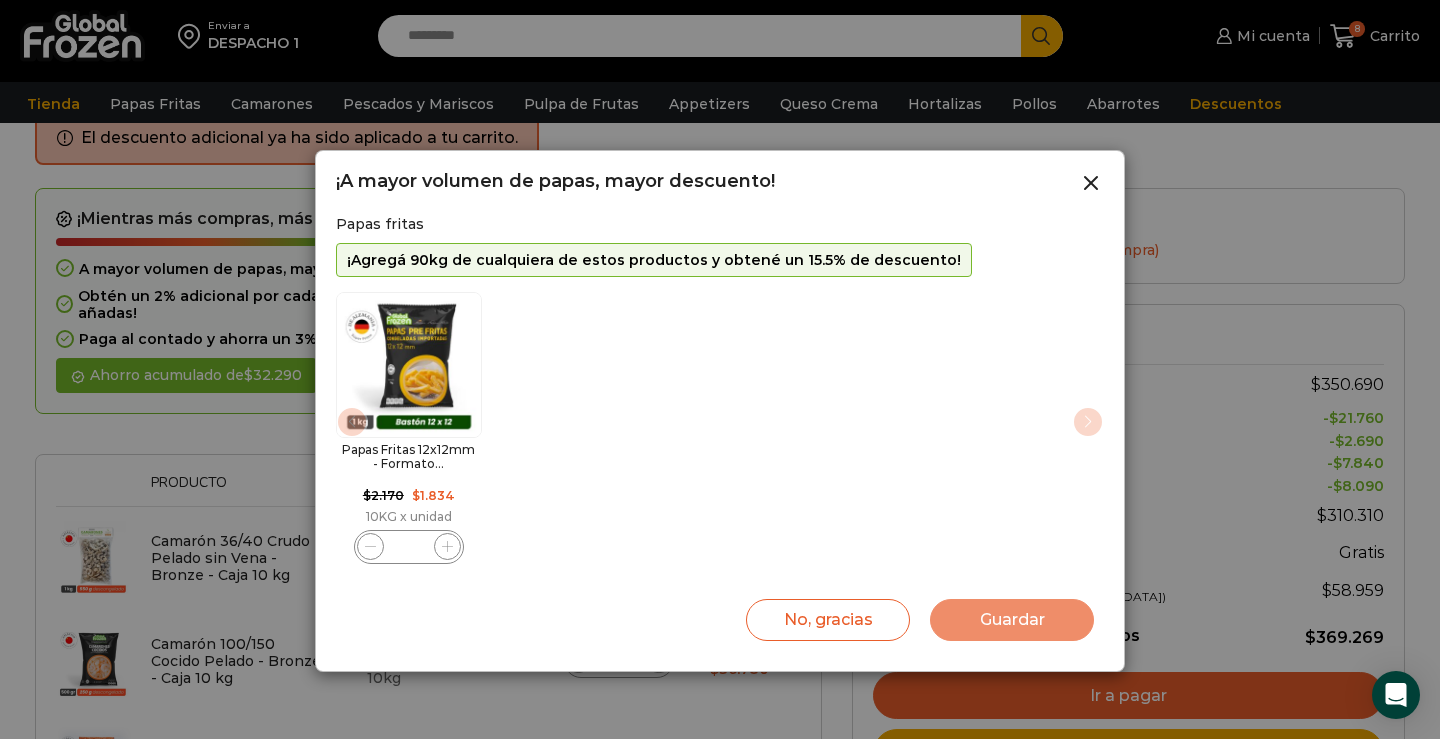 type on "**" 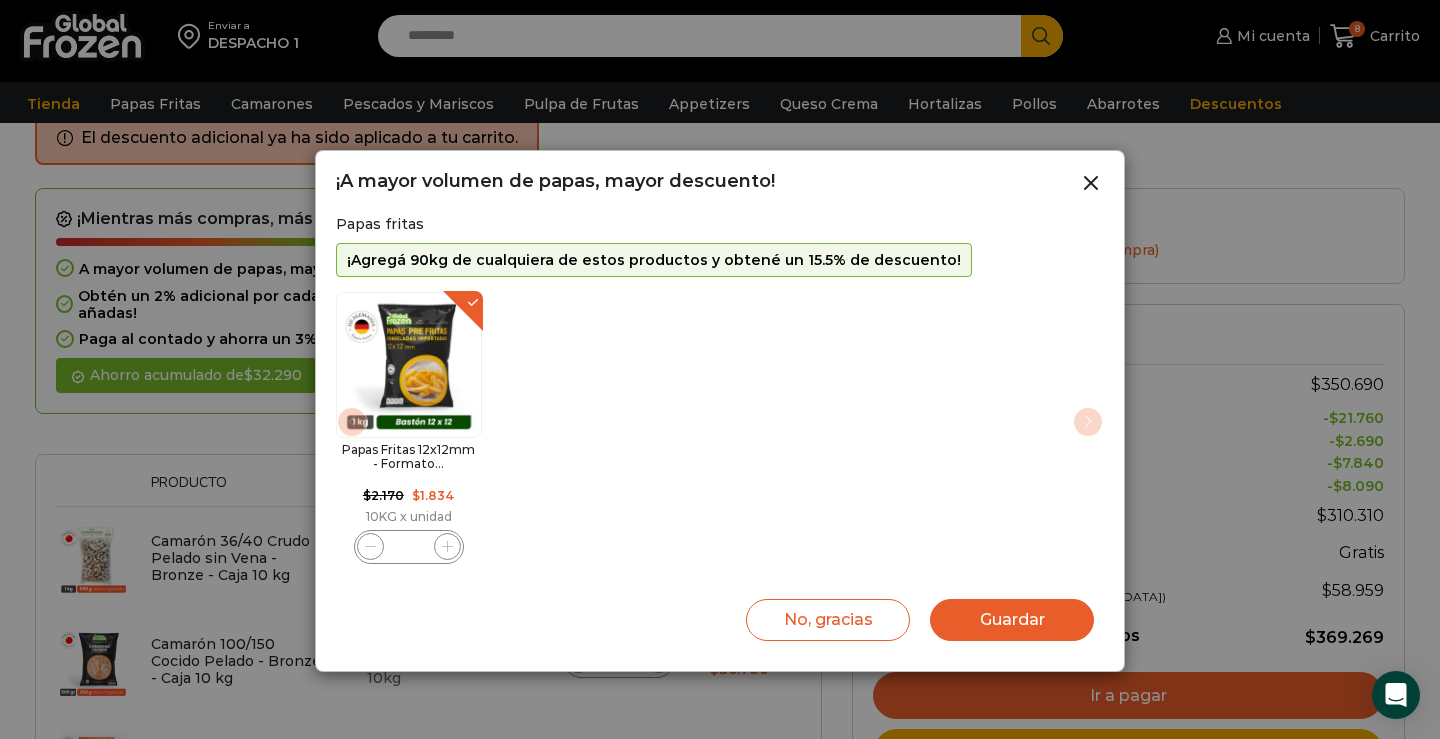 click on "Guardar" at bounding box center (1012, 620) 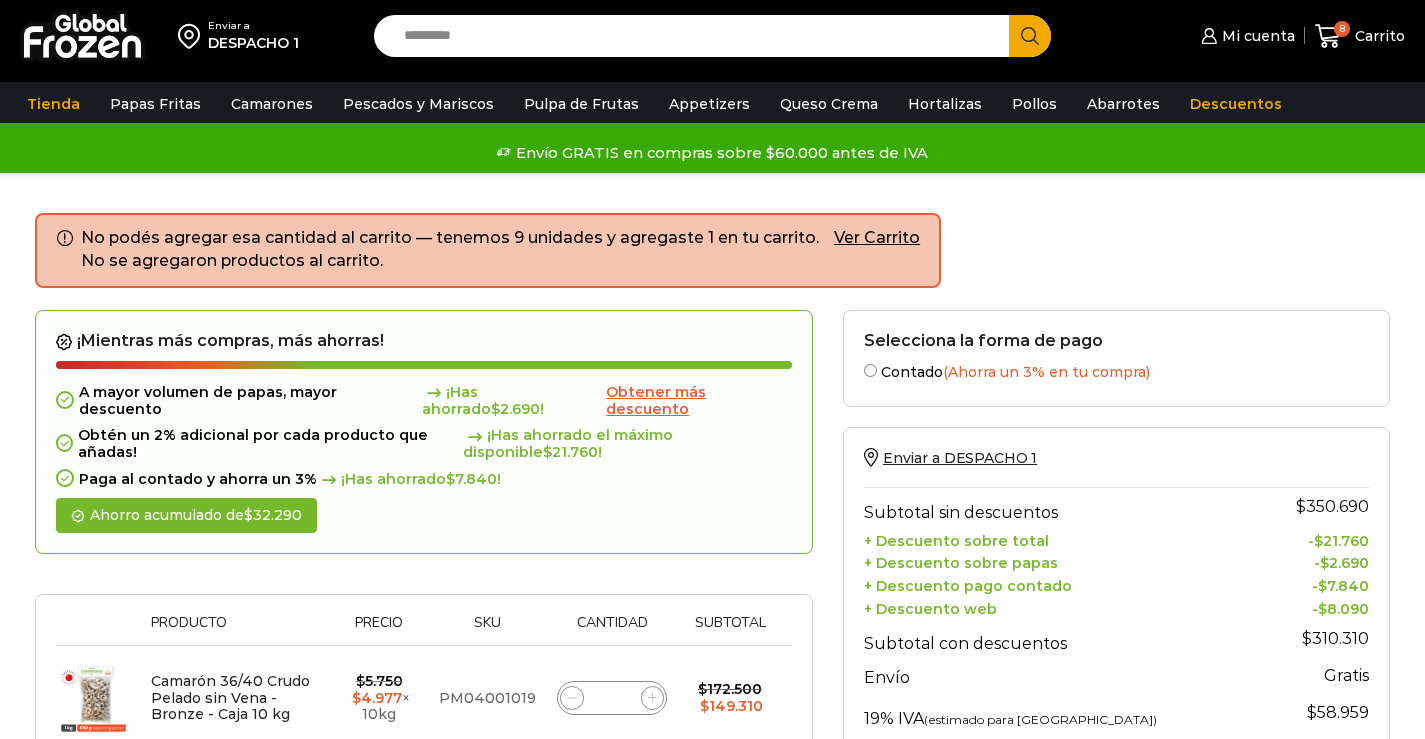 scroll, scrollTop: 300, scrollLeft: 0, axis: vertical 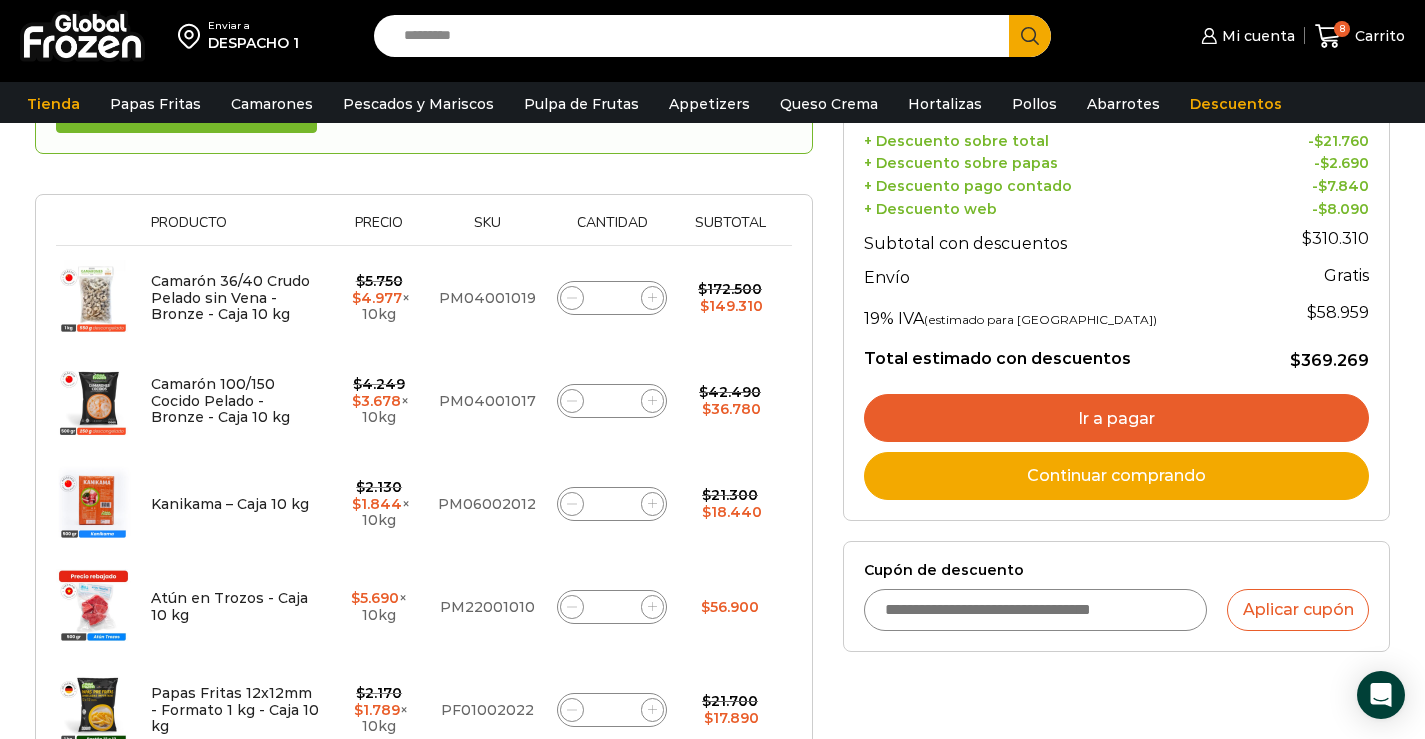 click on "Cupón de descuento" at bounding box center (1036, 610) 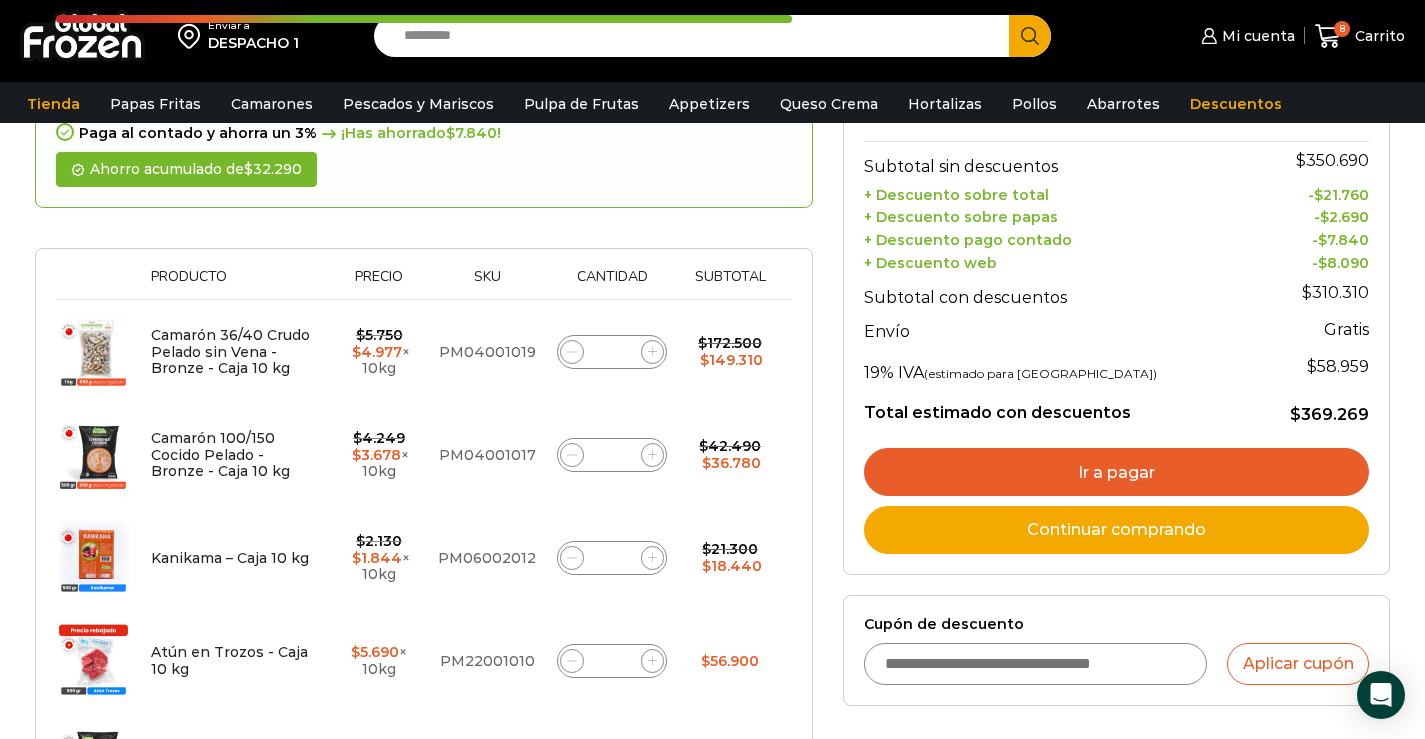 scroll, scrollTop: 300, scrollLeft: 0, axis: vertical 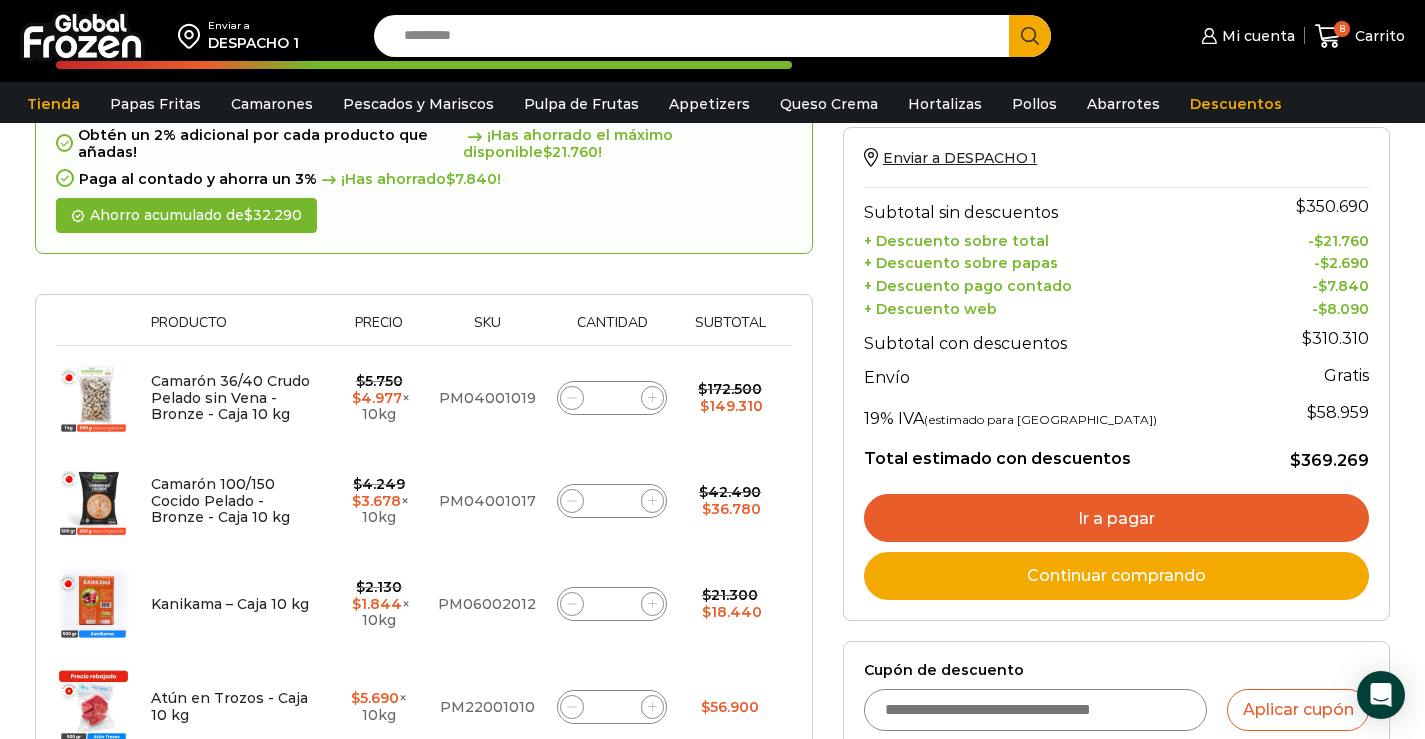 click on "Ir a pagar" at bounding box center [1116, 518] 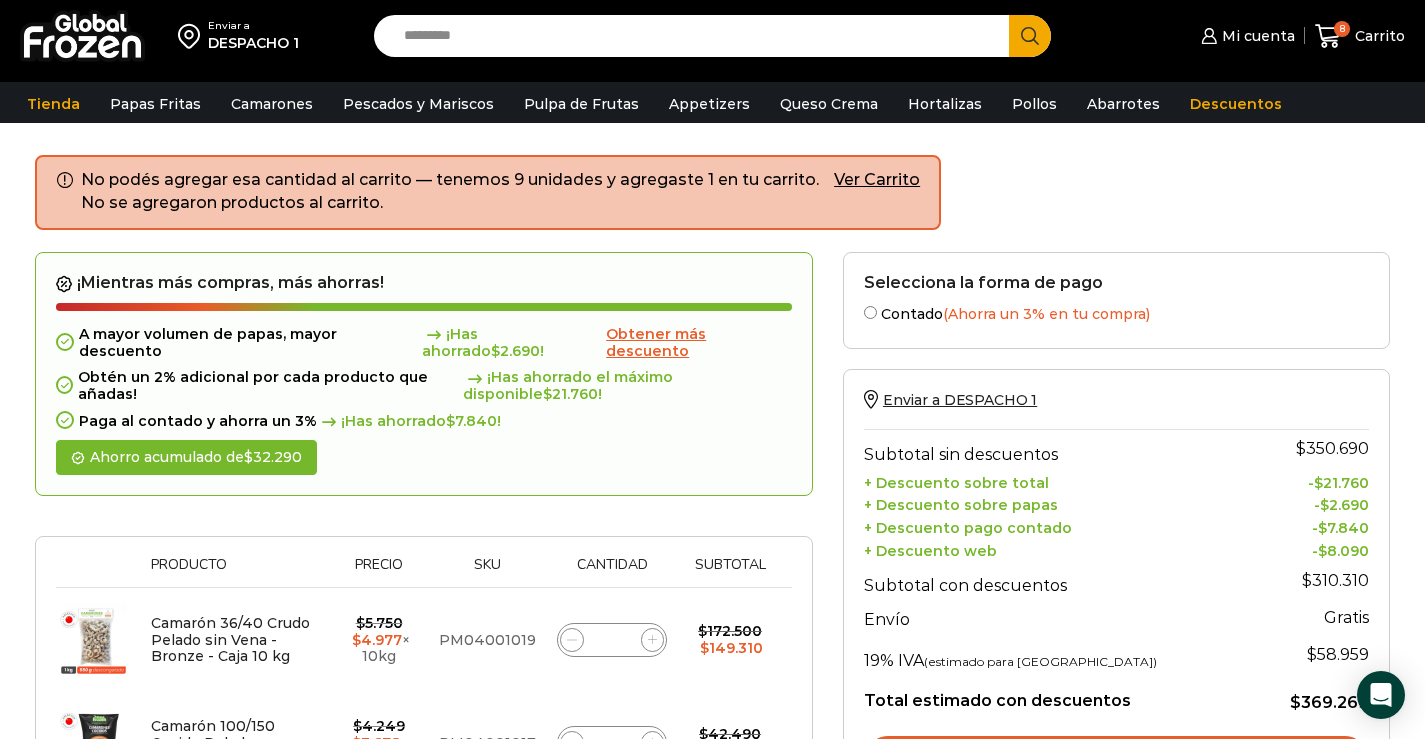 scroll, scrollTop: 0, scrollLeft: 0, axis: both 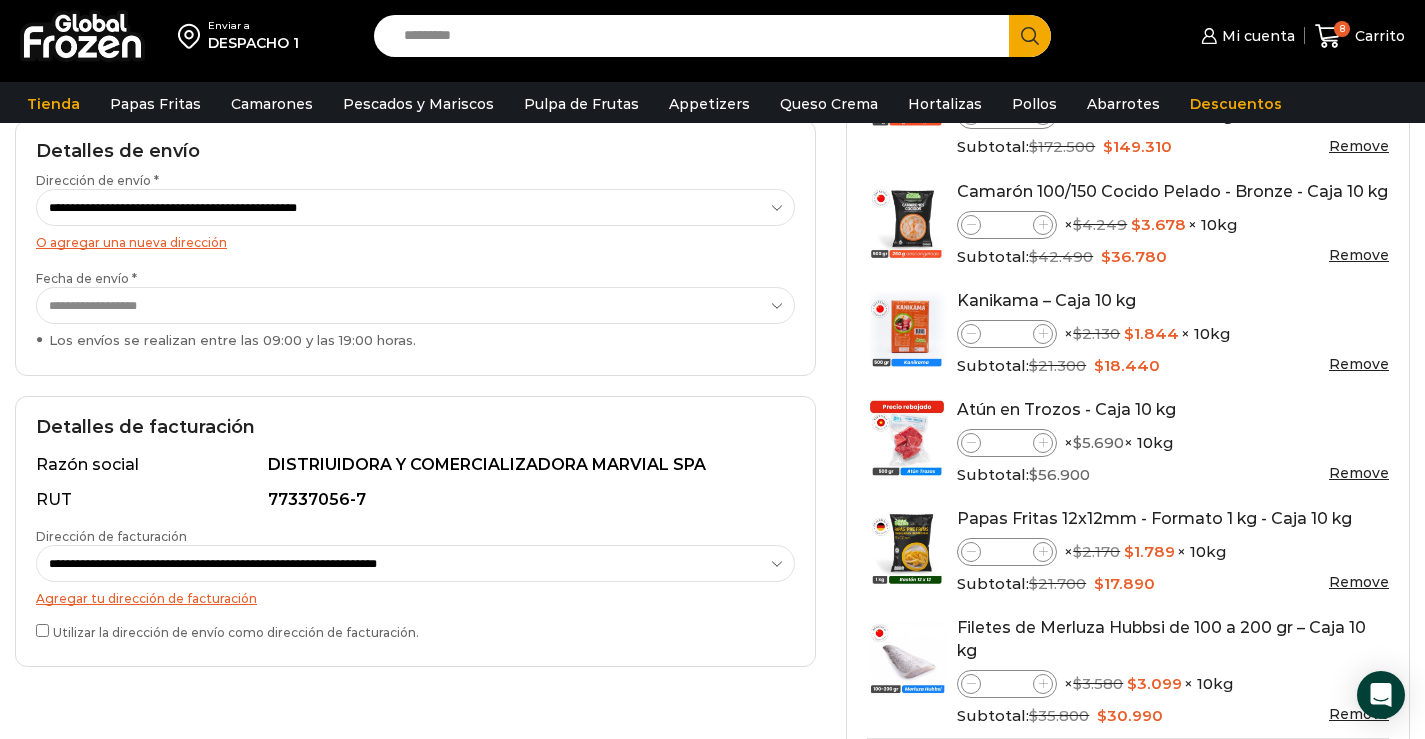 click on "**********" at bounding box center [415, 305] 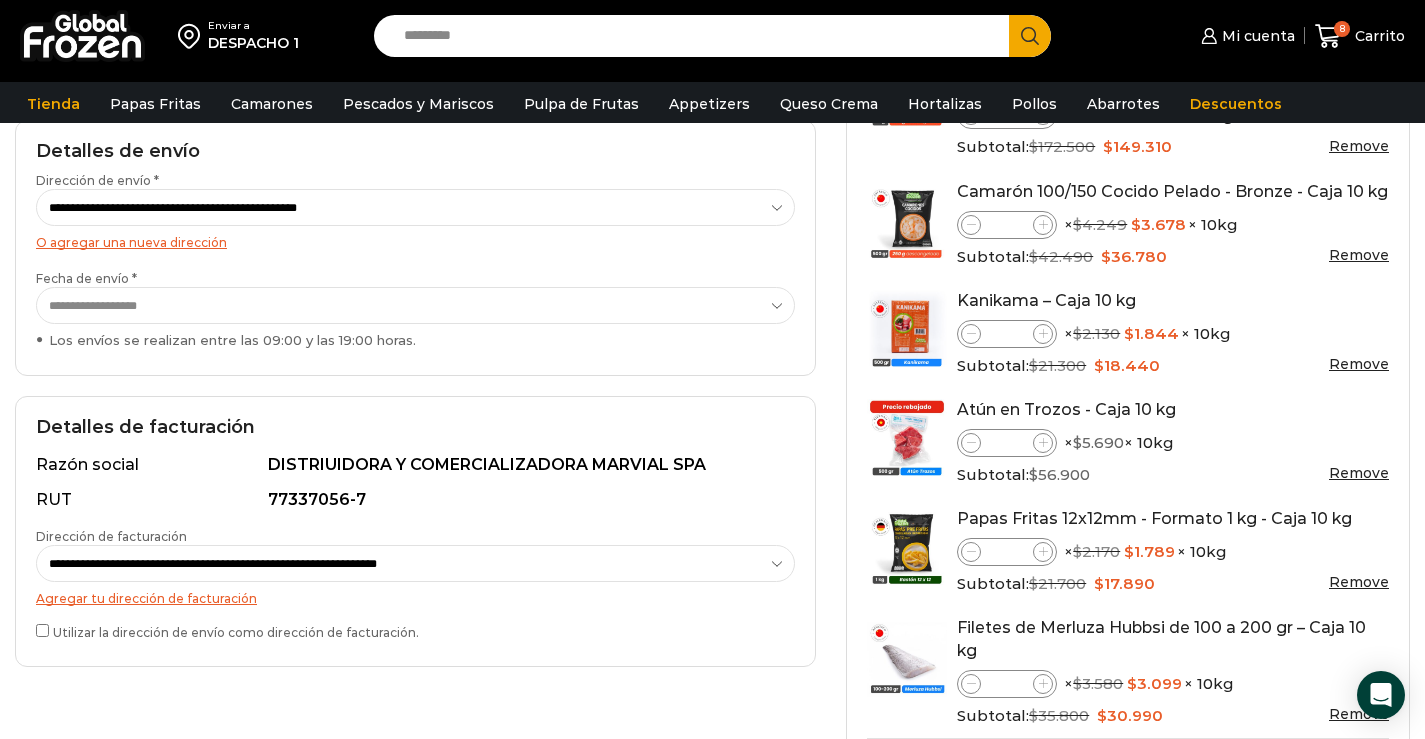 click on "**********" at bounding box center [415, 305] 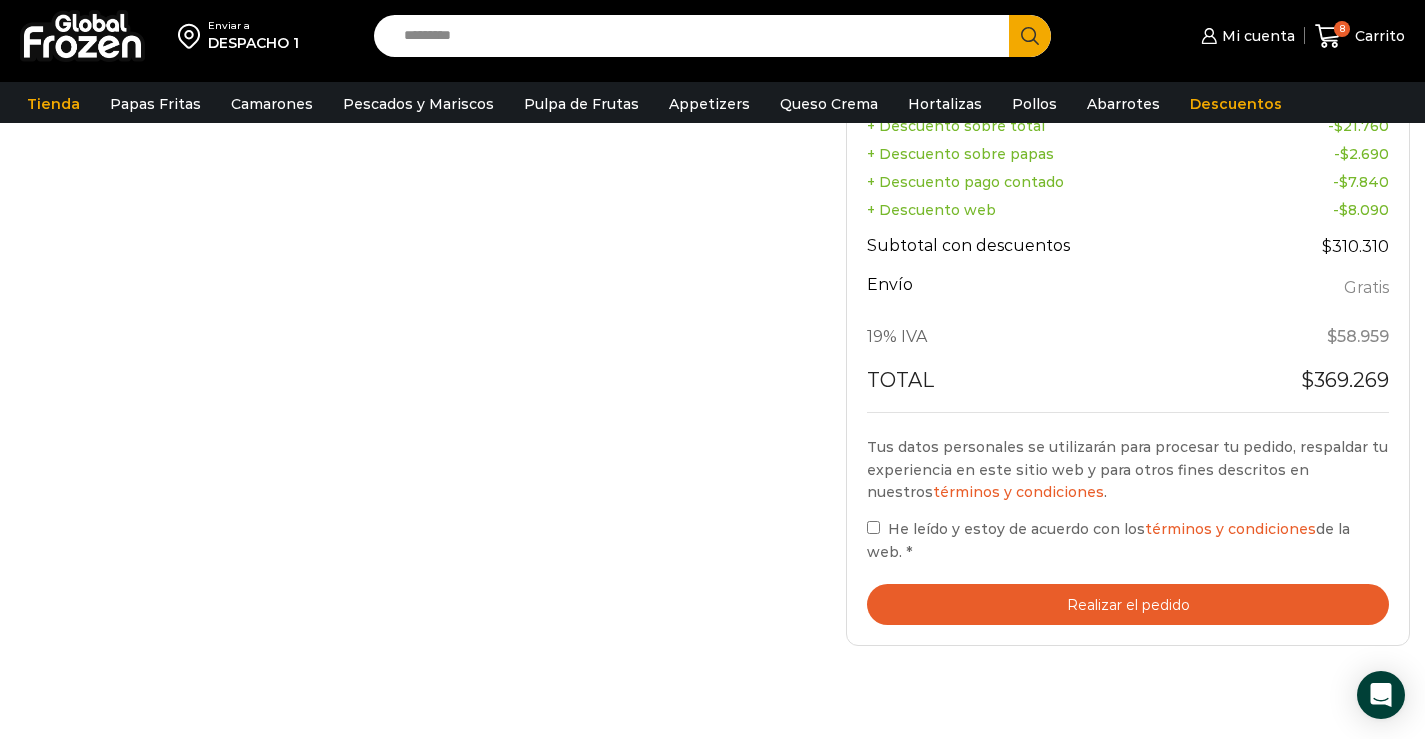 scroll, scrollTop: 1000, scrollLeft: 0, axis: vertical 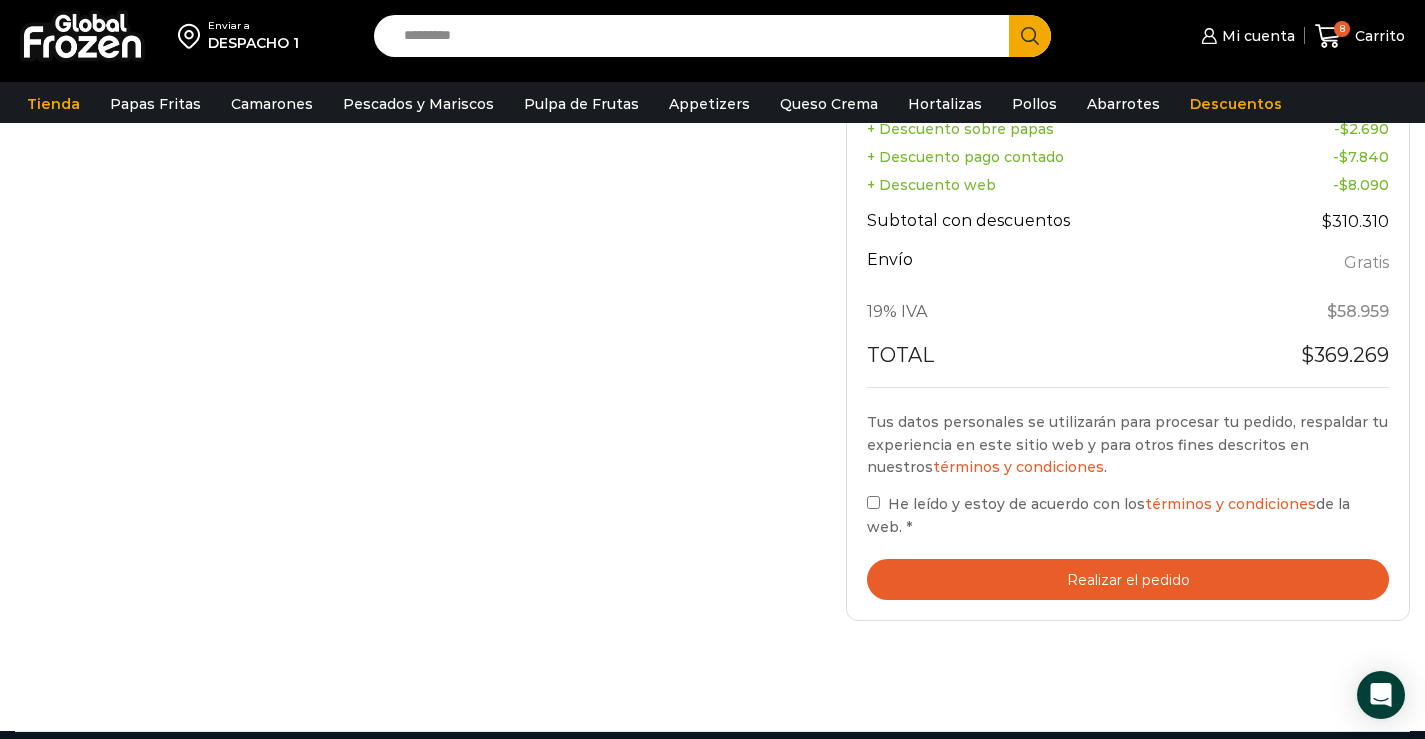 click on "Realizar el pedido" at bounding box center (1128, 579) 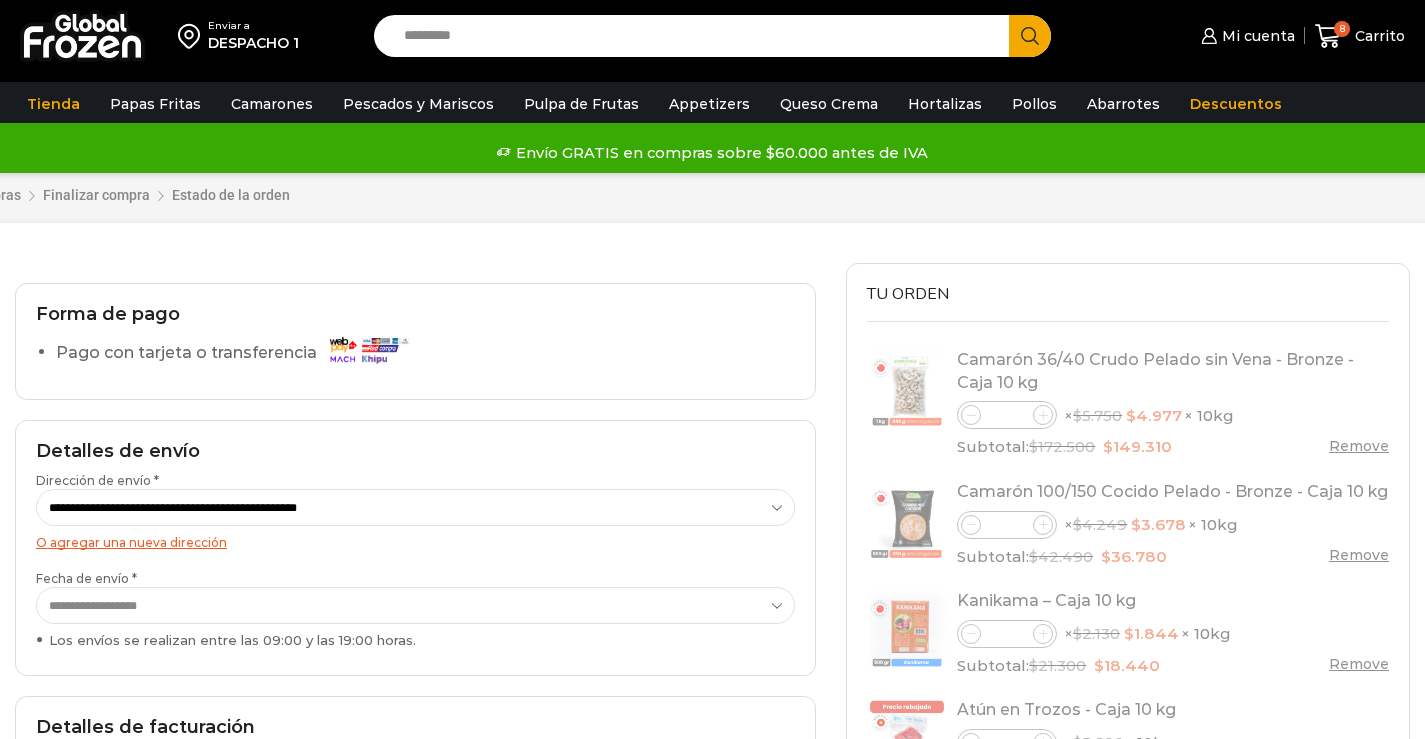 scroll, scrollTop: 290, scrollLeft: 0, axis: vertical 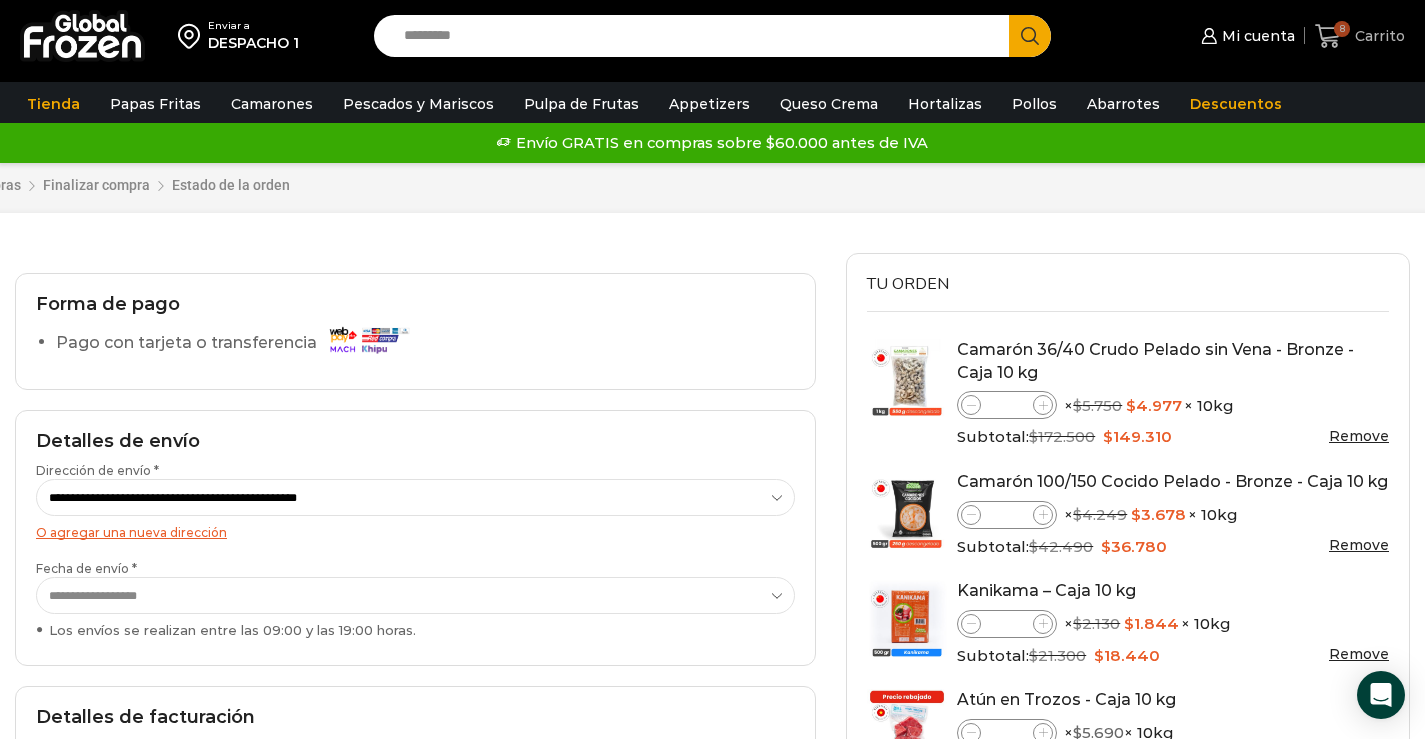 click on "Carrito" at bounding box center (1377, 36) 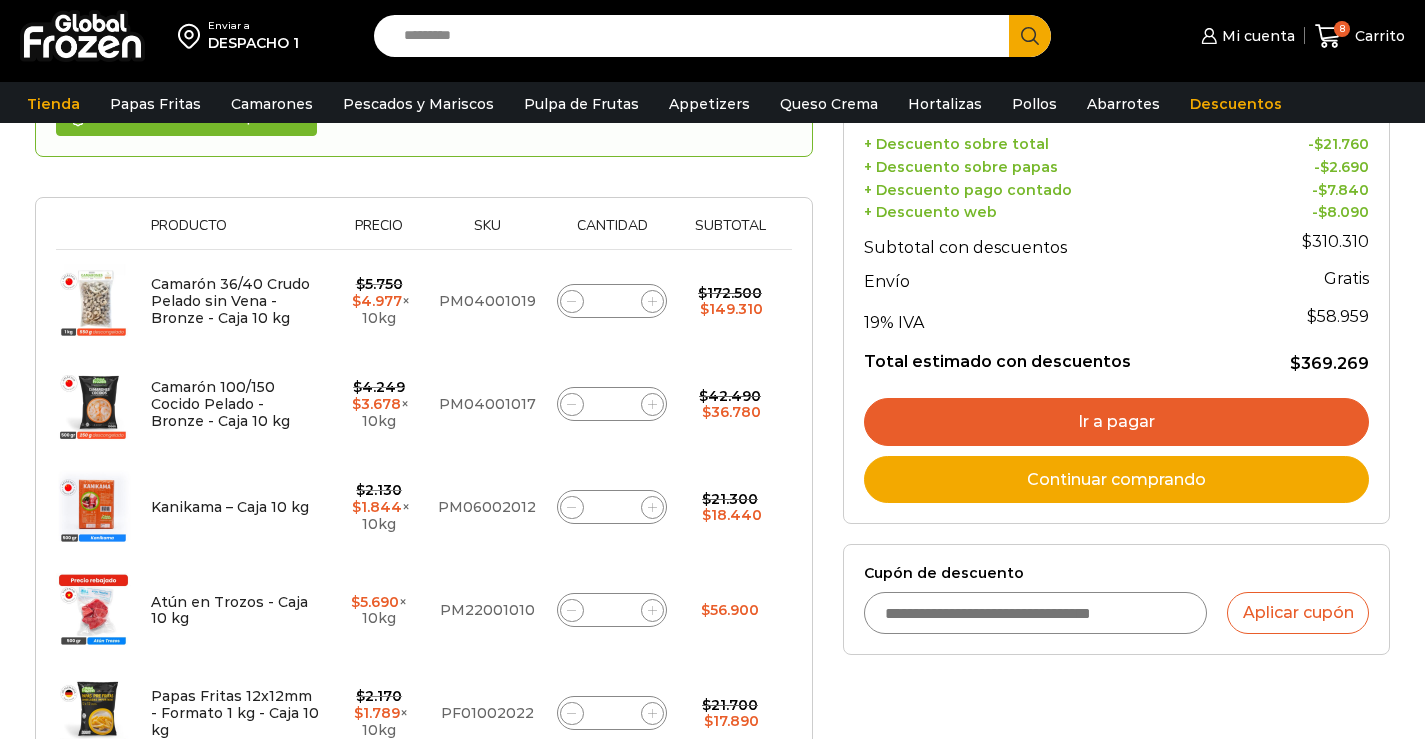scroll, scrollTop: 300, scrollLeft: 0, axis: vertical 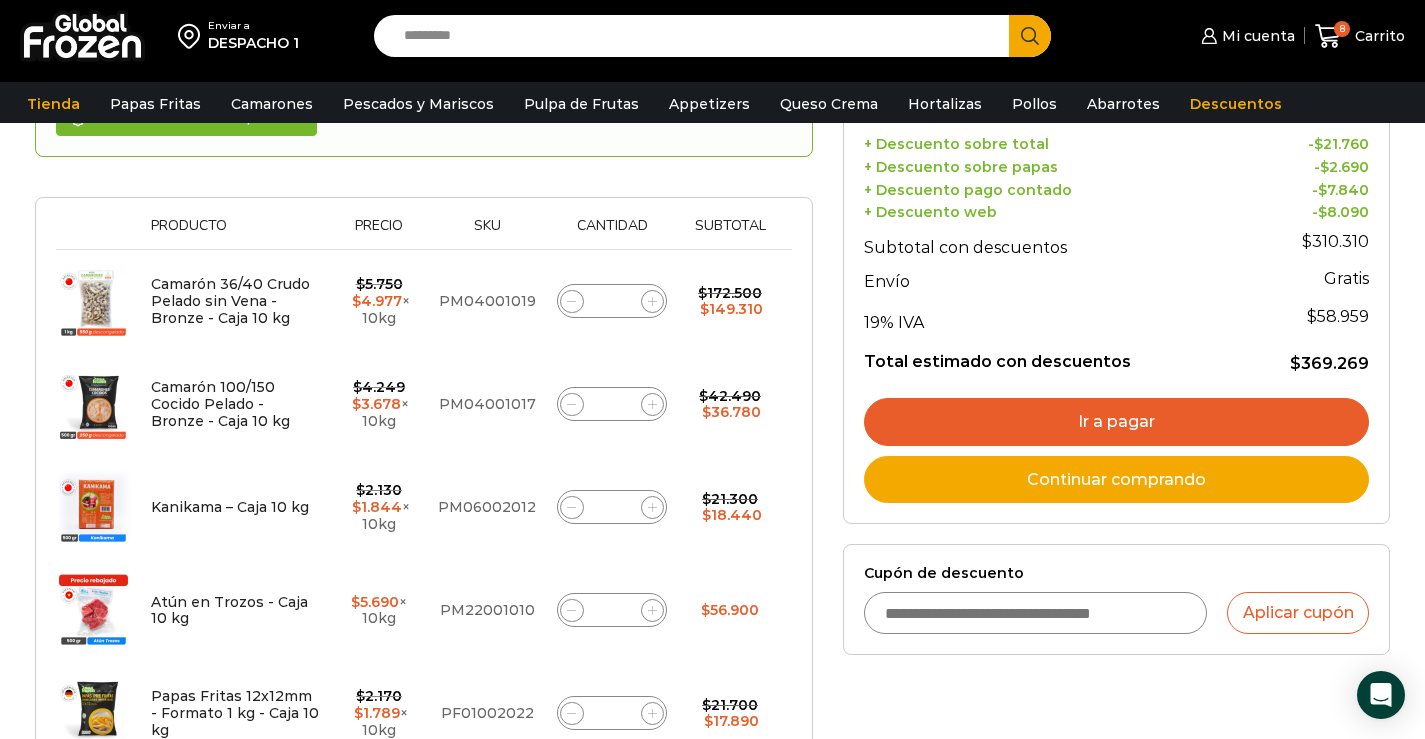 click 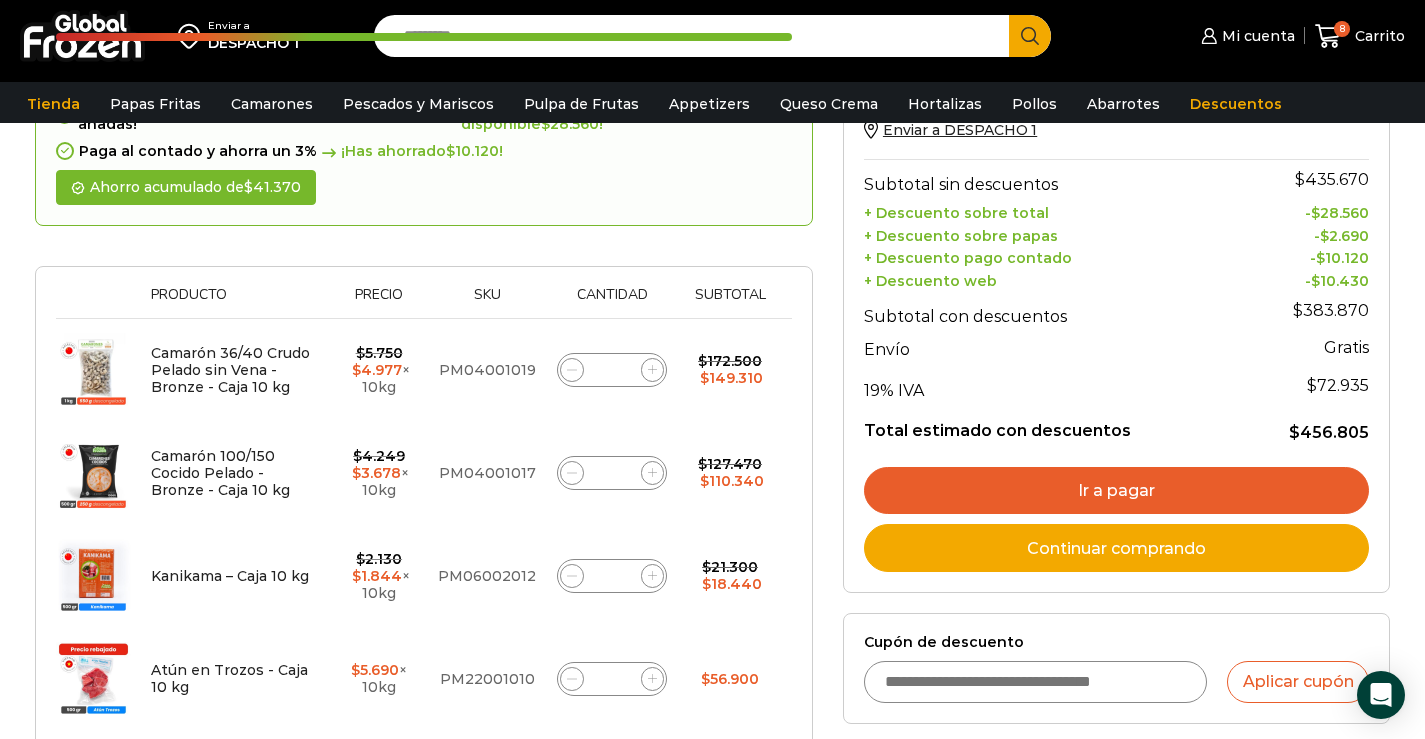 scroll, scrollTop: 313, scrollLeft: 0, axis: vertical 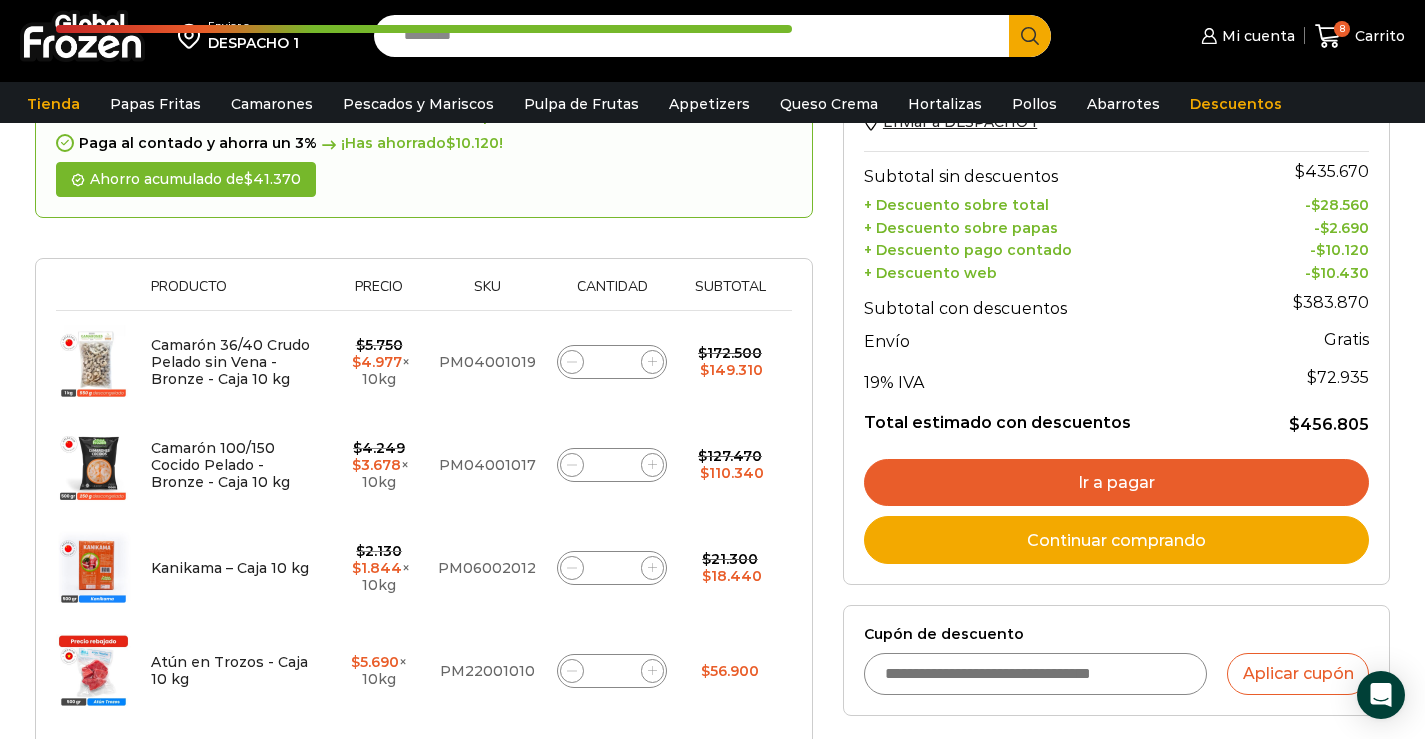 click 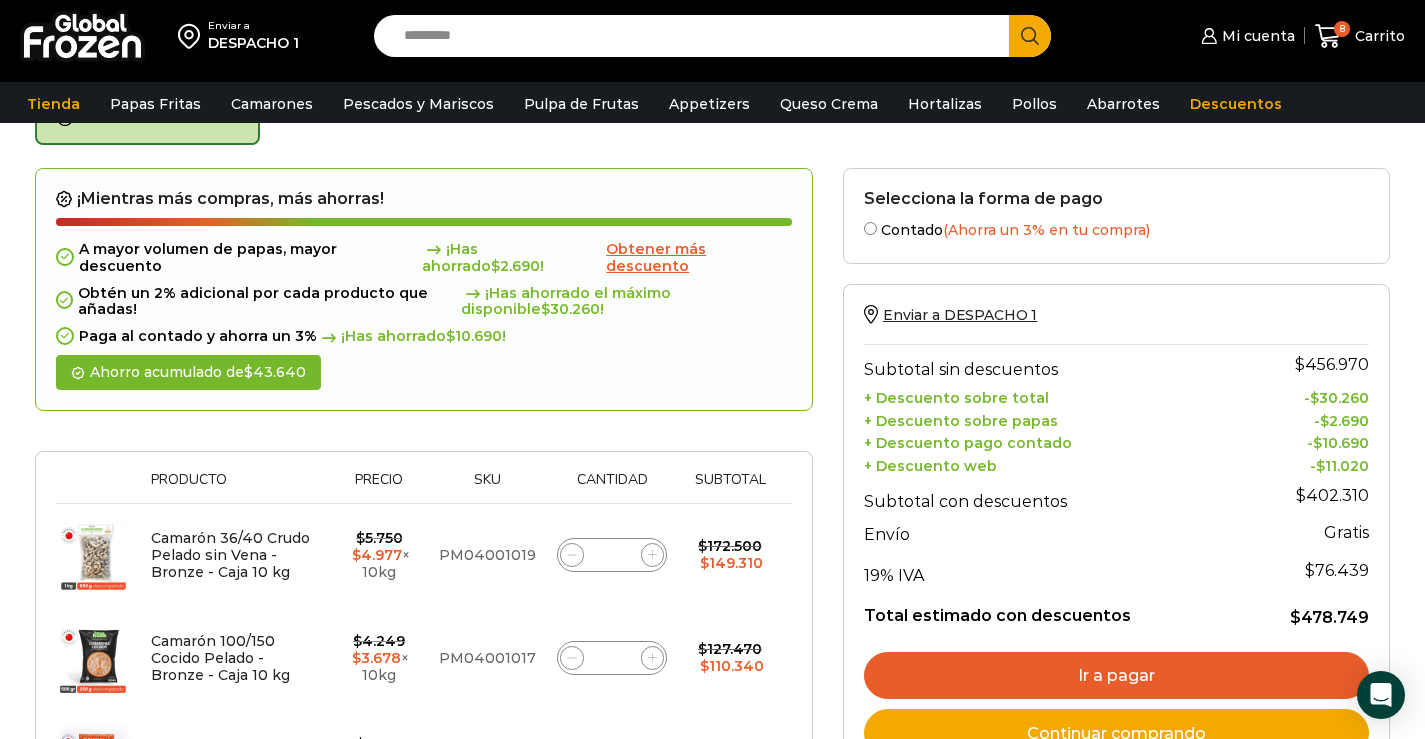 scroll, scrollTop: 113, scrollLeft: 0, axis: vertical 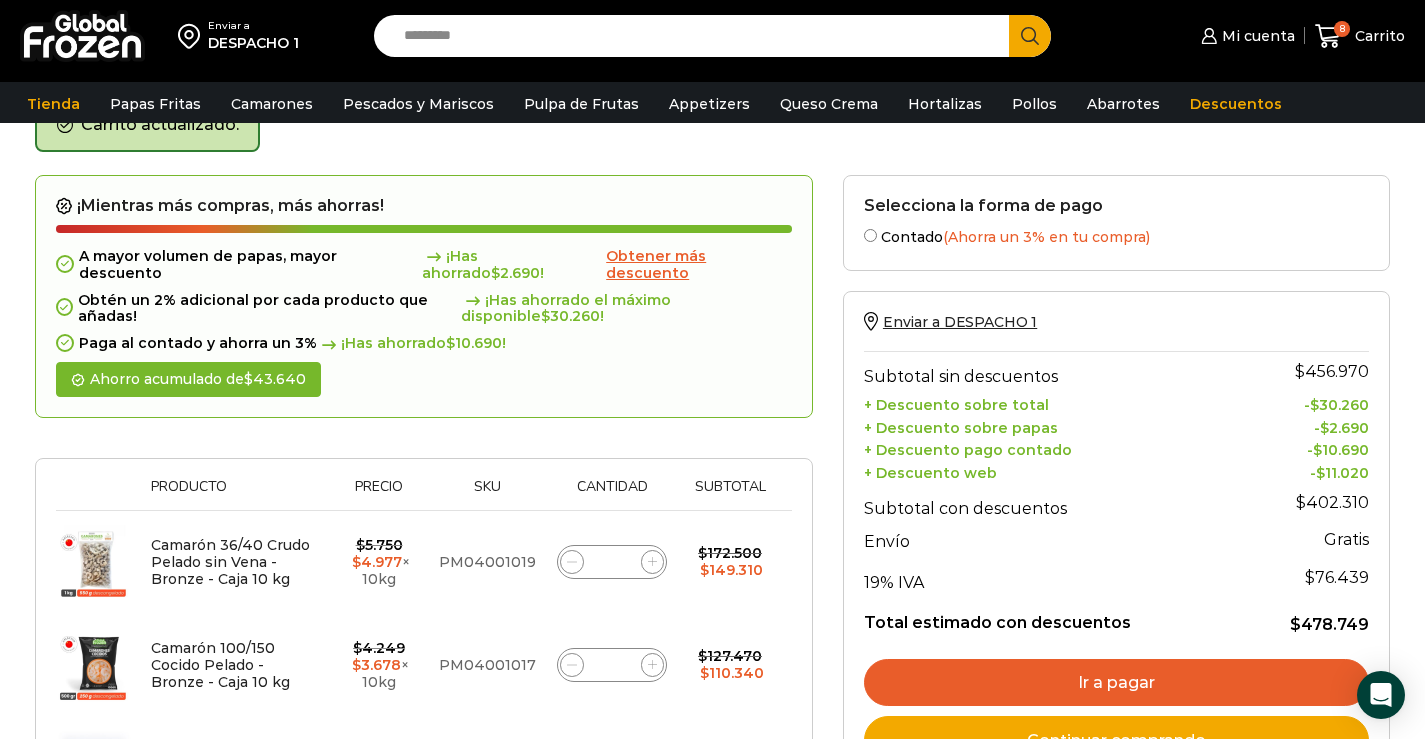 click 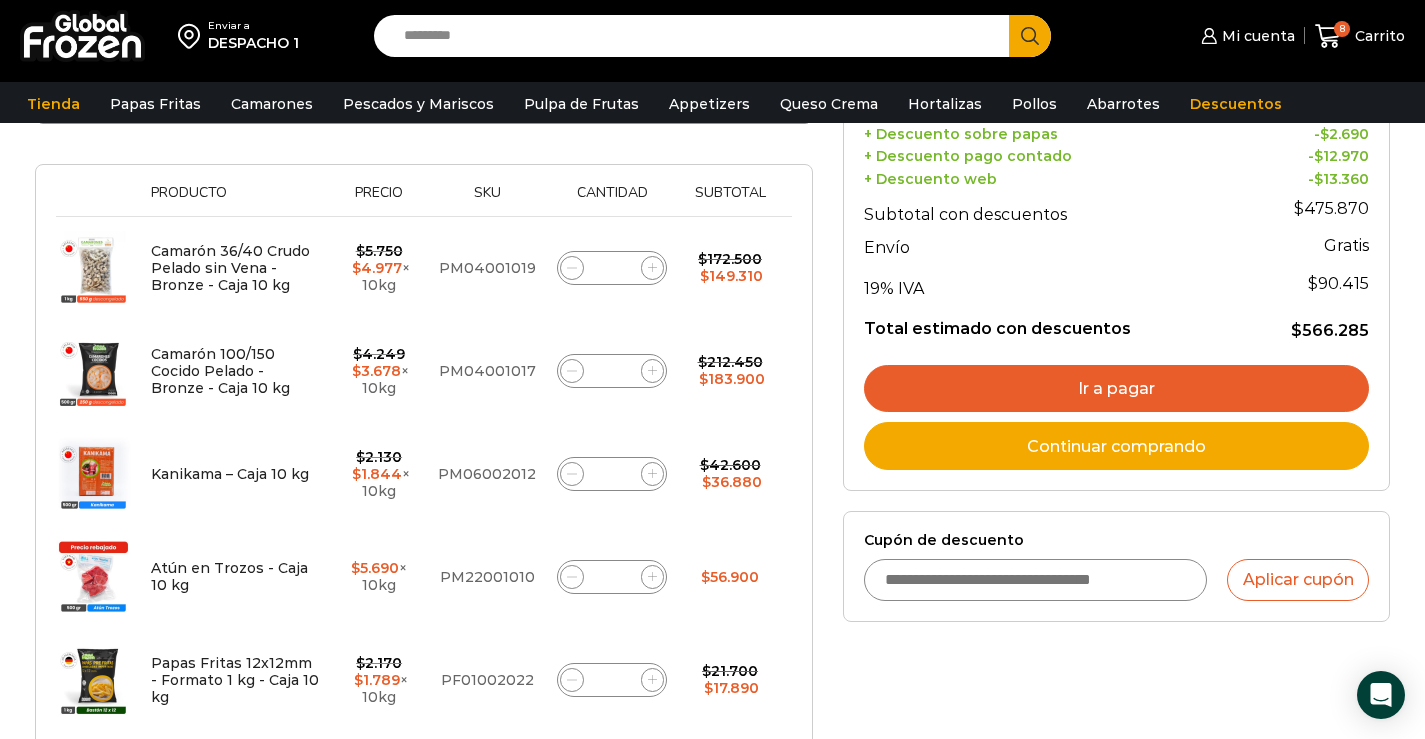 scroll, scrollTop: 807, scrollLeft: 0, axis: vertical 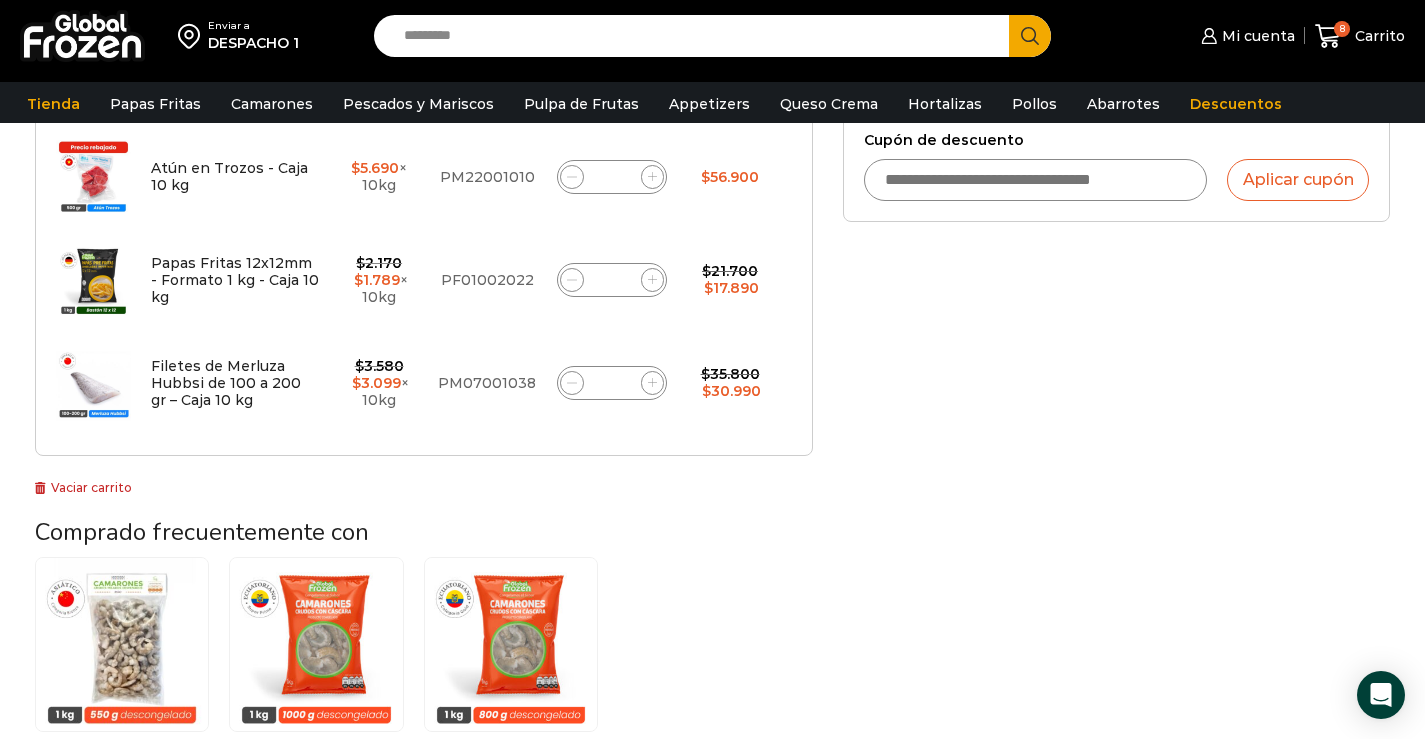 click 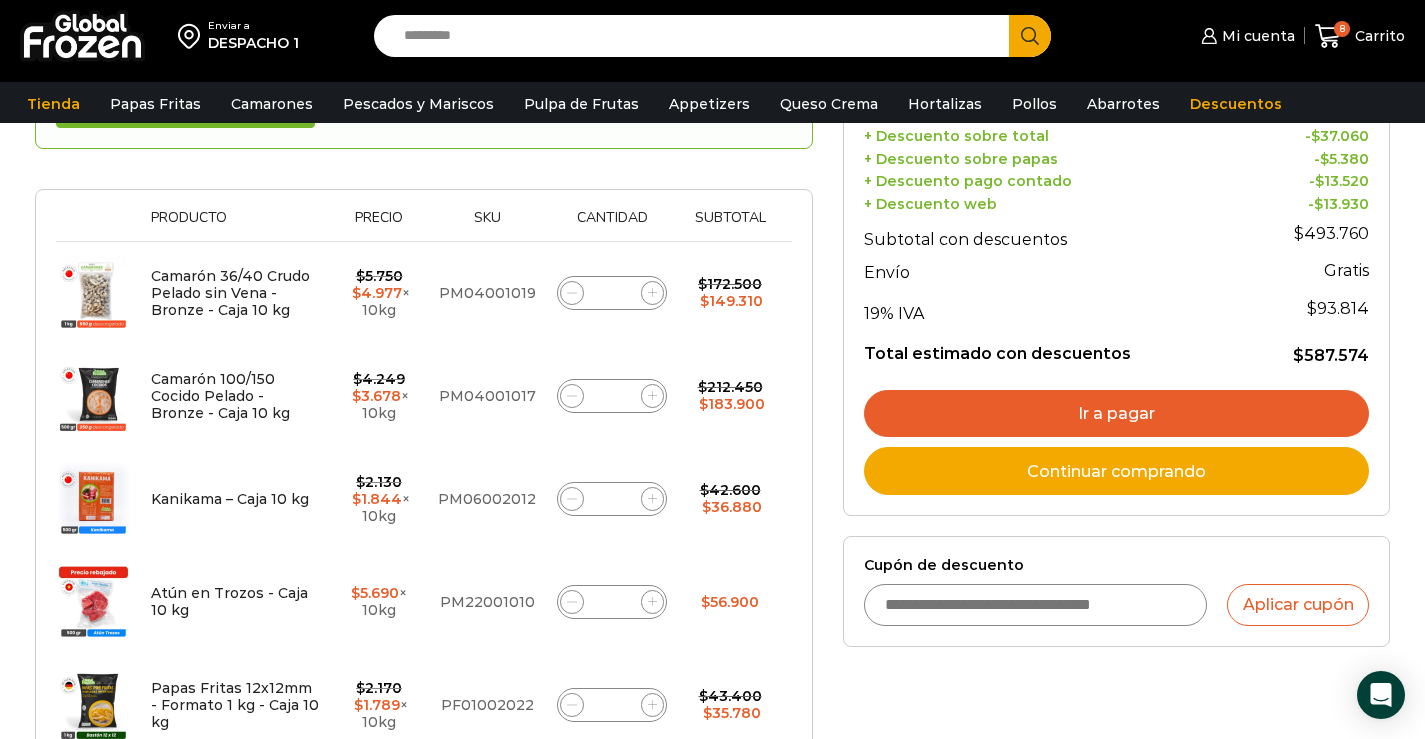 scroll, scrollTop: 400, scrollLeft: 0, axis: vertical 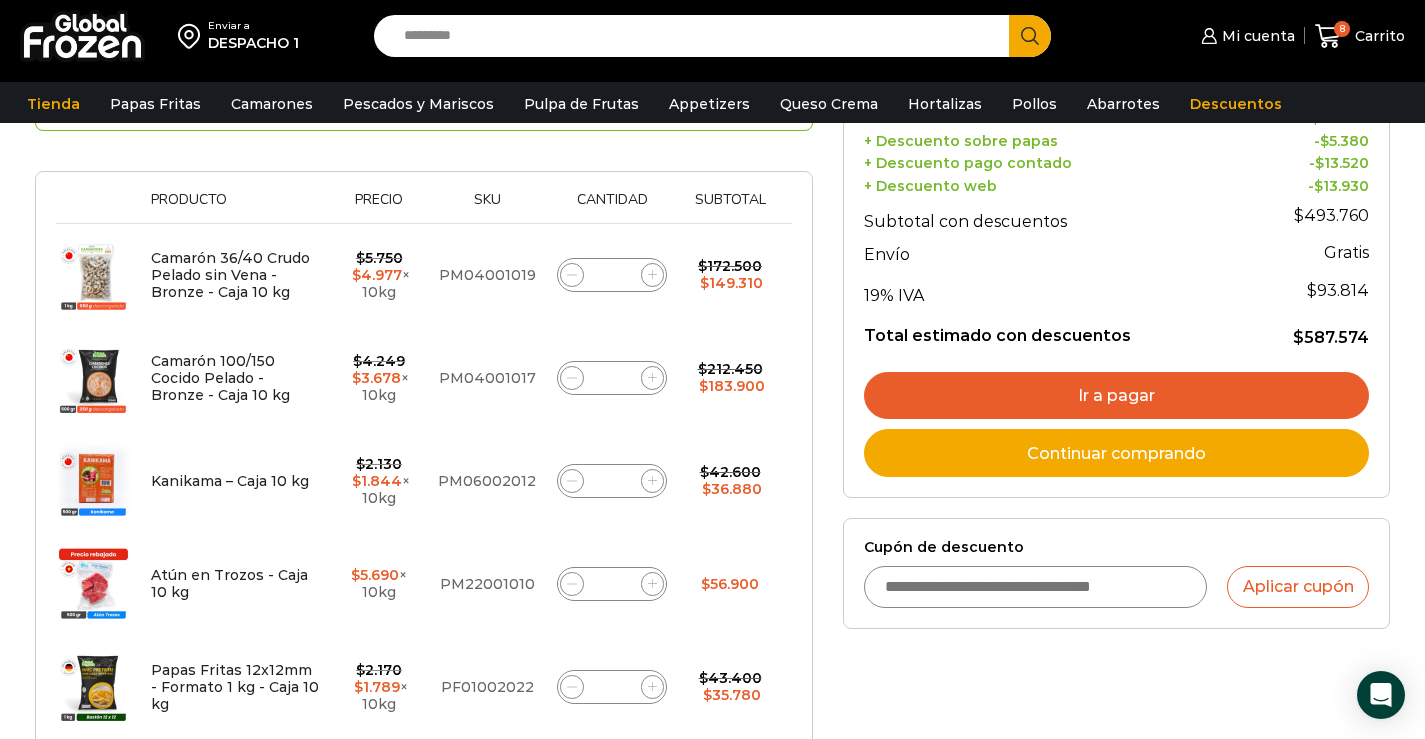 click on "Ir a pagar" at bounding box center (1116, 396) 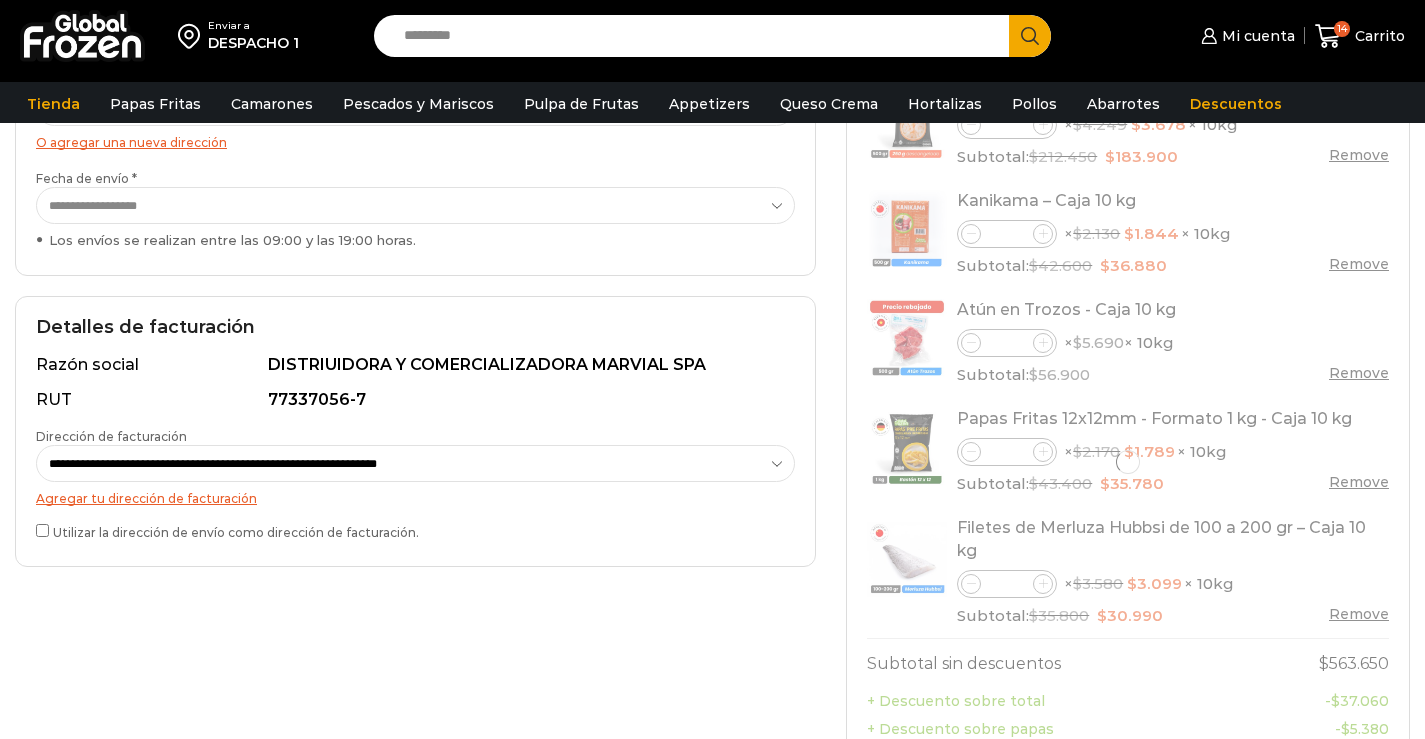 scroll, scrollTop: 400, scrollLeft: 0, axis: vertical 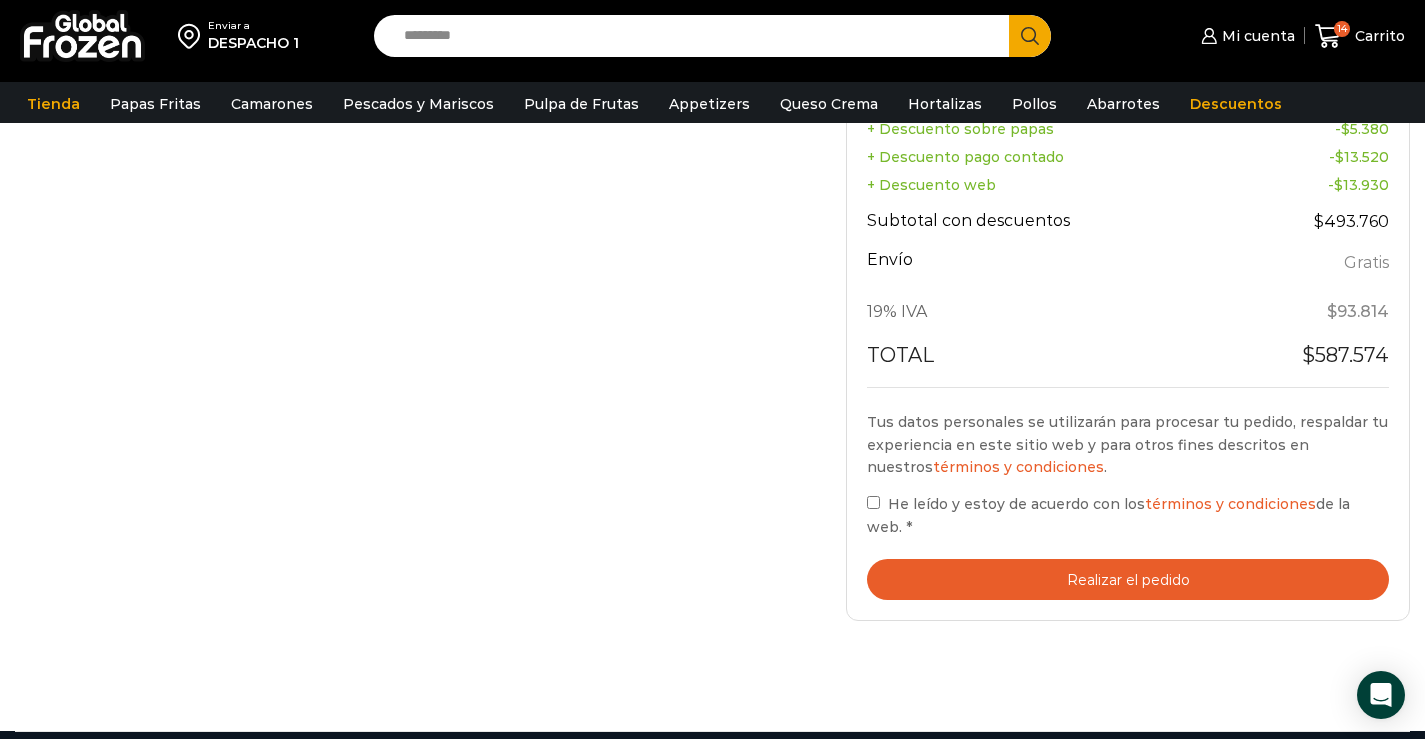 click on "Realizar el pedido" at bounding box center (1128, 579) 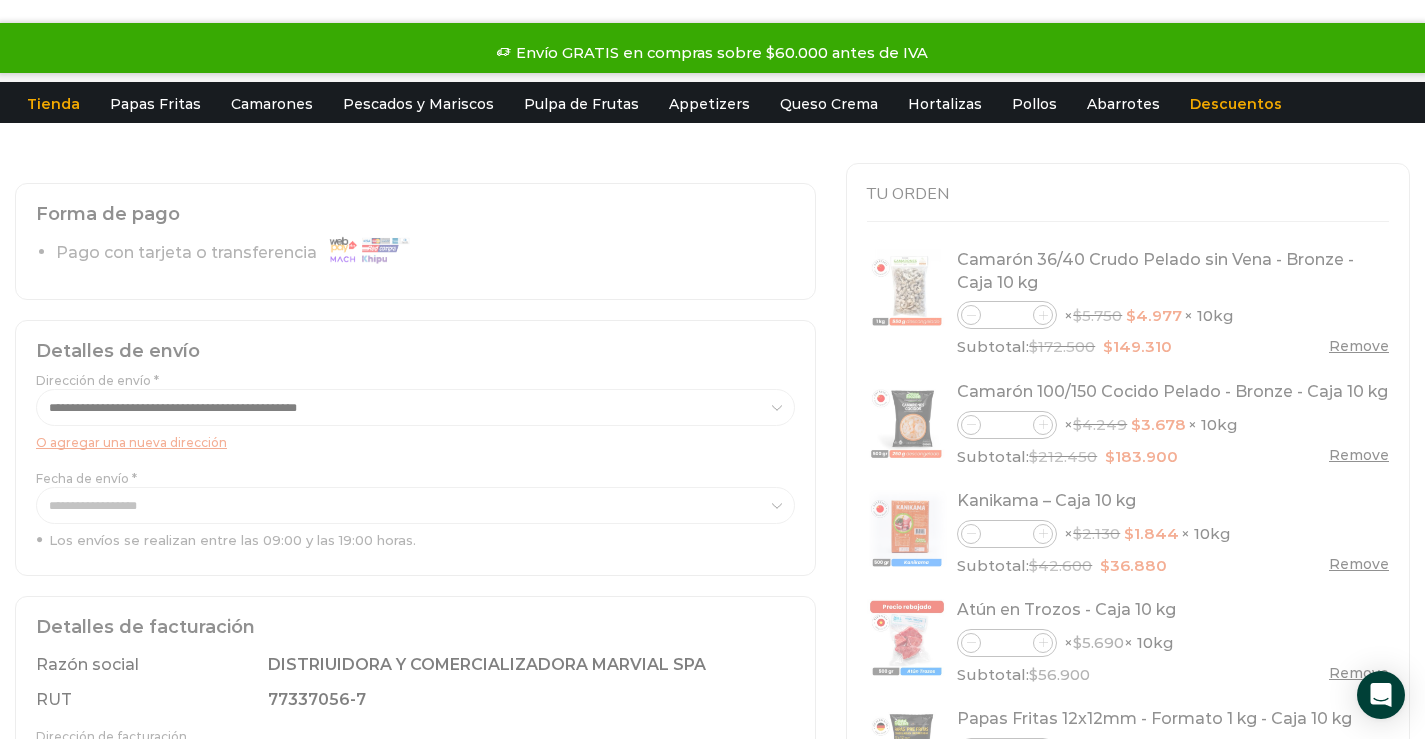 scroll, scrollTop: 0, scrollLeft: 0, axis: both 